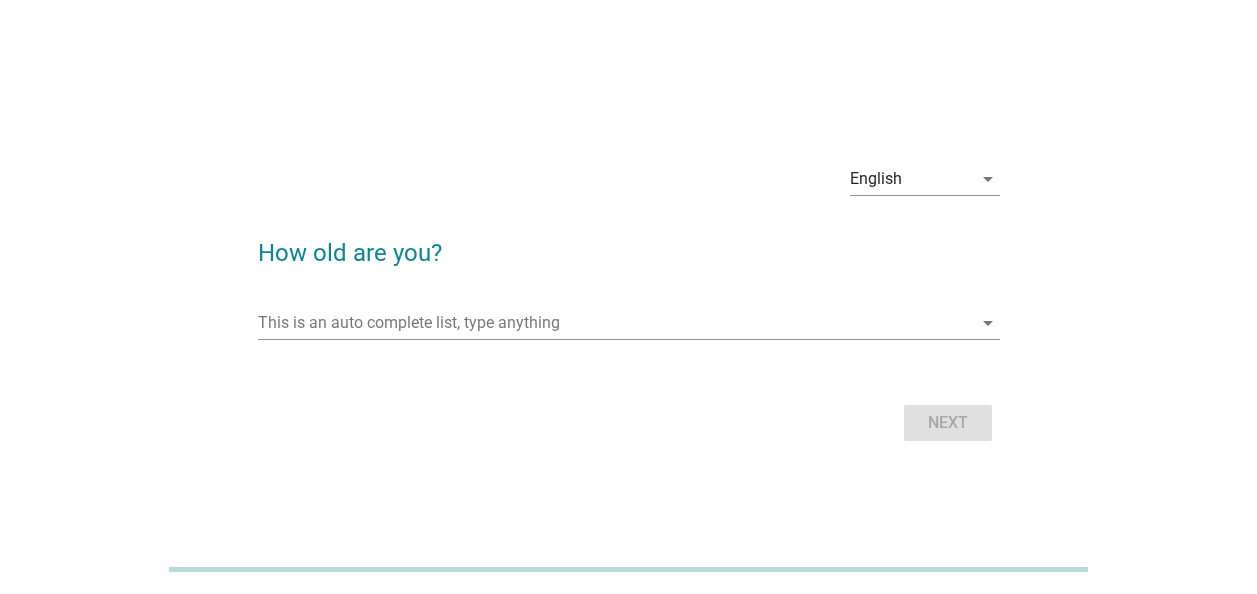 scroll, scrollTop: 0, scrollLeft: 0, axis: both 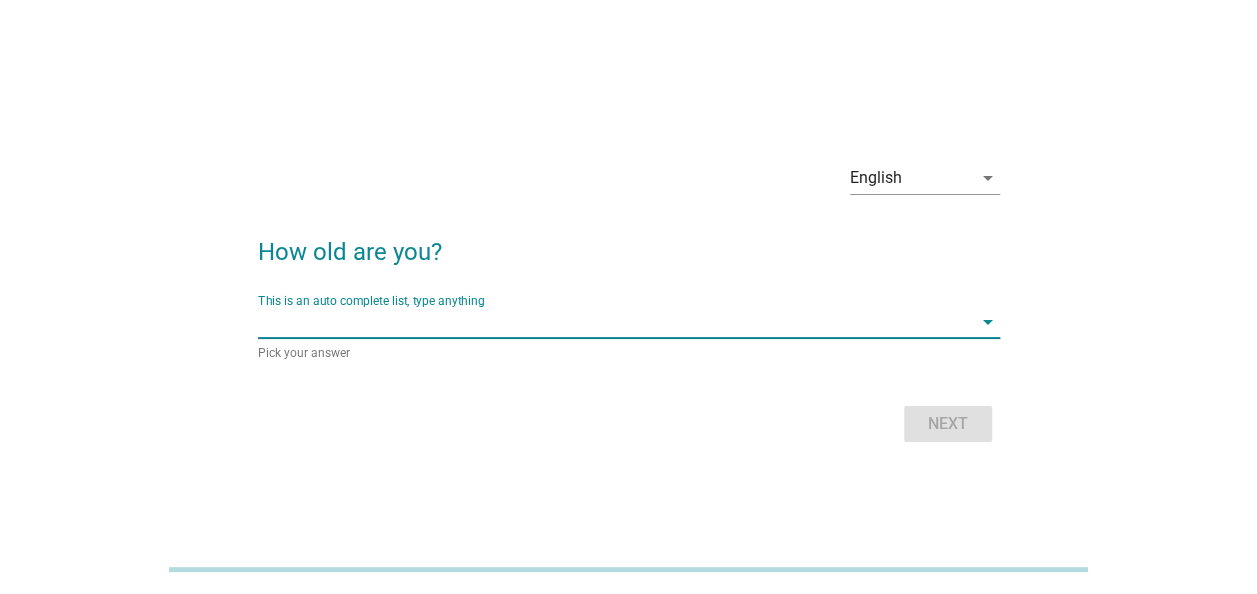 click at bounding box center (615, 322) 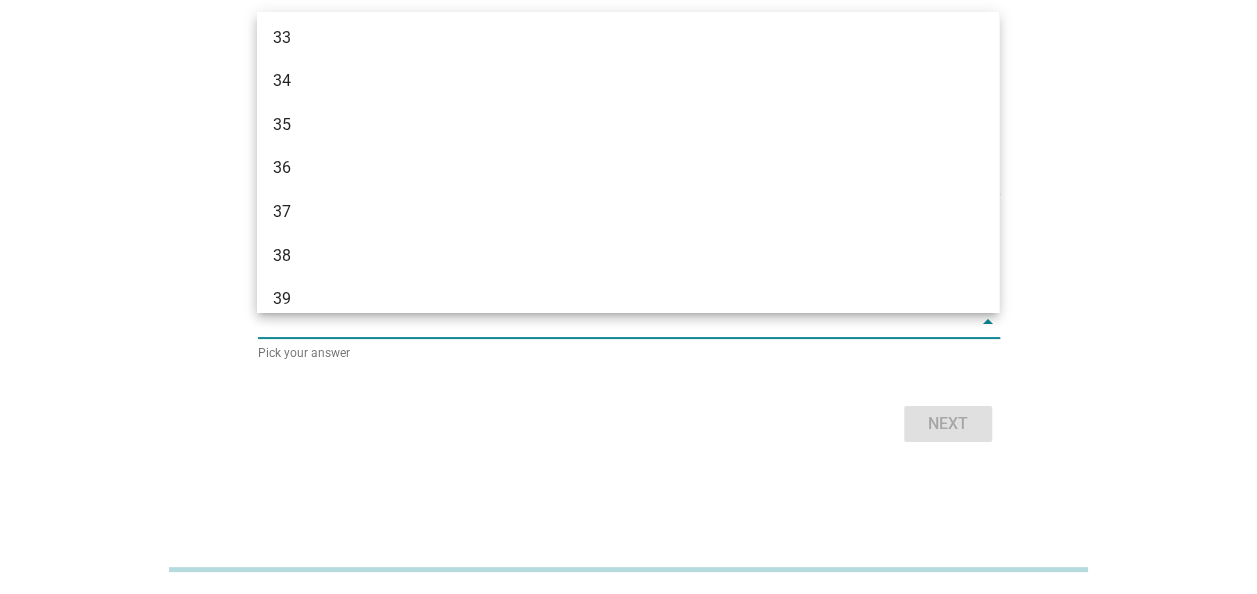 scroll, scrollTop: 686, scrollLeft: 0, axis: vertical 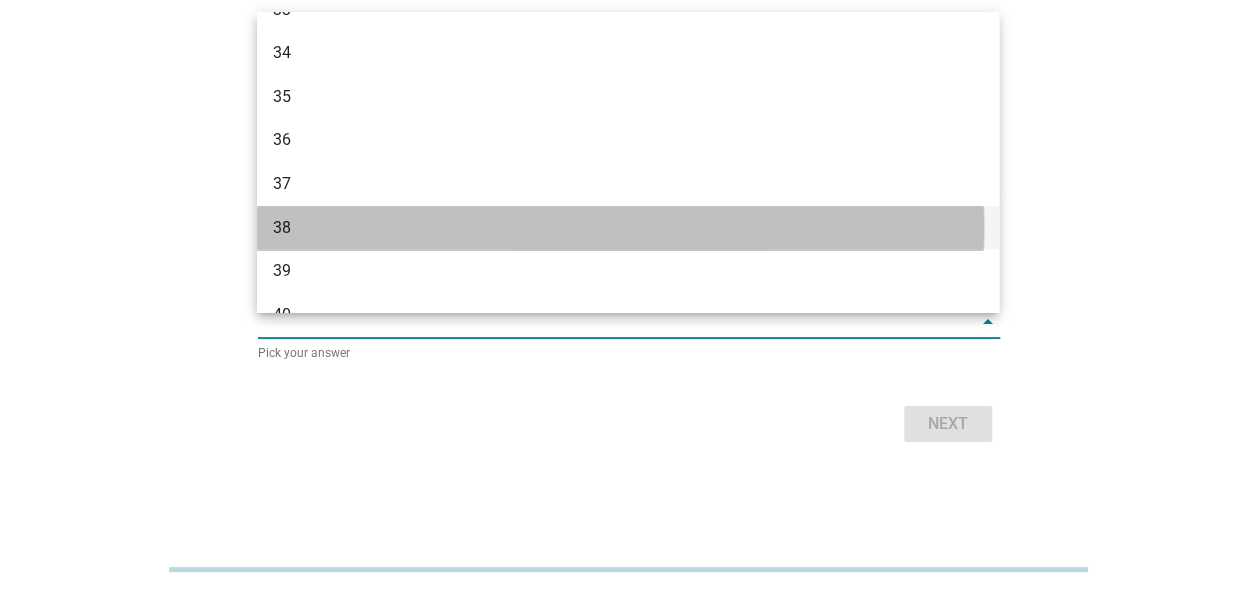 click on "38" at bounding box center [598, 228] 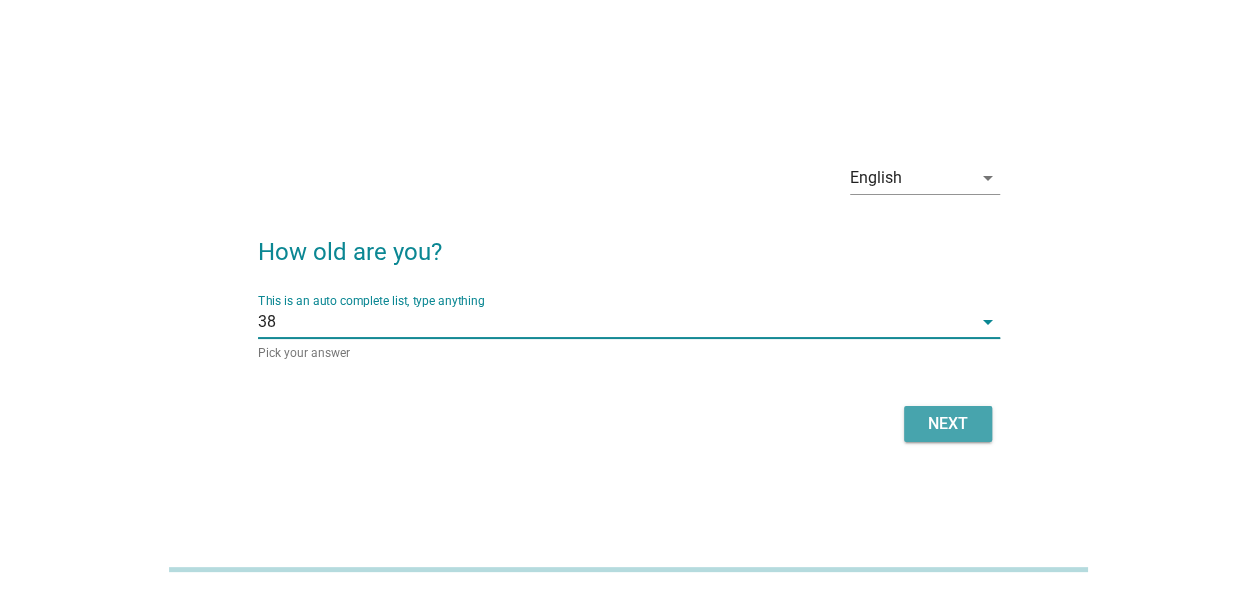 click on "Next" at bounding box center (948, 424) 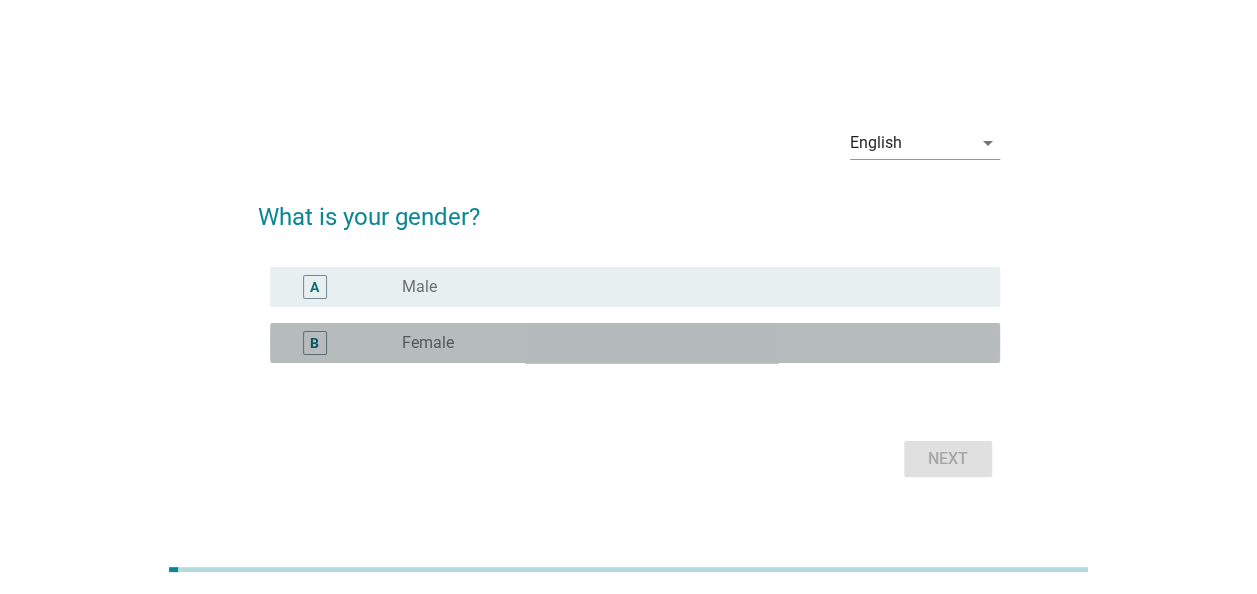 click on "B" at bounding box center (344, 343) 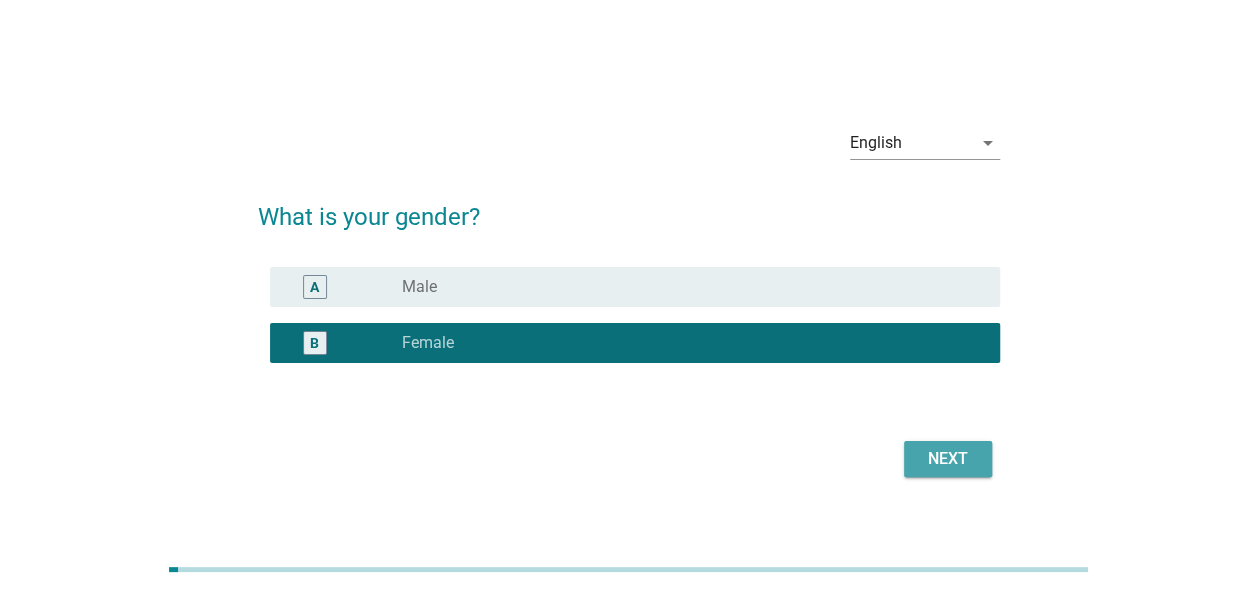 click on "Next" at bounding box center (948, 459) 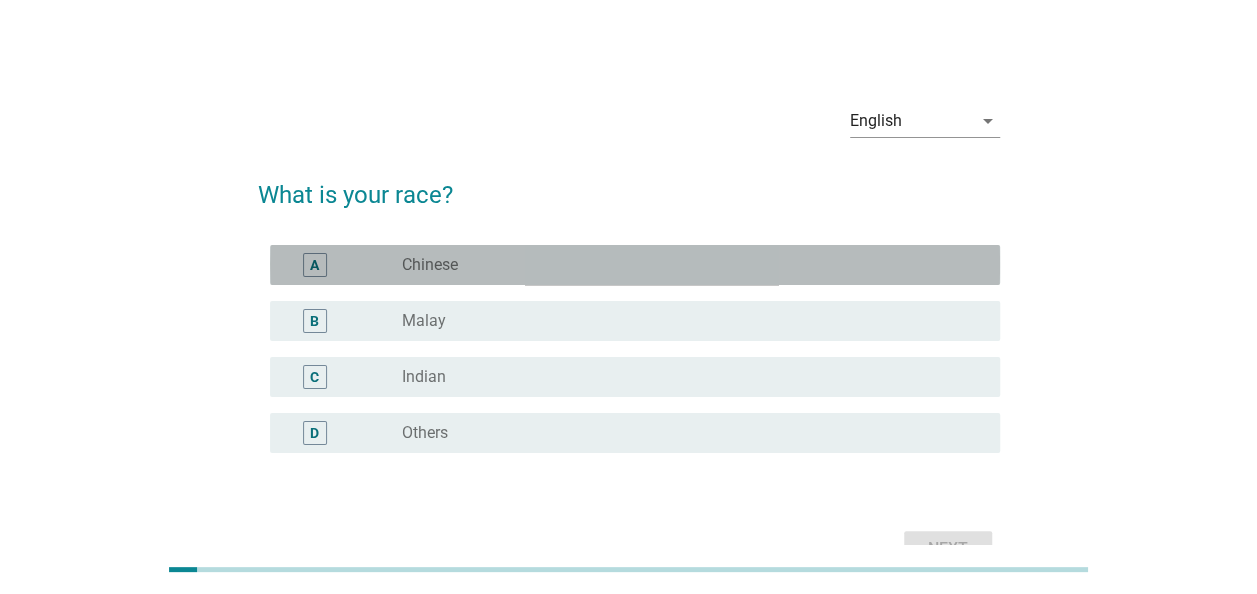 click on "radio_button_unchecked Chinese" at bounding box center [685, 265] 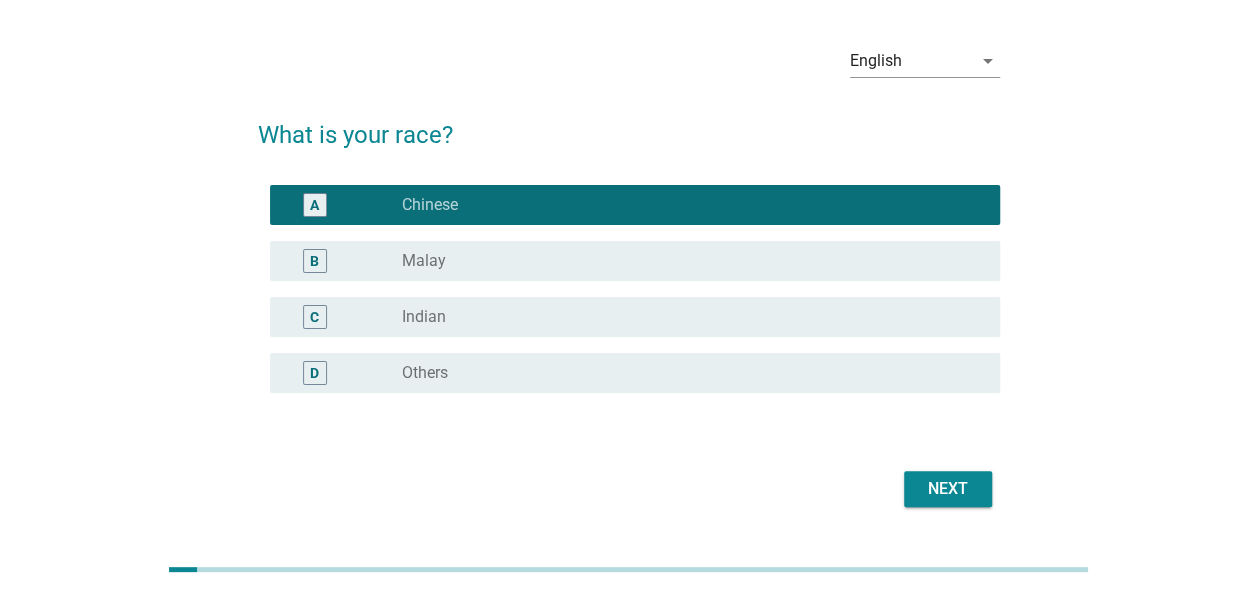 scroll, scrollTop: 66, scrollLeft: 0, axis: vertical 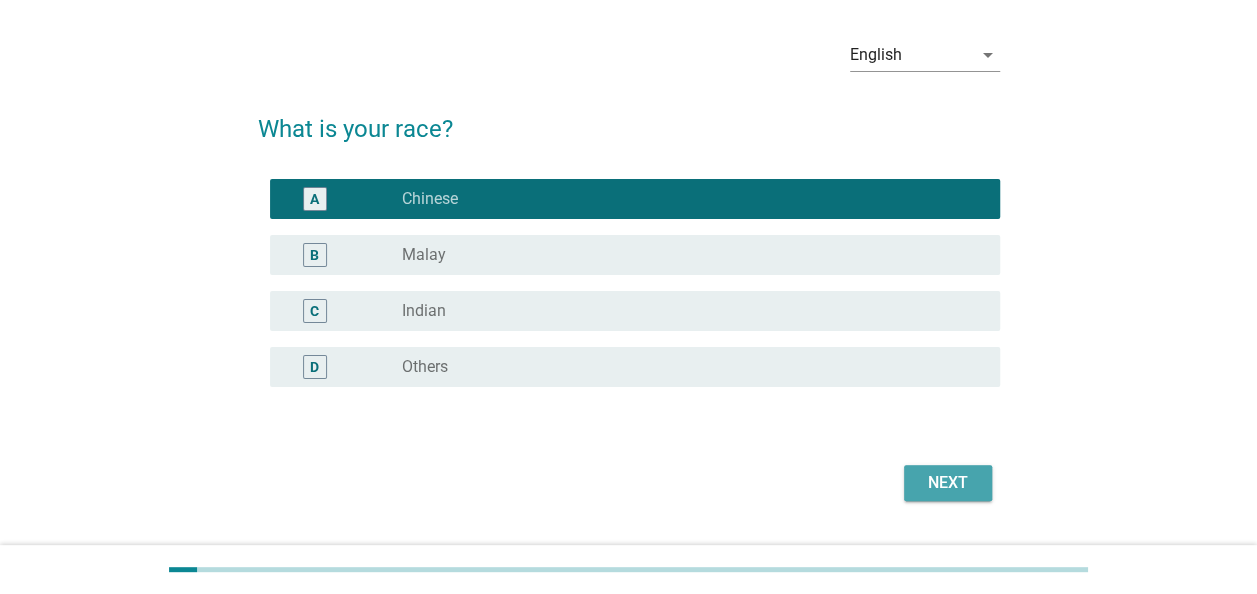 click on "Next" at bounding box center (948, 483) 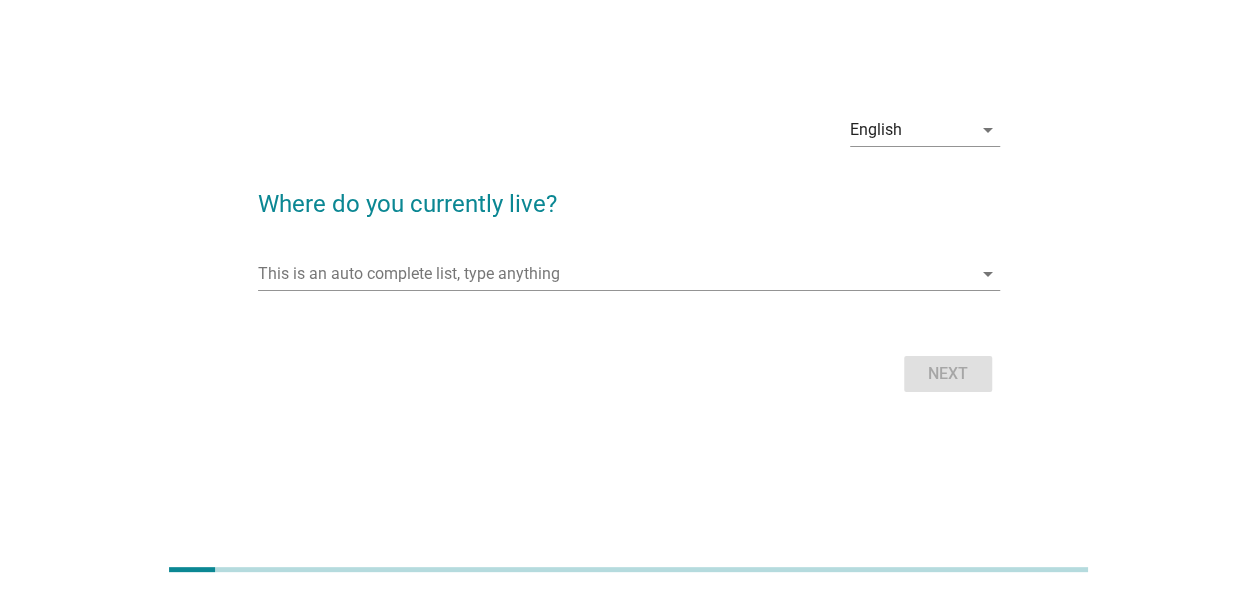 scroll, scrollTop: 0, scrollLeft: 0, axis: both 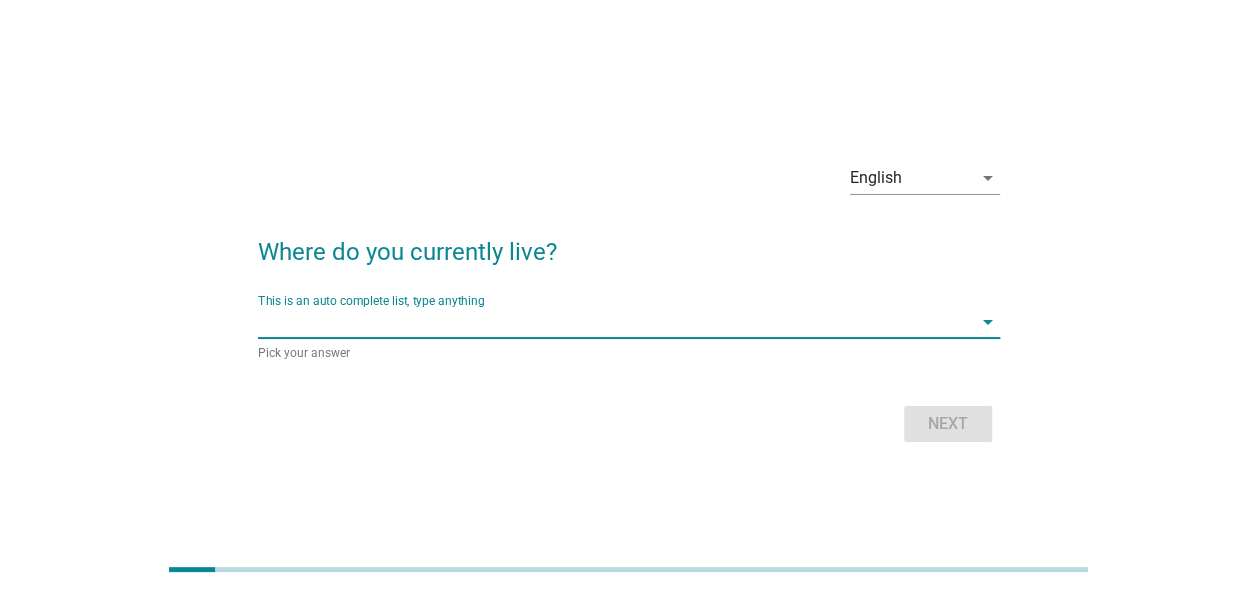 click at bounding box center [615, 322] 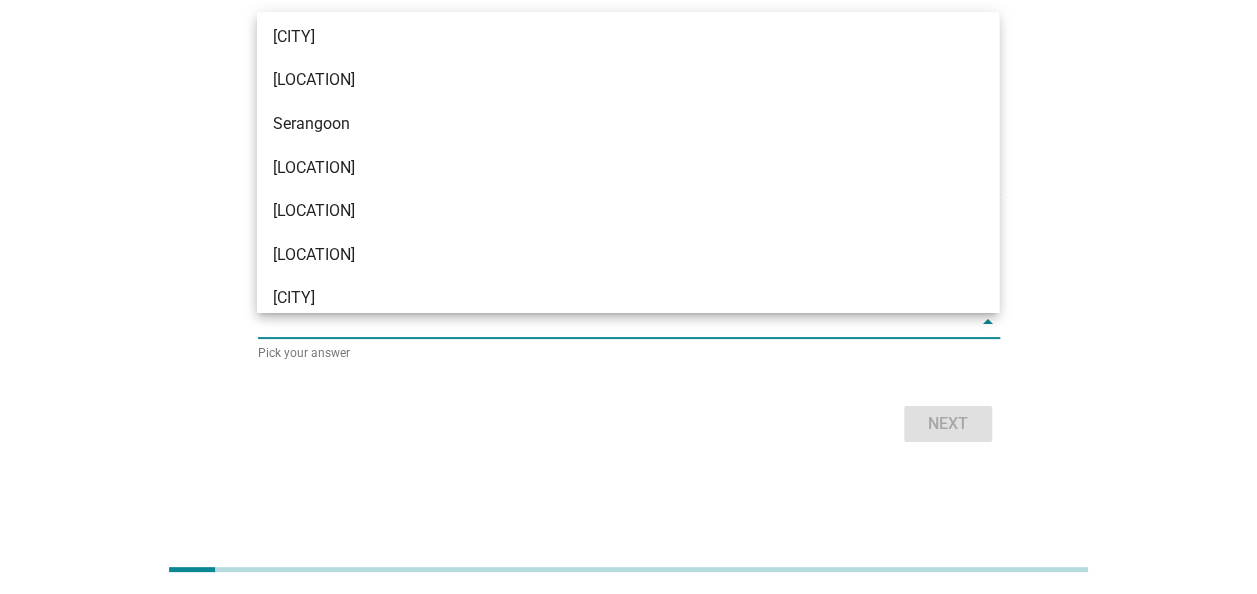scroll, scrollTop: 0, scrollLeft: 0, axis: both 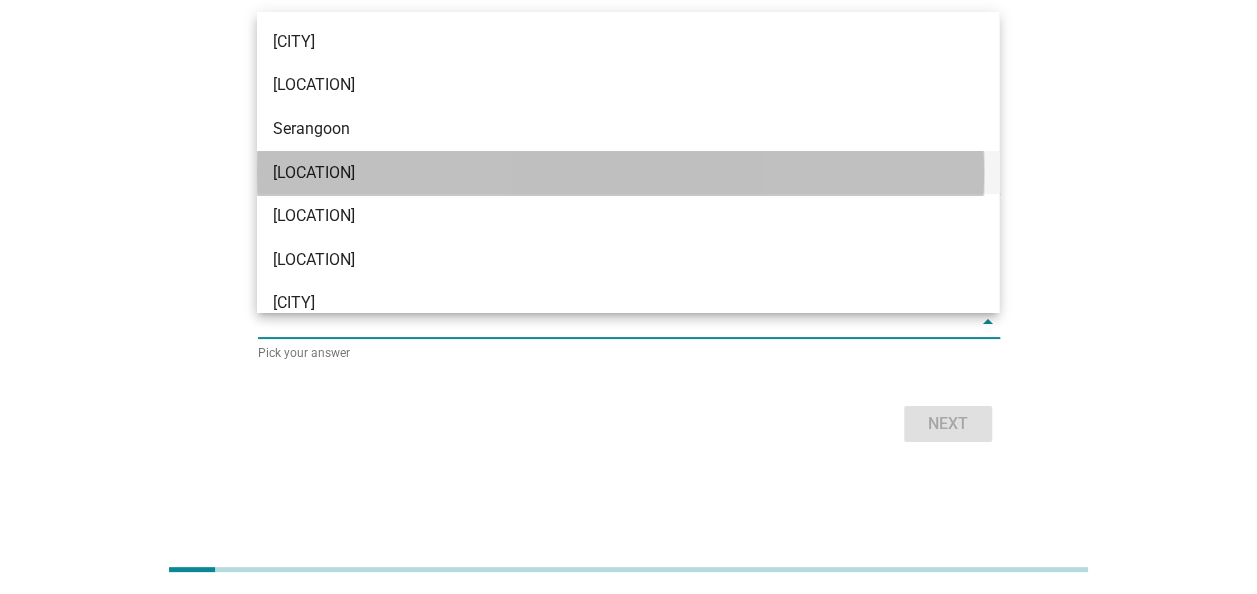 click on "[LOCATION]" at bounding box center (598, 173) 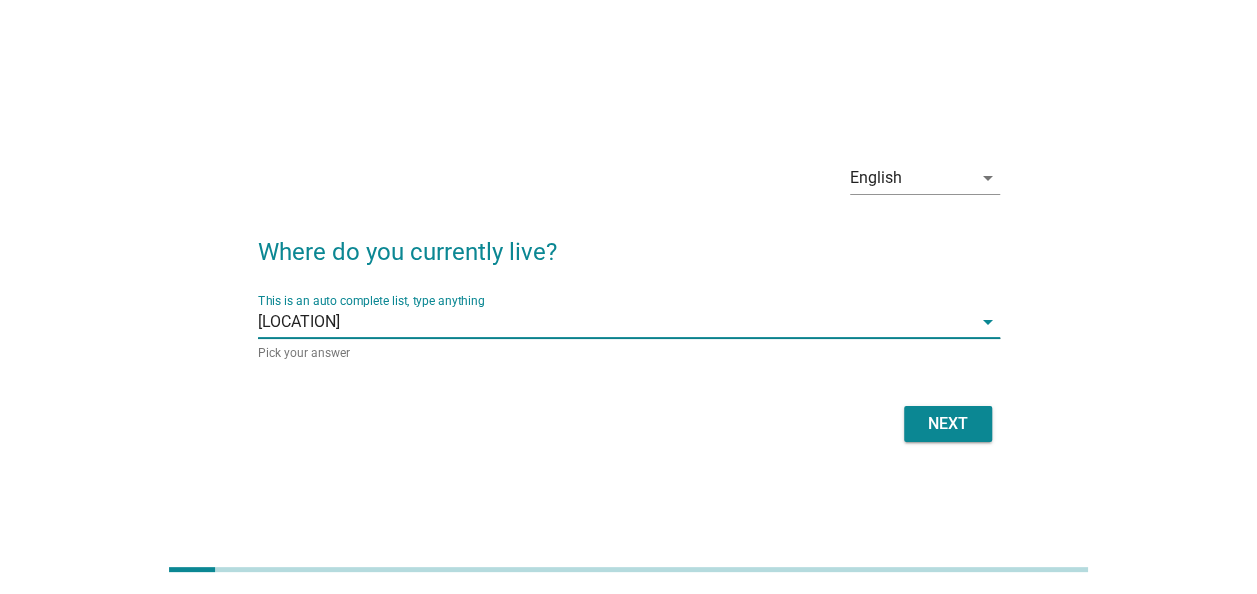click on "arrow_drop_down" at bounding box center [988, 322] 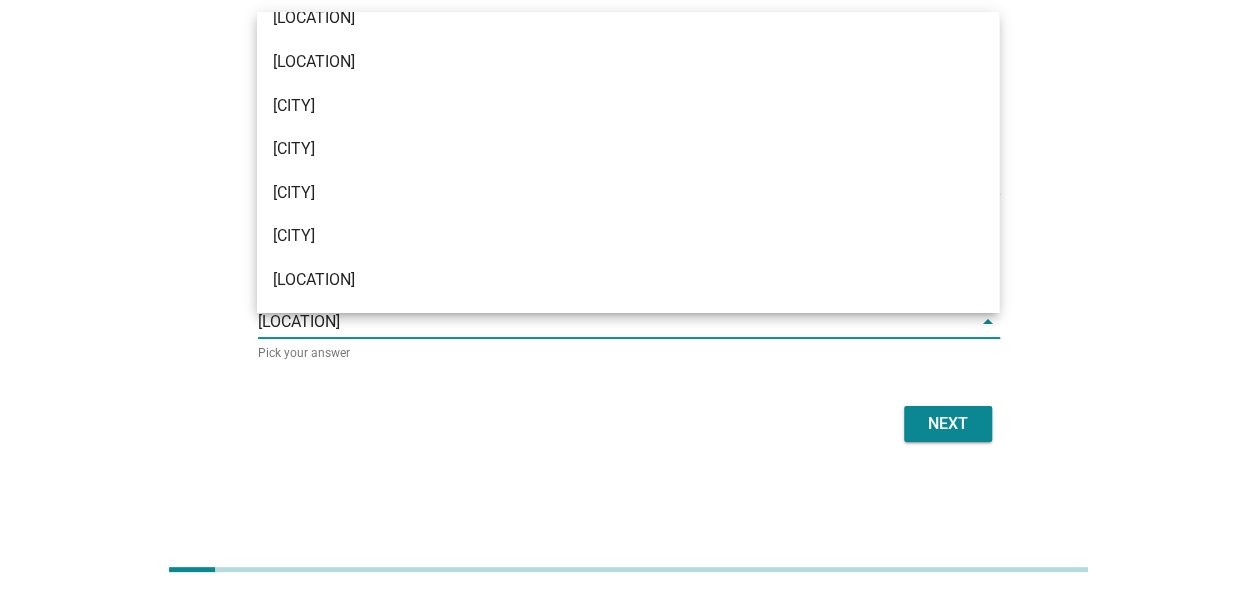 scroll, scrollTop: 1092, scrollLeft: 0, axis: vertical 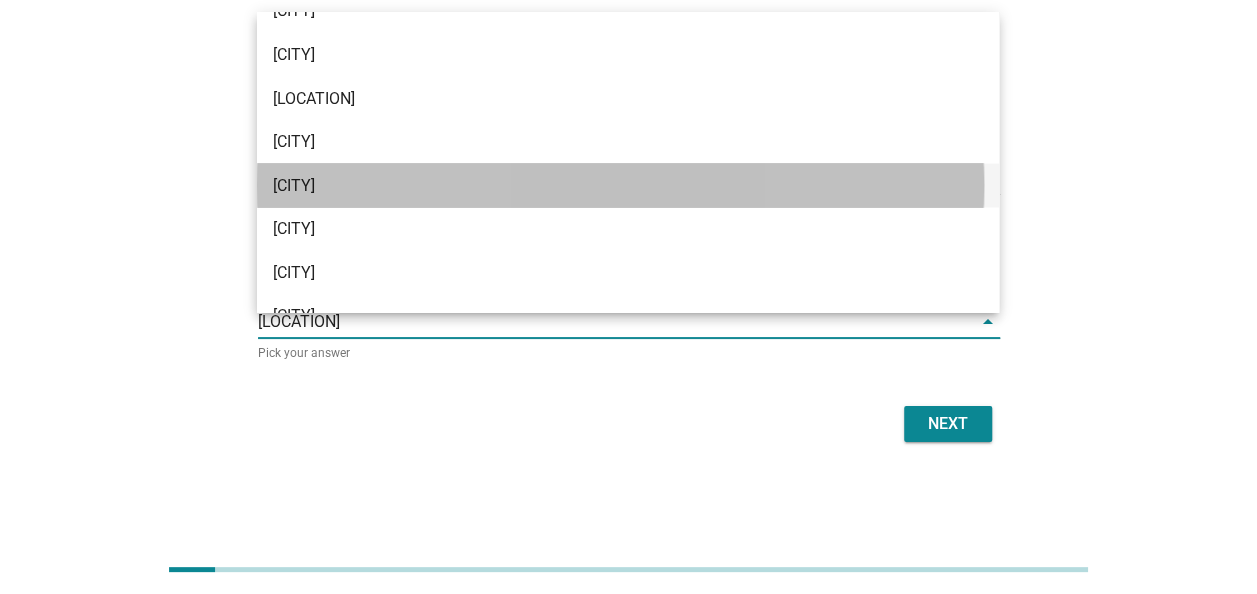 click on "[CITY]" at bounding box center (598, 186) 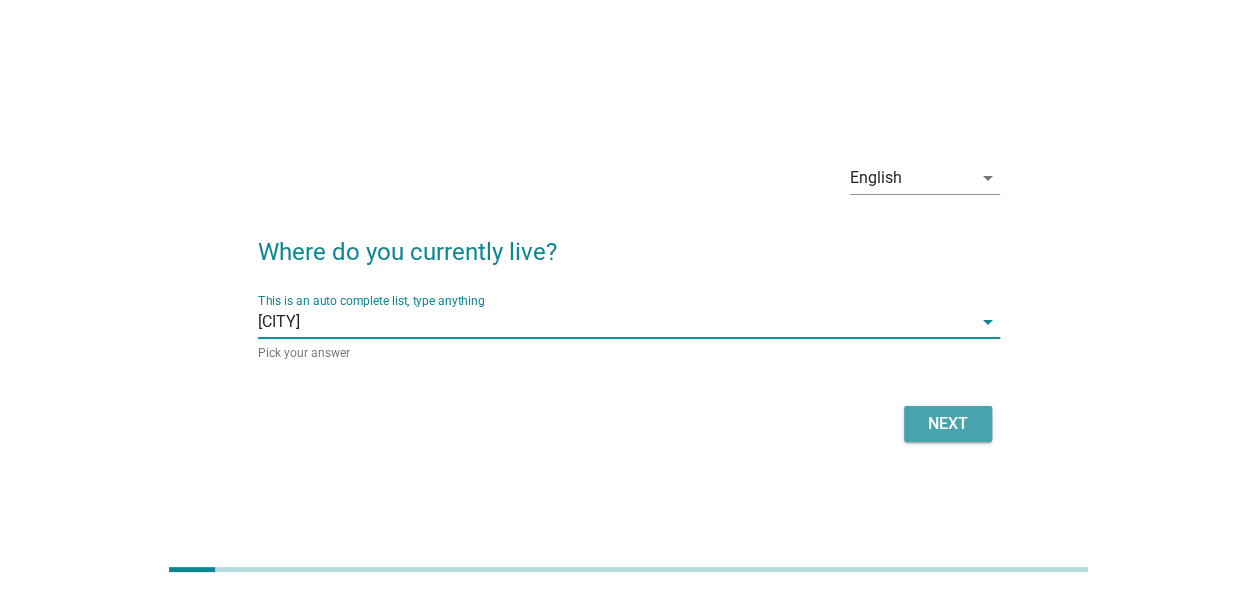 click on "Next" at bounding box center [948, 424] 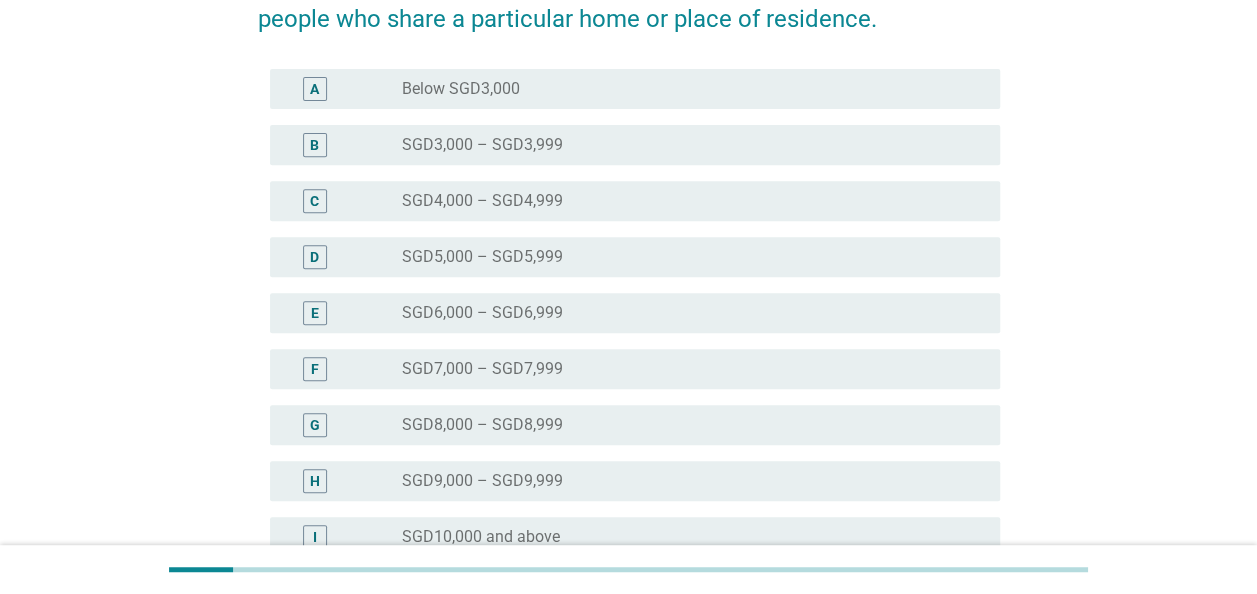 scroll, scrollTop: 466, scrollLeft: 0, axis: vertical 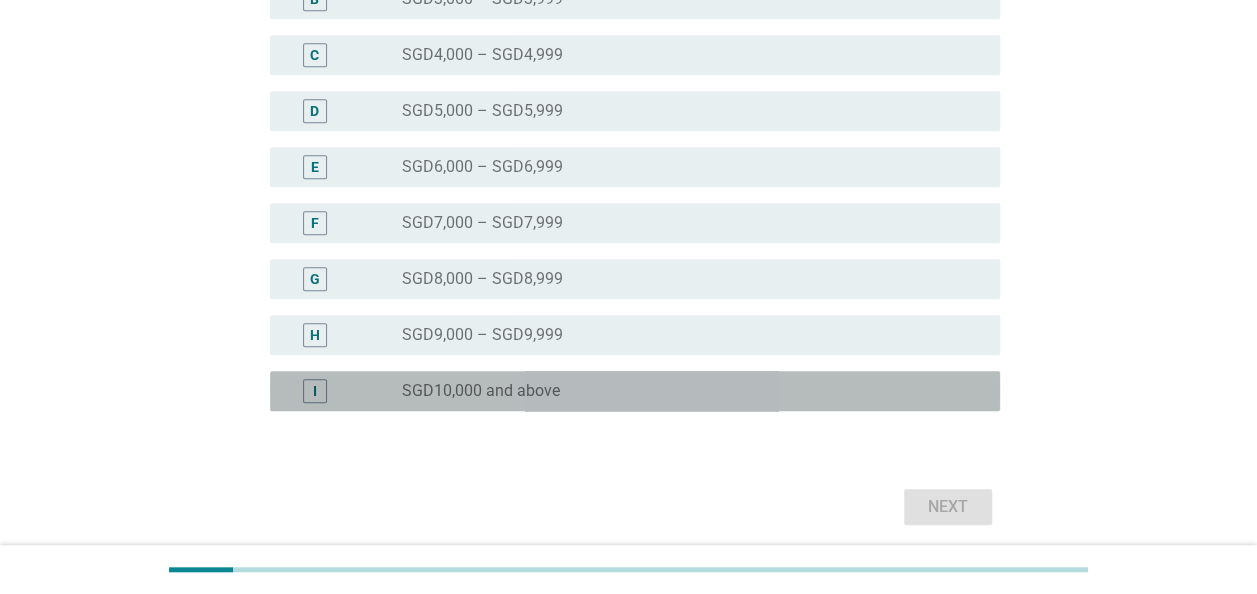 click on "radio_button_unchecked SGD10,000 and above" at bounding box center (685, 391) 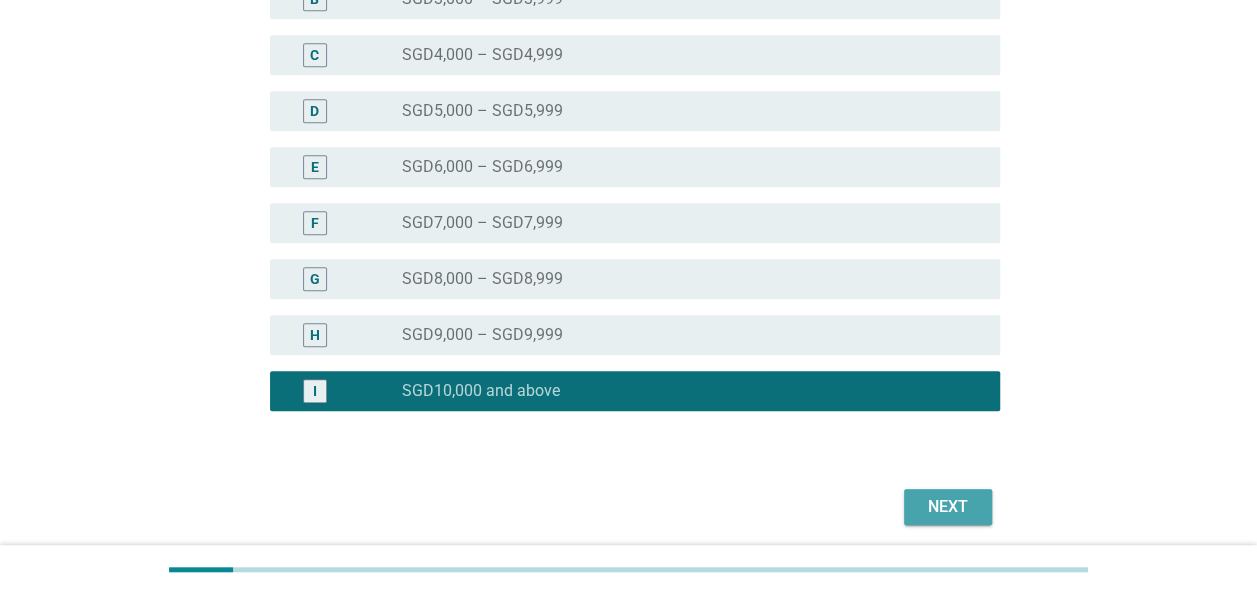 click on "Next" at bounding box center [948, 507] 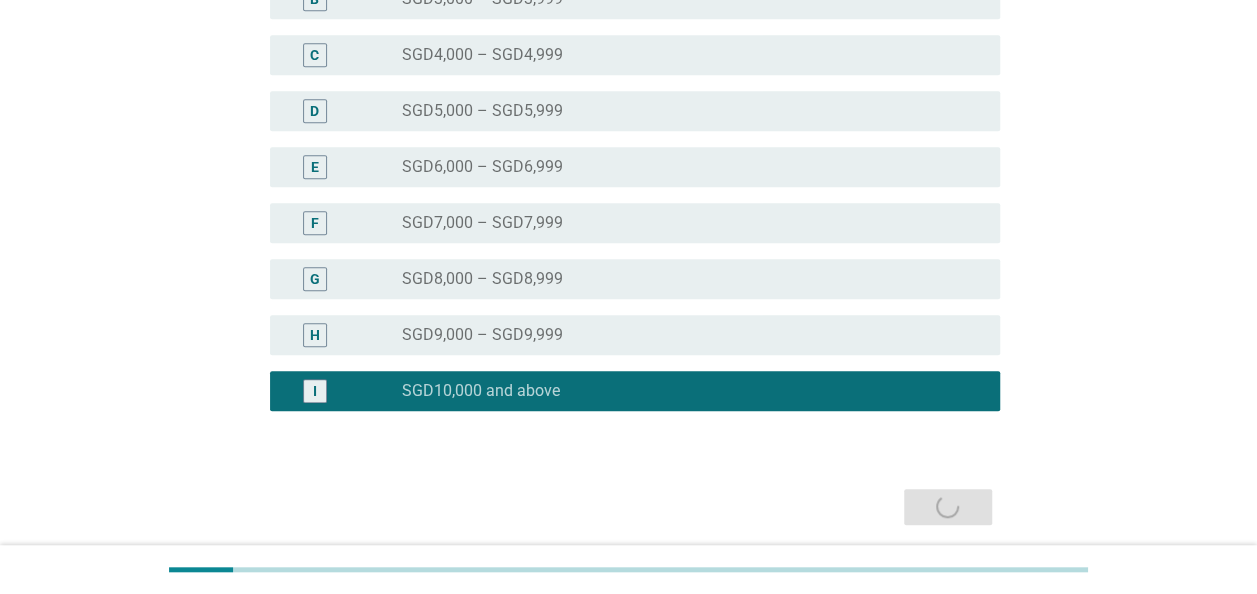 scroll, scrollTop: 0, scrollLeft: 0, axis: both 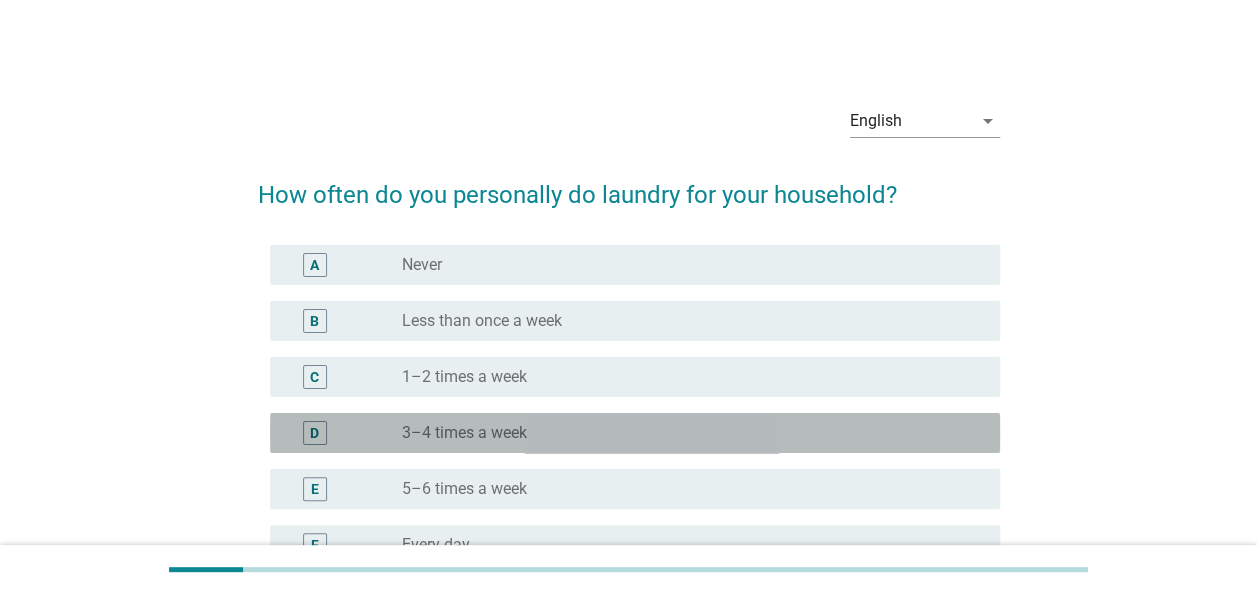 click on "D" at bounding box center (315, 433) 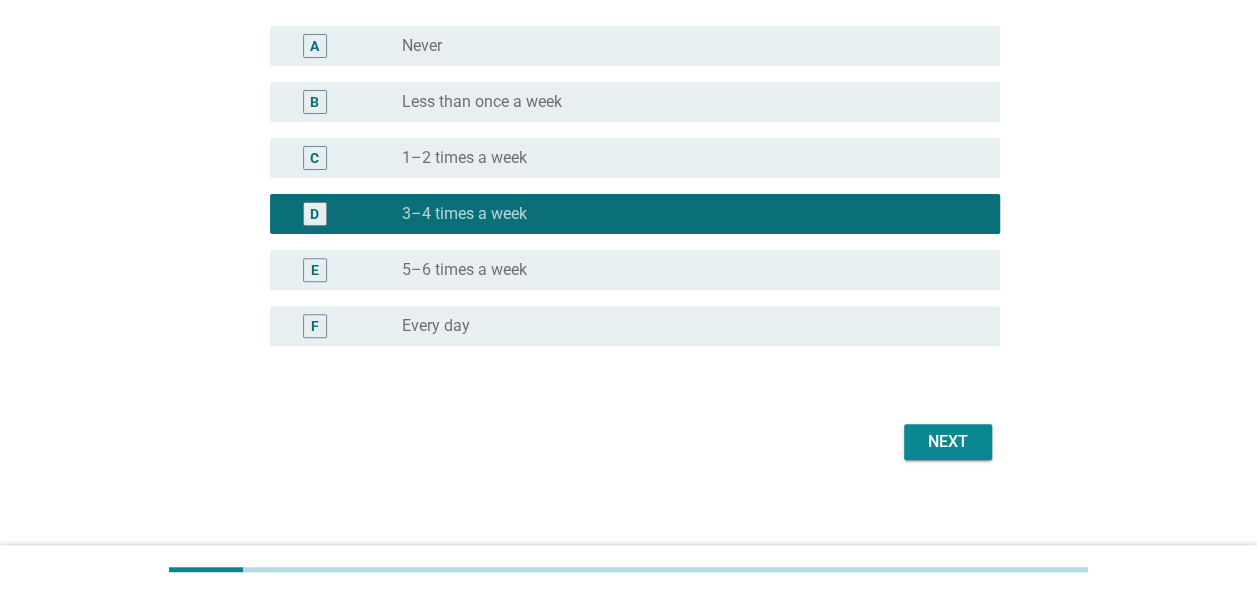 scroll, scrollTop: 226, scrollLeft: 0, axis: vertical 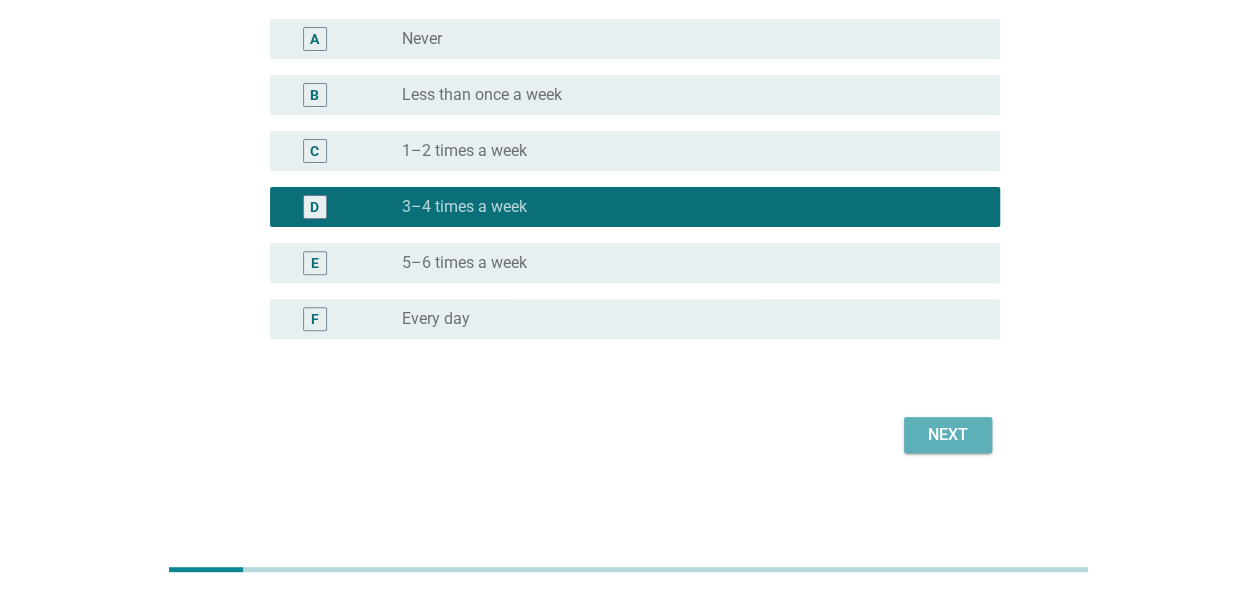 click on "Next" at bounding box center (948, 435) 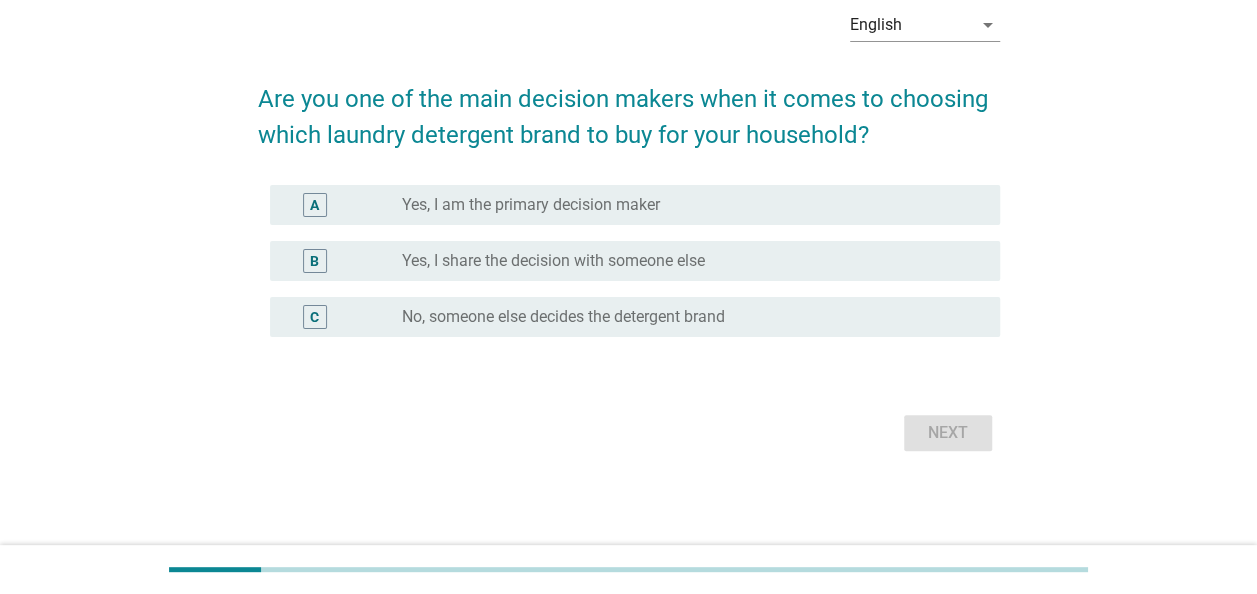 scroll, scrollTop: 0, scrollLeft: 0, axis: both 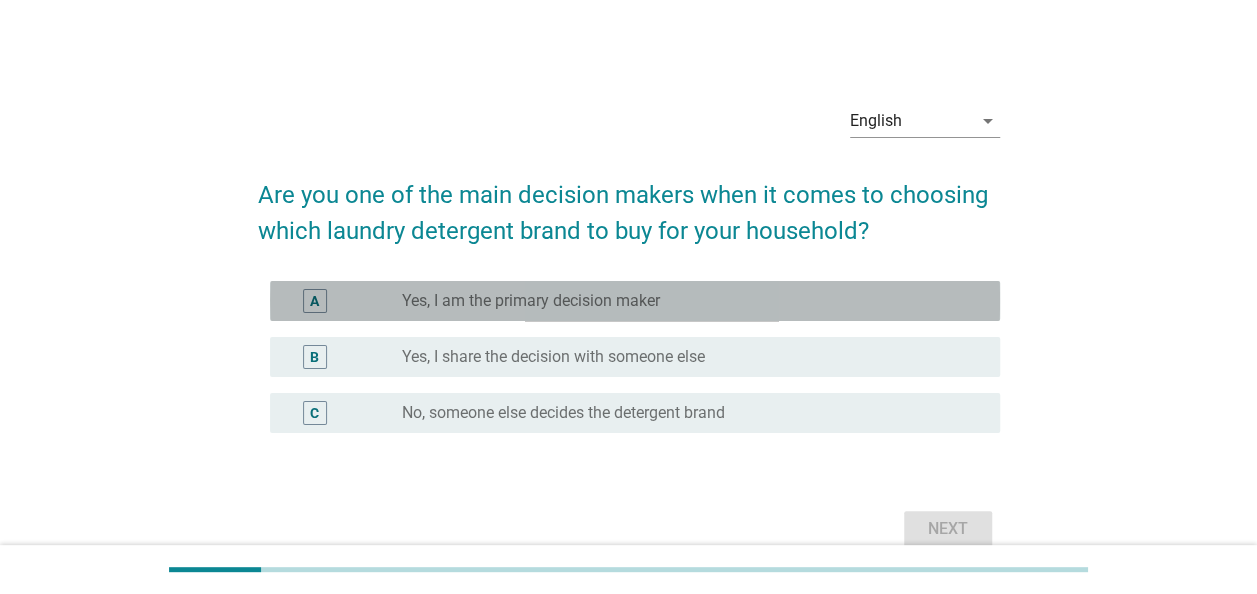 click on "Yes, I am the primary decision maker" at bounding box center (531, 301) 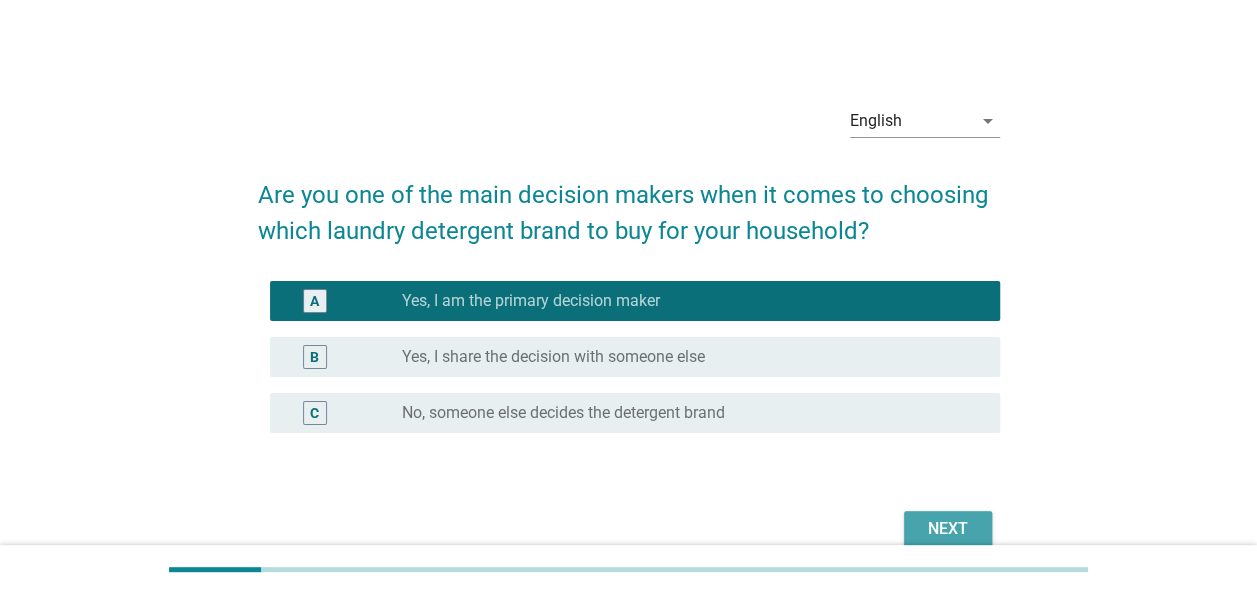 click on "Next" at bounding box center [948, 529] 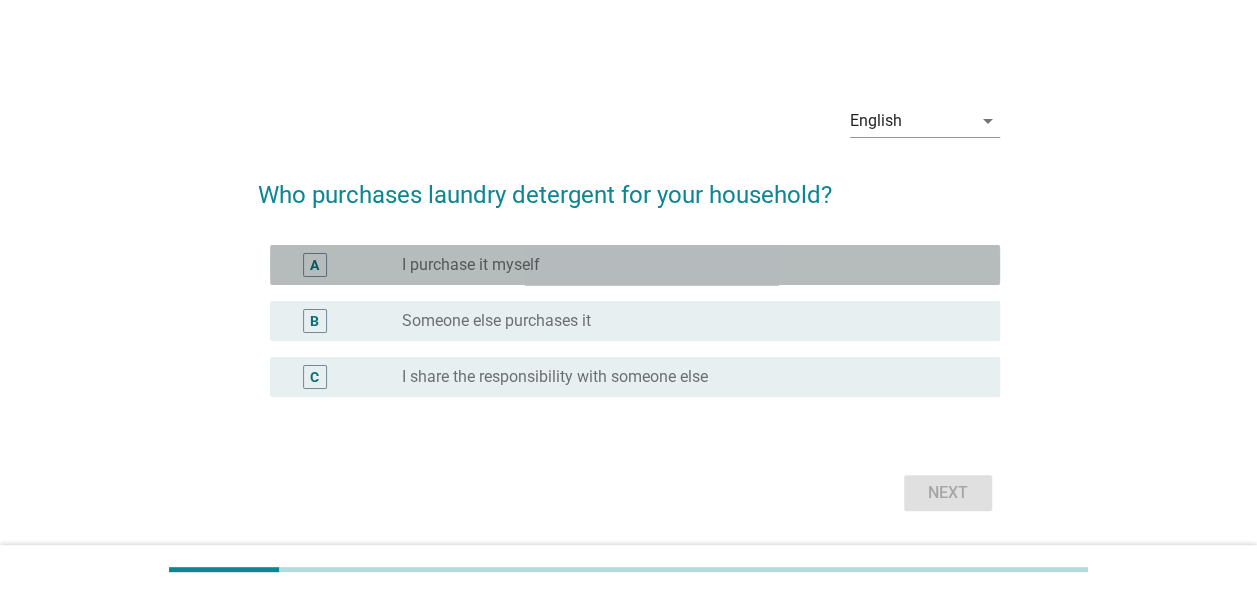 click on "A" at bounding box center [344, 265] 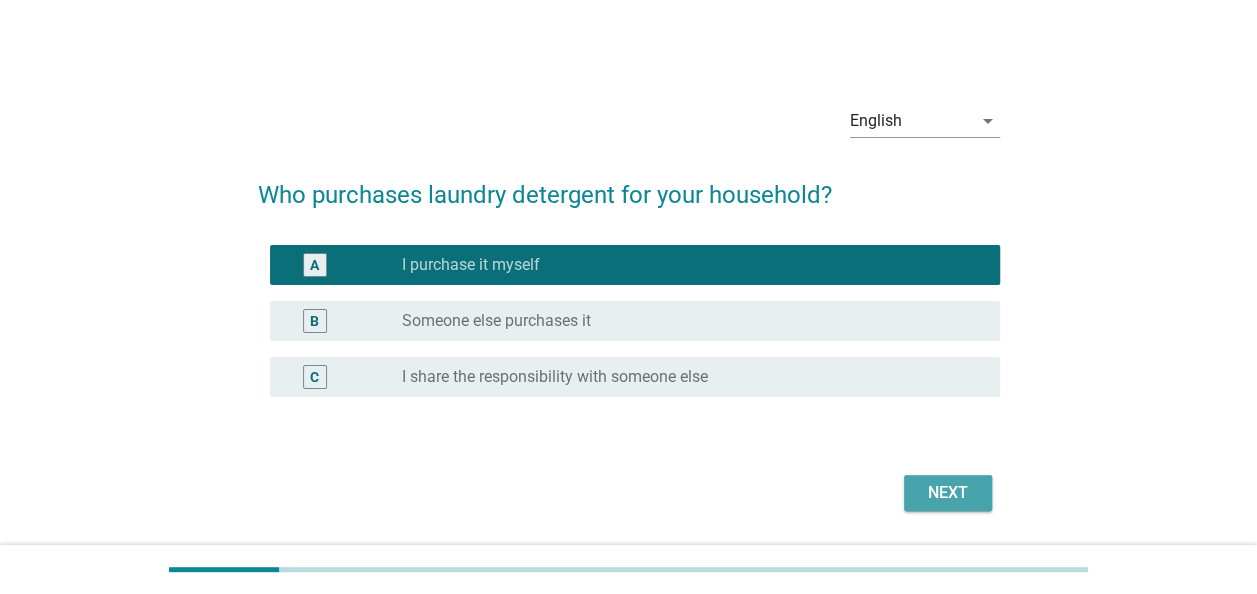 click on "Next" at bounding box center [948, 493] 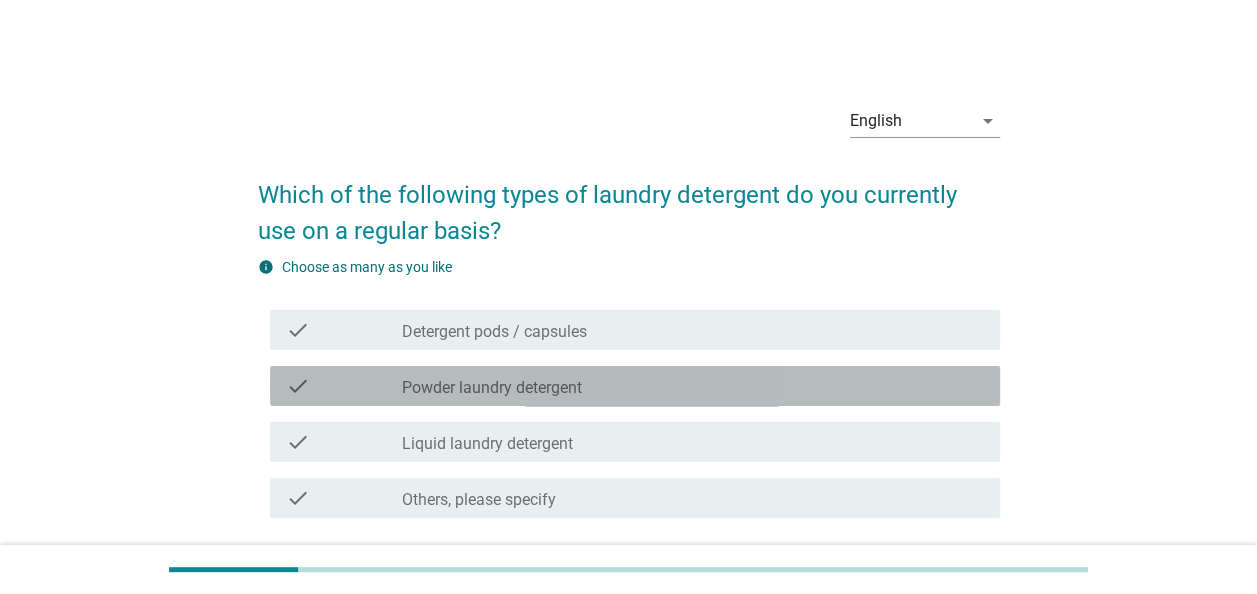 click on "check_box_outline_blank Powder laundry detergent" at bounding box center [693, 386] 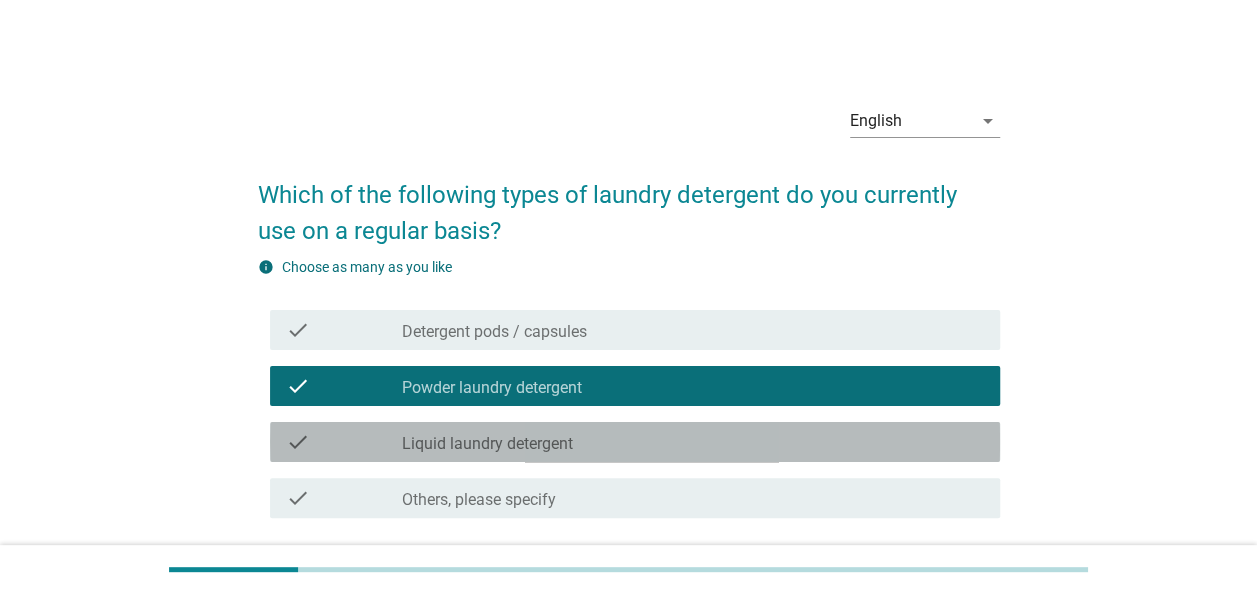 click on "check     check_box_outline_blank Liquid laundry detergent" at bounding box center [635, 442] 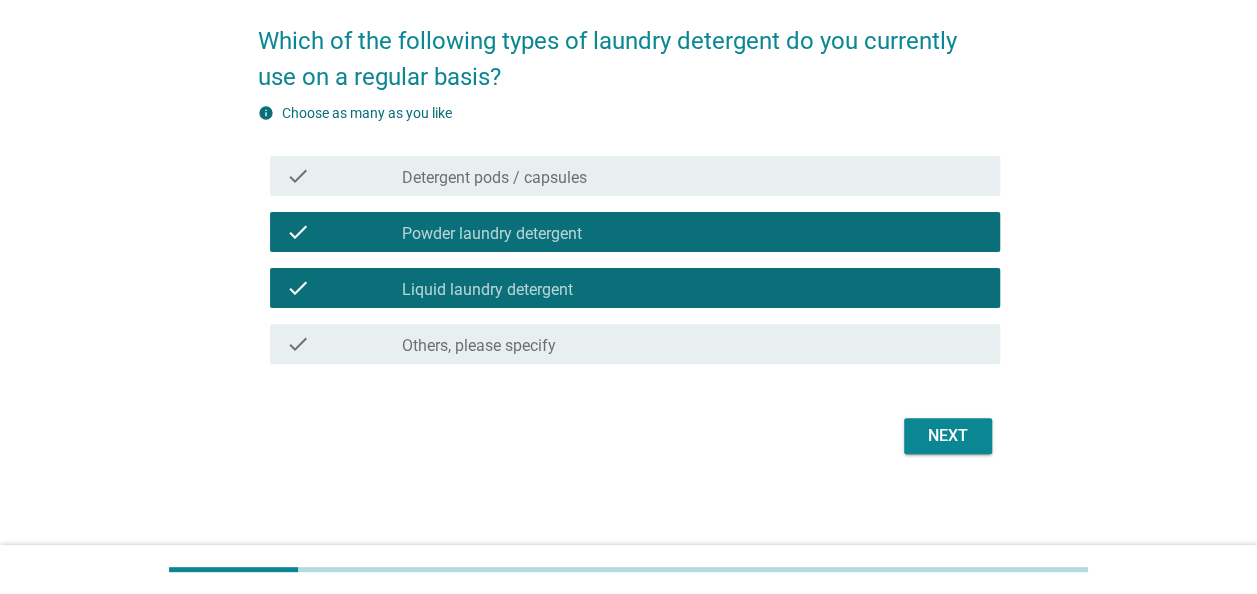scroll, scrollTop: 157, scrollLeft: 0, axis: vertical 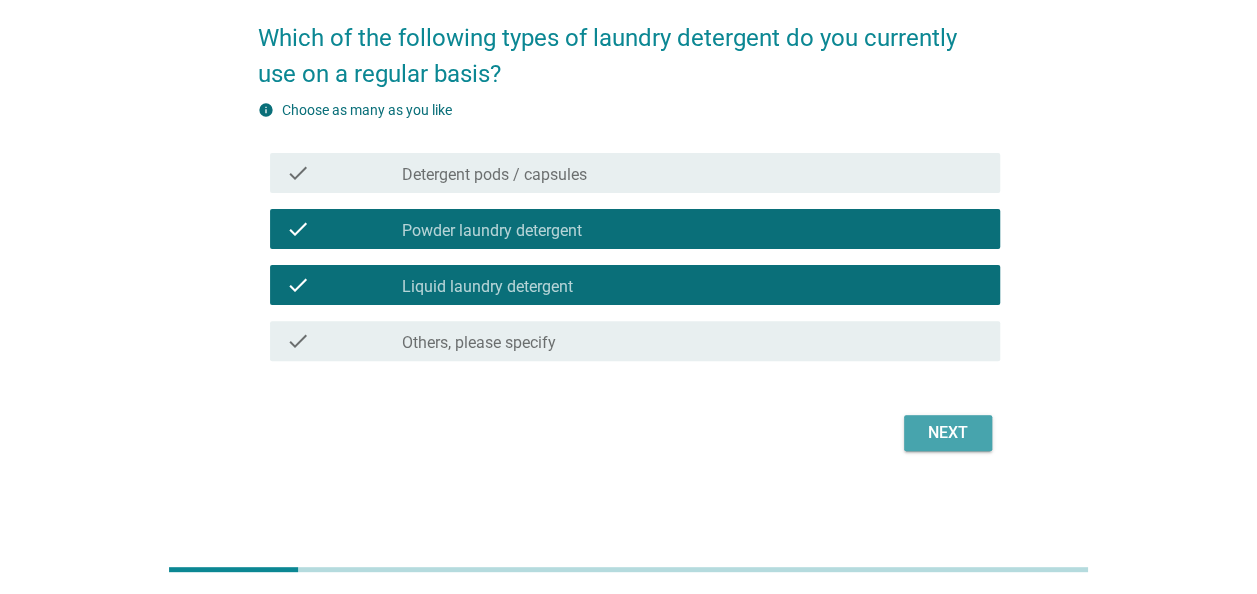 click on "Next" at bounding box center (948, 433) 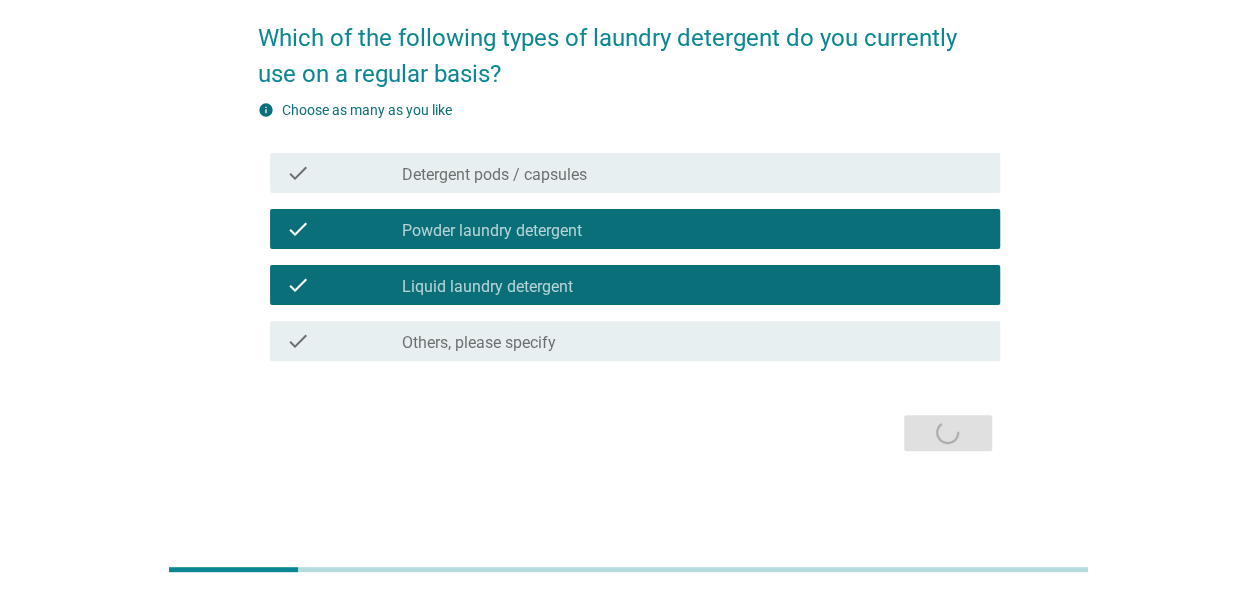 scroll, scrollTop: 0, scrollLeft: 0, axis: both 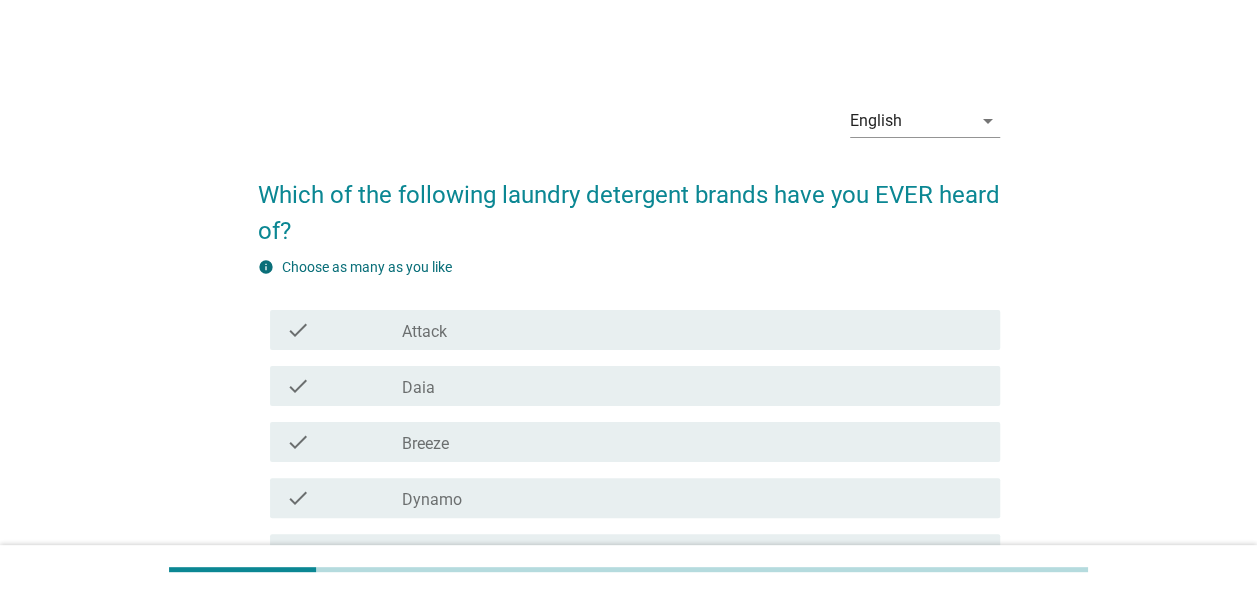 click on "check" at bounding box center [344, 442] 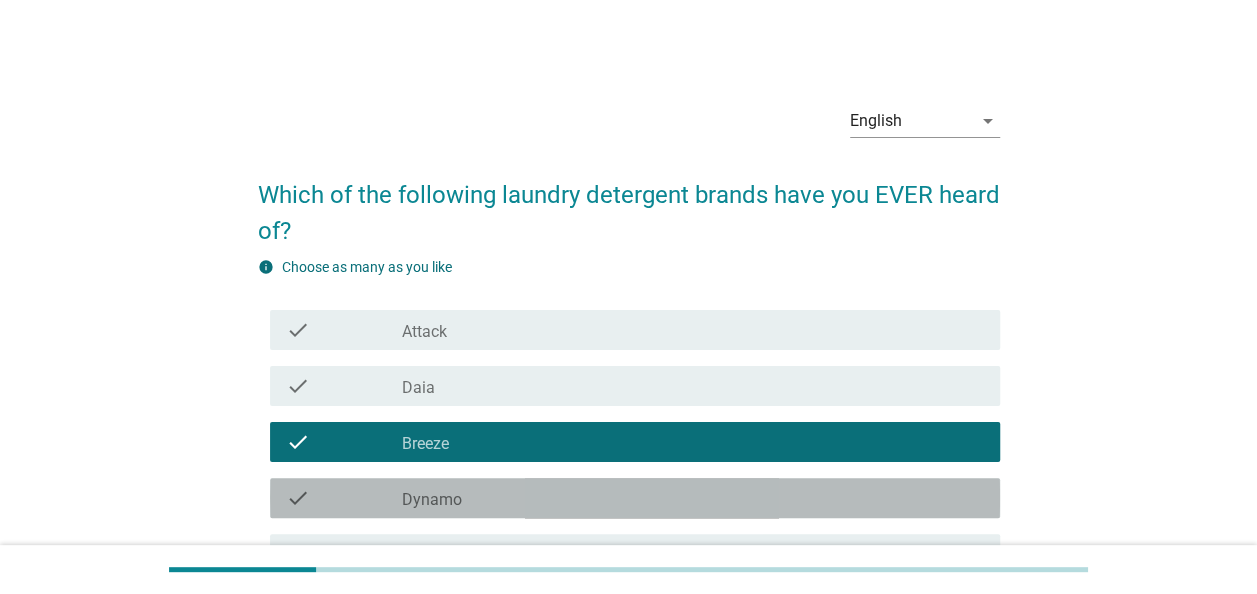 click on "check" at bounding box center (344, 498) 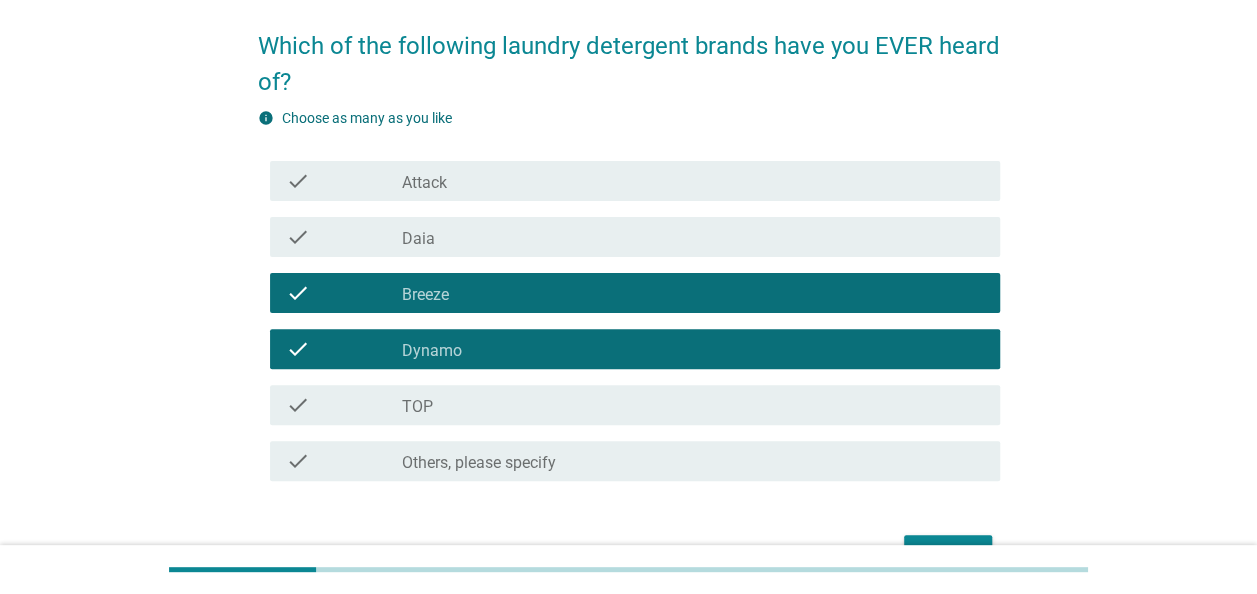 scroll, scrollTop: 151, scrollLeft: 0, axis: vertical 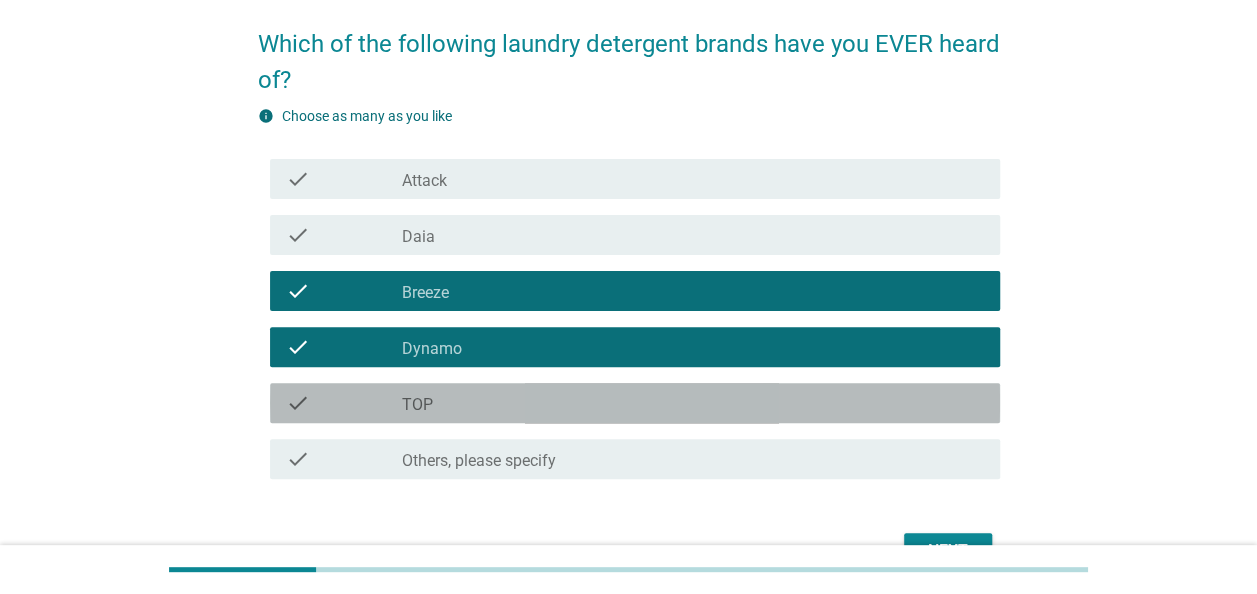 click on "check_box_outline_blank TOP" at bounding box center [693, 403] 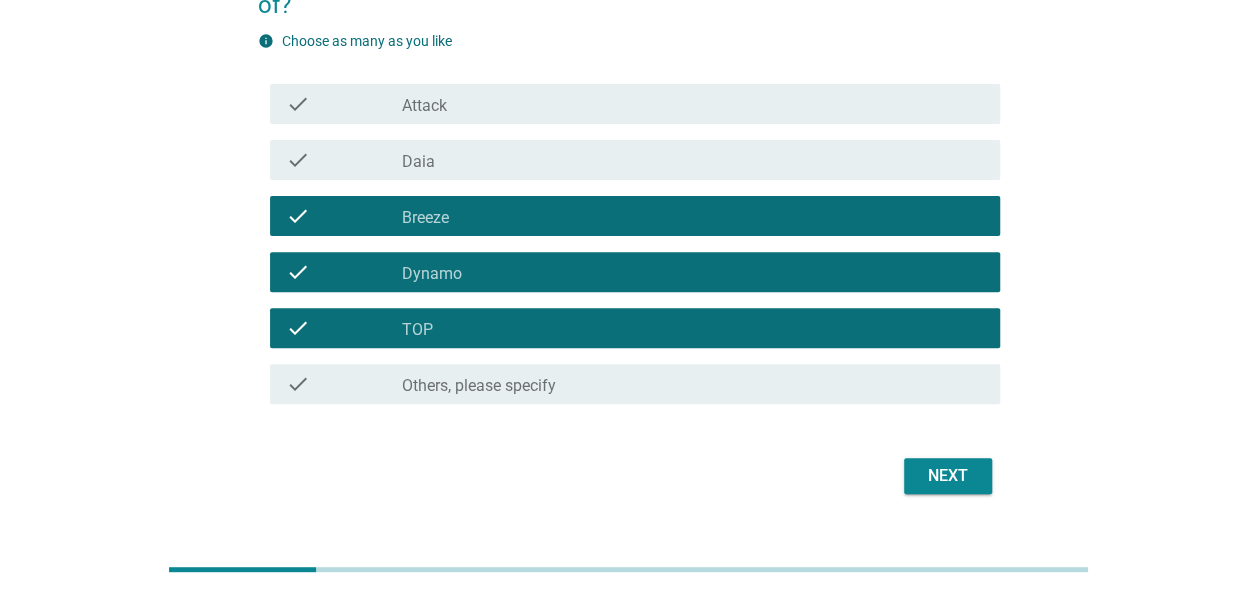 scroll, scrollTop: 229, scrollLeft: 0, axis: vertical 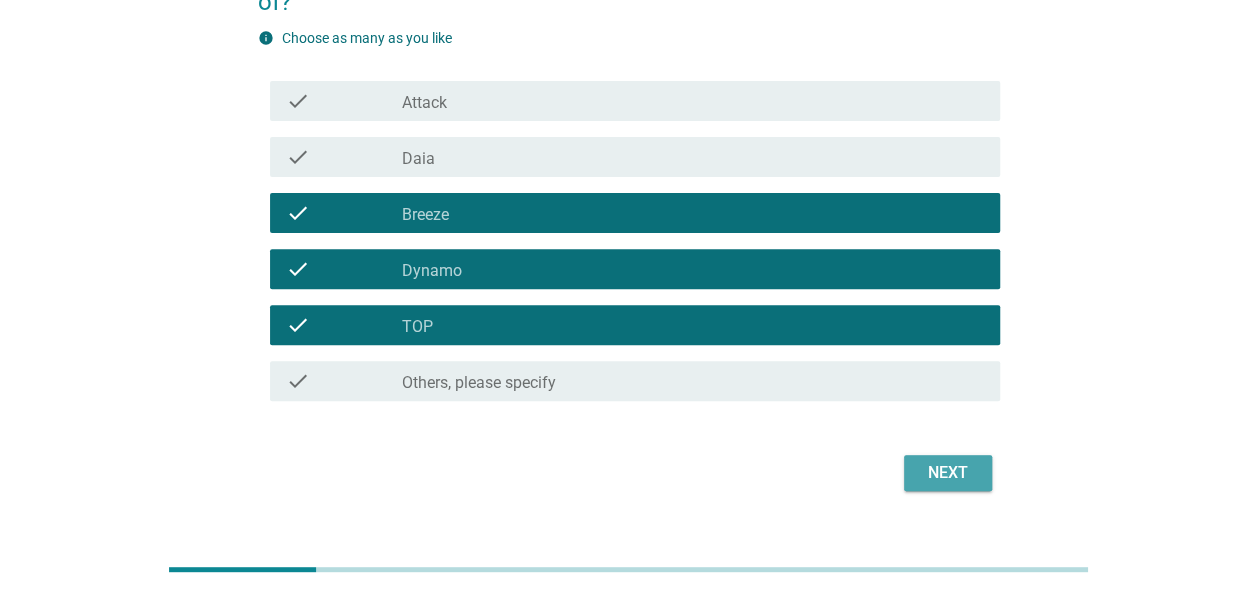click on "Next" at bounding box center [948, 473] 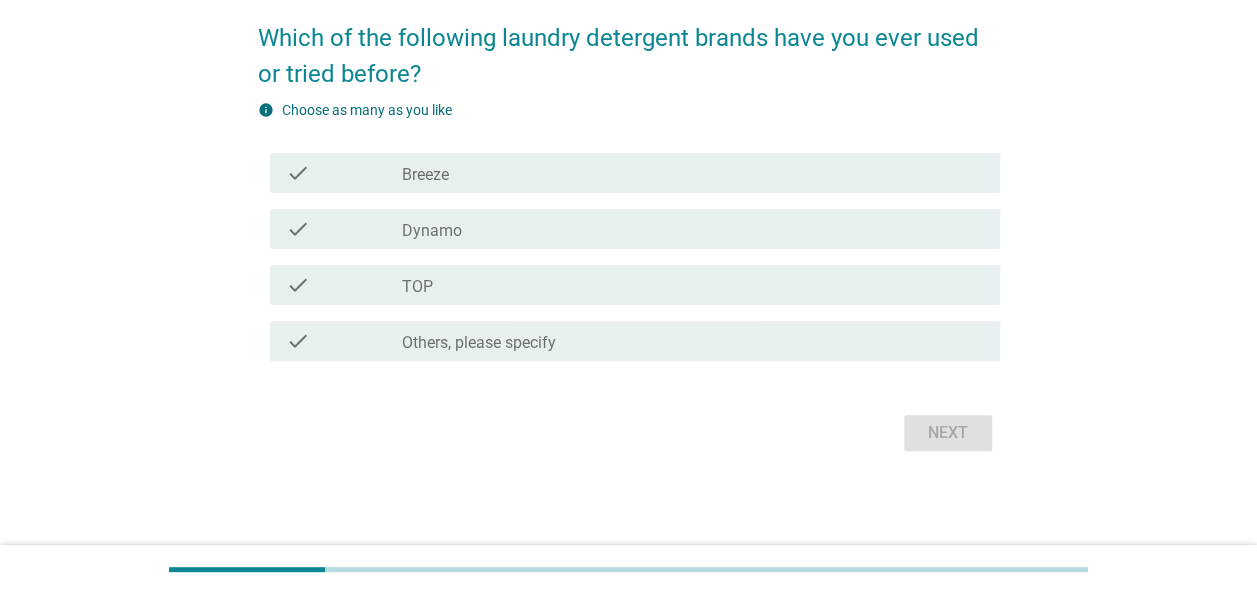 scroll, scrollTop: 0, scrollLeft: 0, axis: both 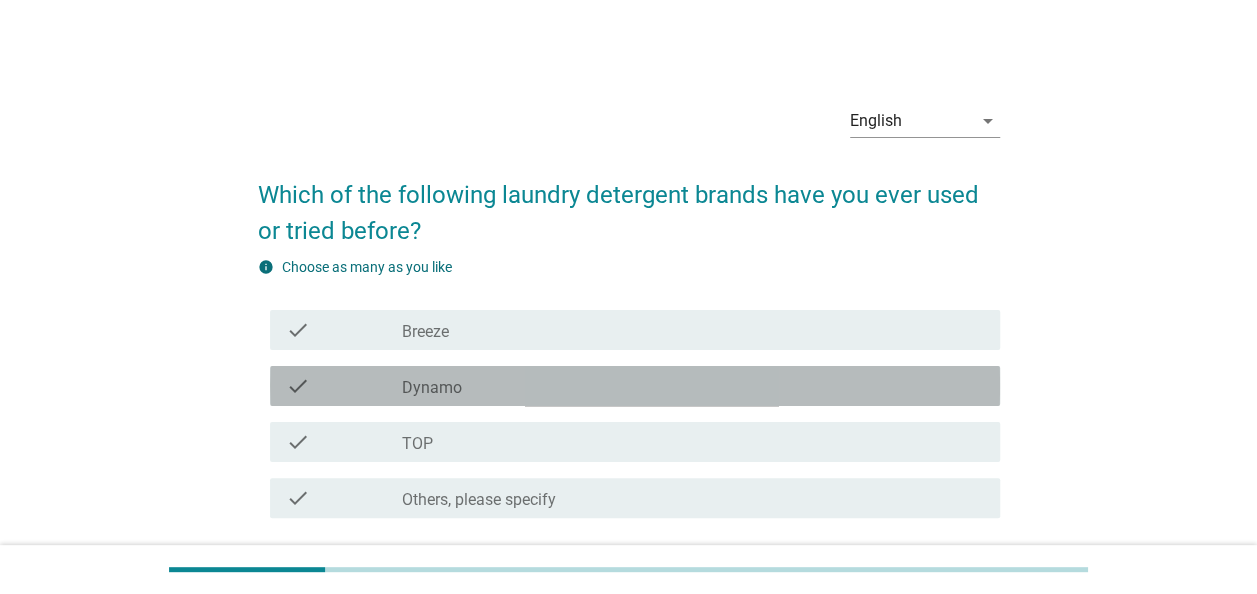 click on "check_box_outline_blank Dynamo" at bounding box center [693, 386] 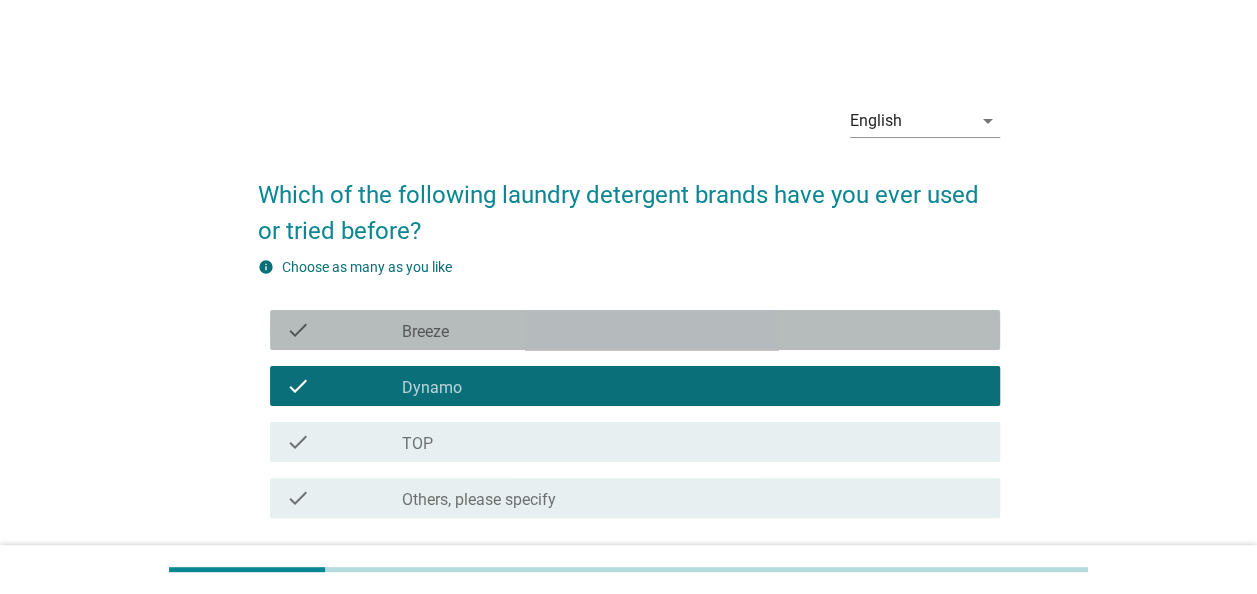 drag, startPoint x: 826, startPoint y: 336, endPoint x: 847, endPoint y: 336, distance: 21 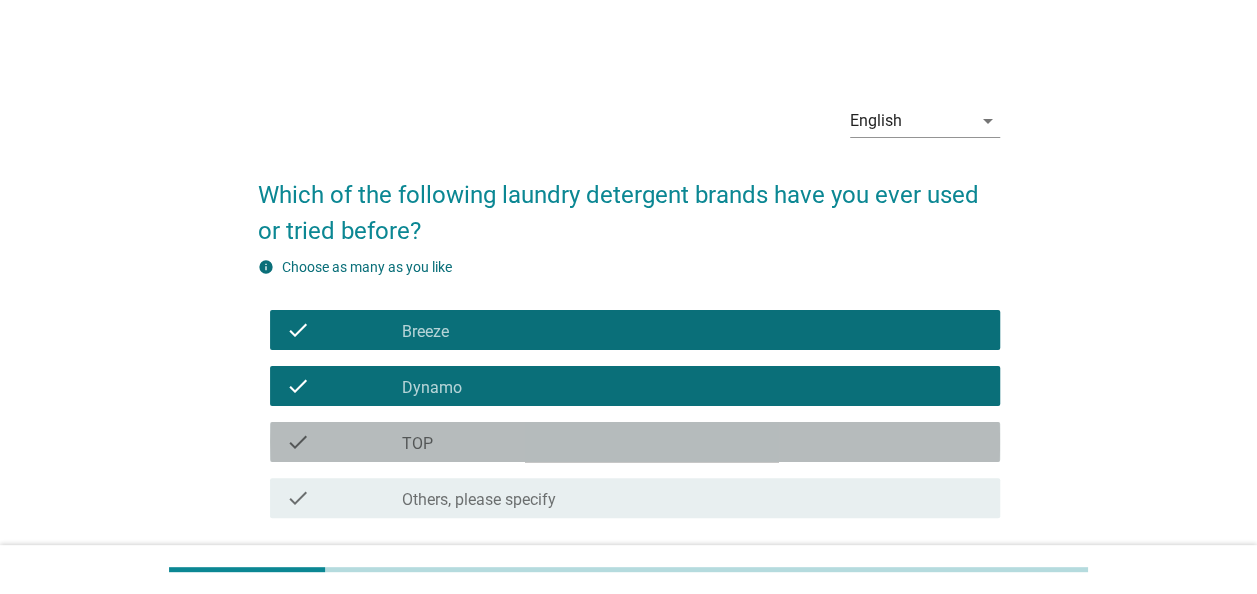 click on "check     check_box_outline_blank TOP" at bounding box center (635, 442) 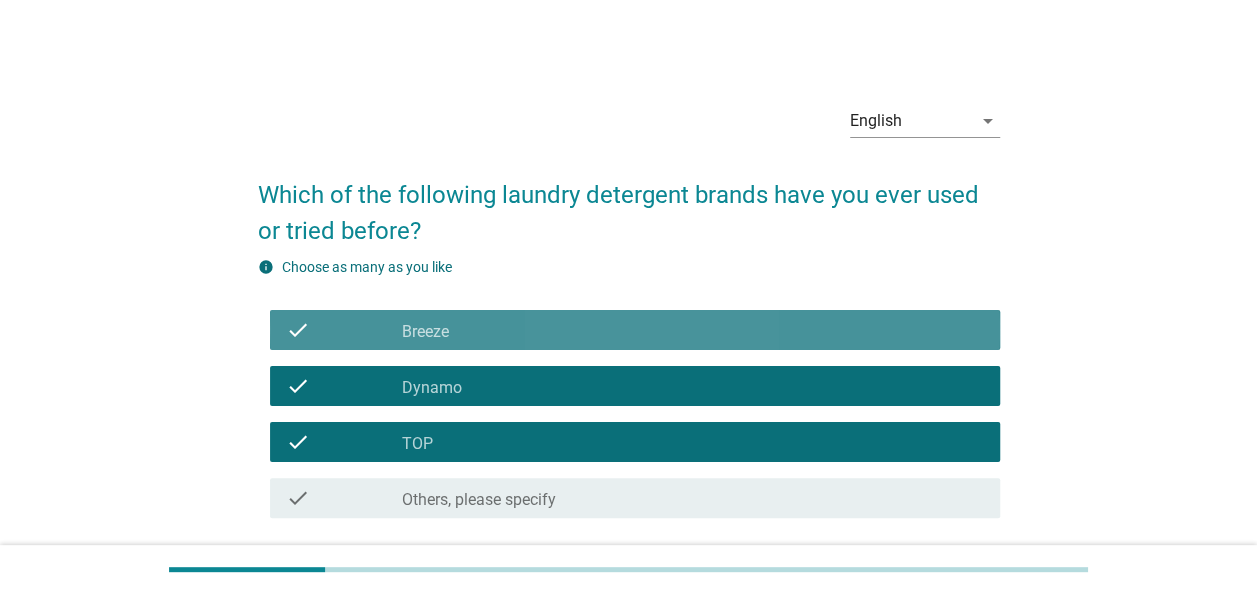 click on "check_box_outline_blank Breeze" at bounding box center (693, 330) 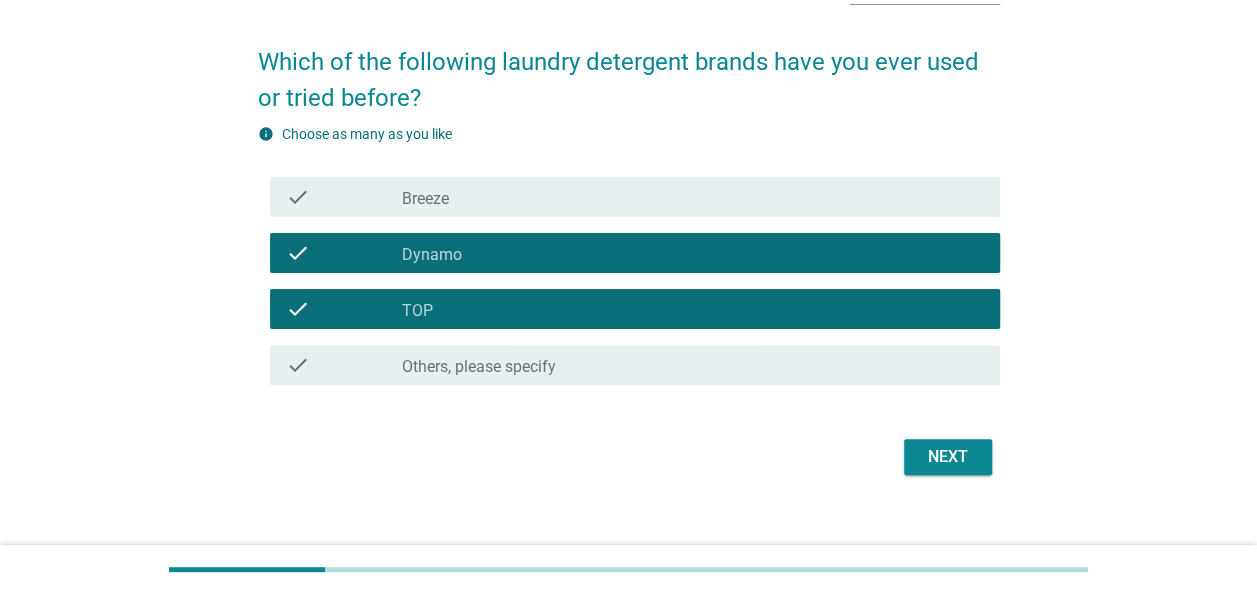 scroll, scrollTop: 146, scrollLeft: 0, axis: vertical 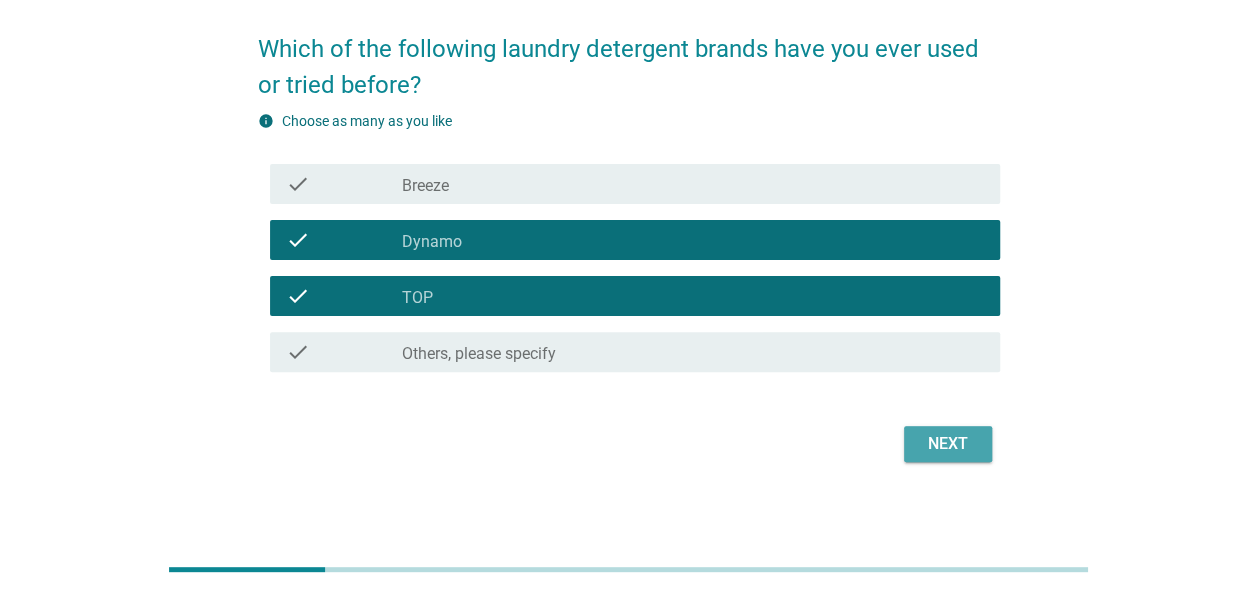 click on "Next" at bounding box center [948, 444] 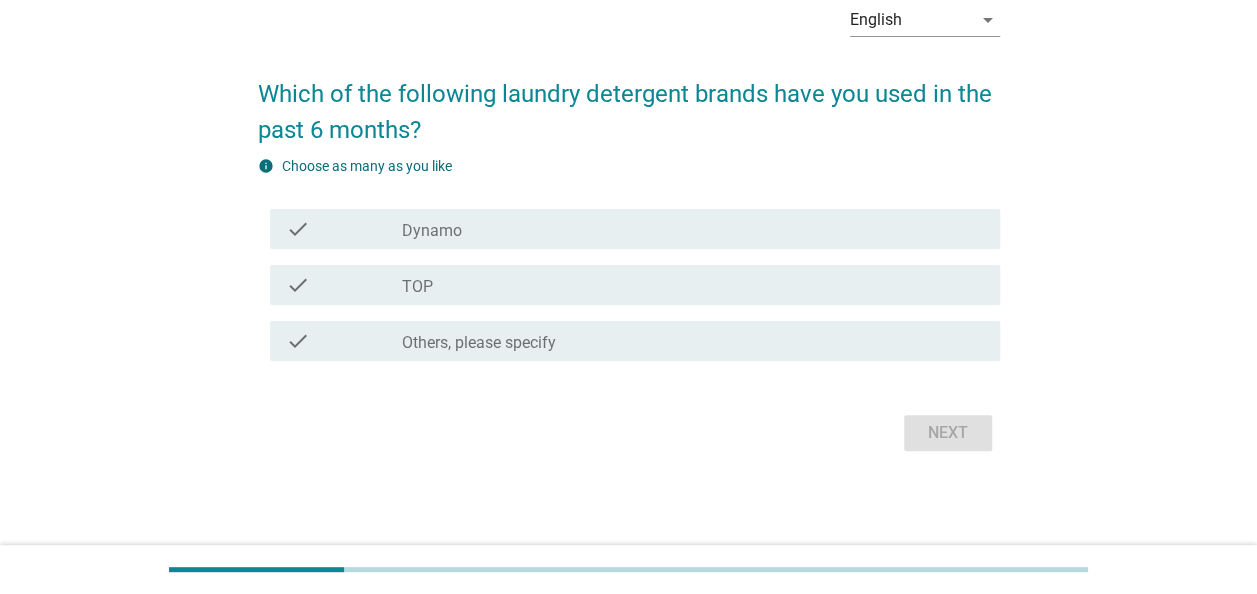 scroll, scrollTop: 0, scrollLeft: 0, axis: both 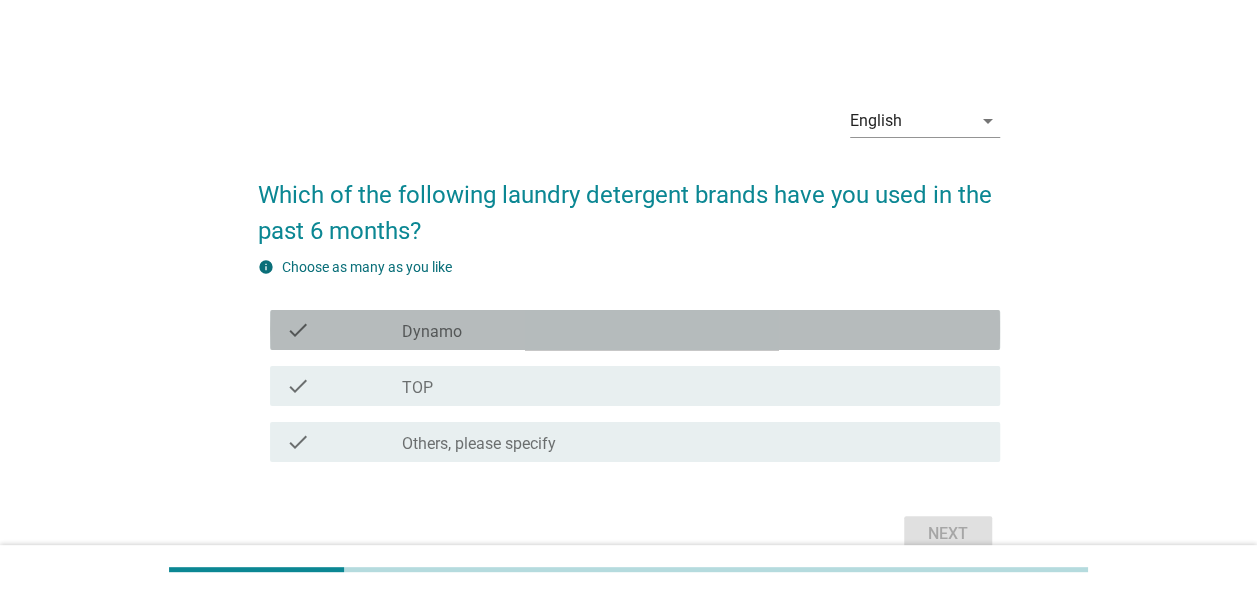 click on "check_box Dynamo" at bounding box center (693, 330) 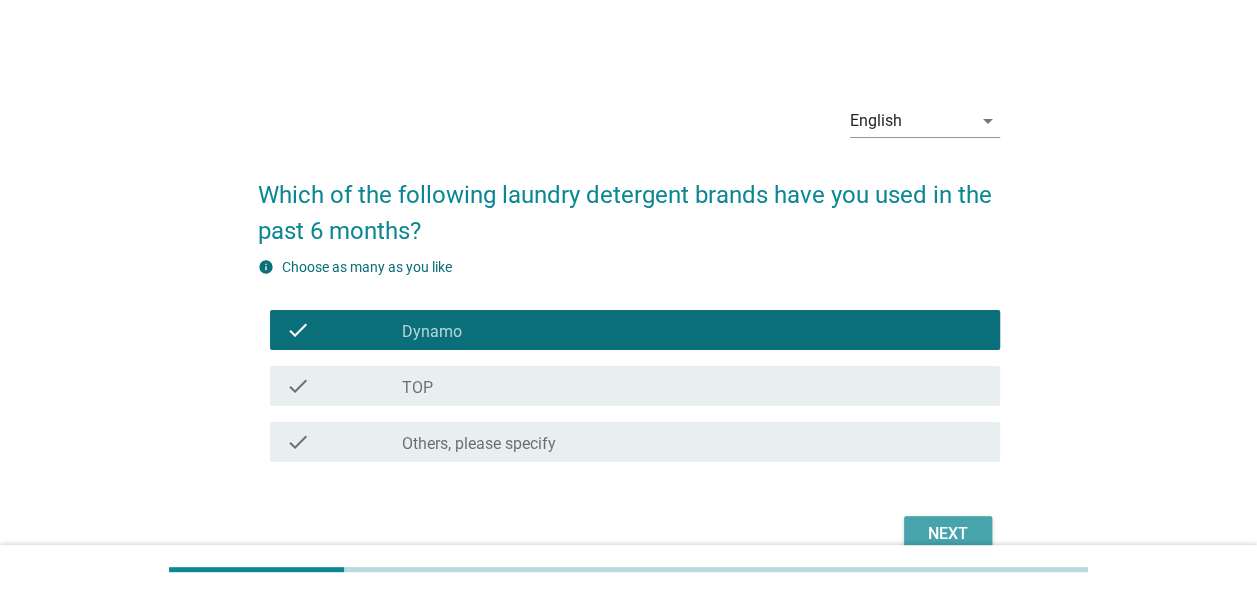 click on "Next" at bounding box center (948, 534) 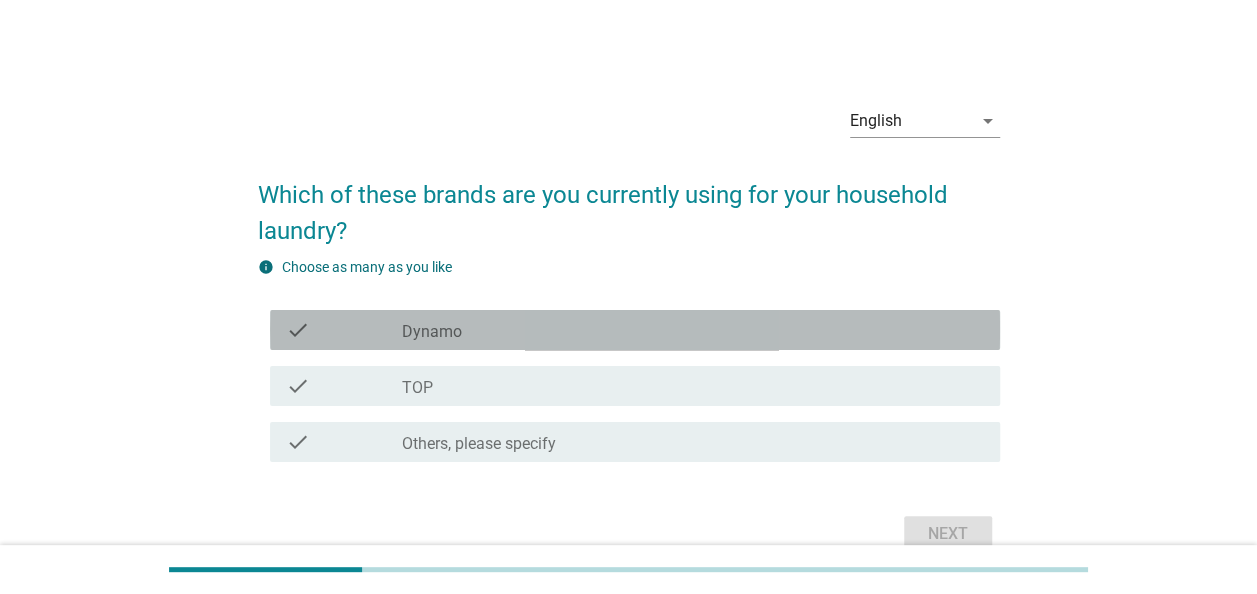 click on "check_box Dynamo" at bounding box center [693, 330] 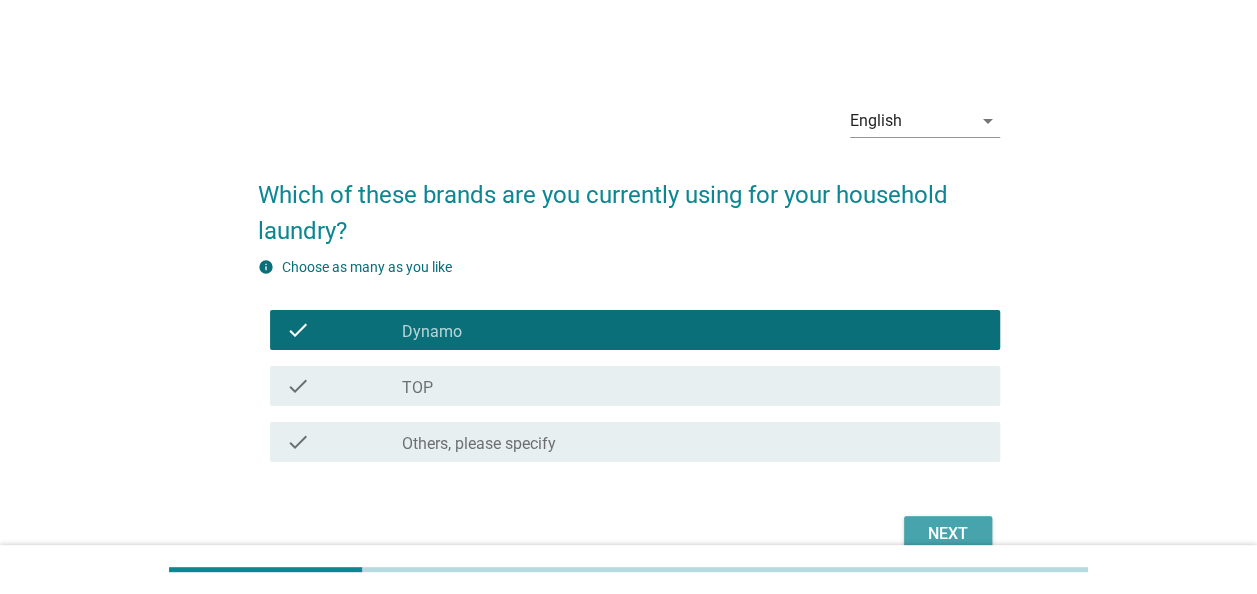 click on "Next" at bounding box center [948, 534] 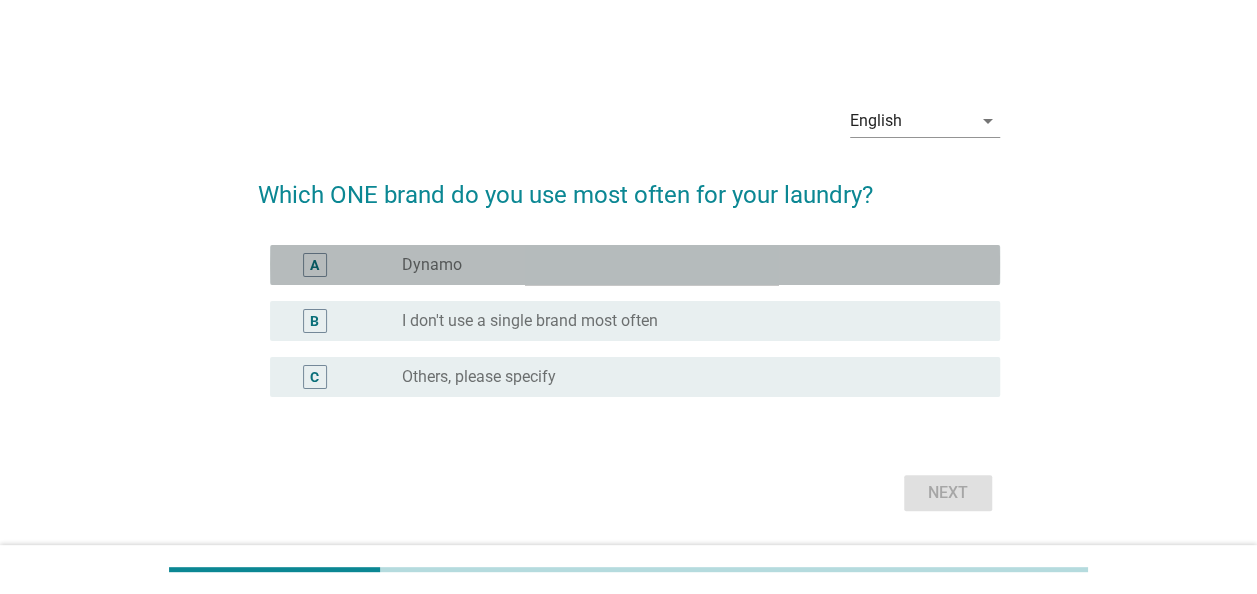 click on "radio_button_unchecked Dynamo" at bounding box center (685, 265) 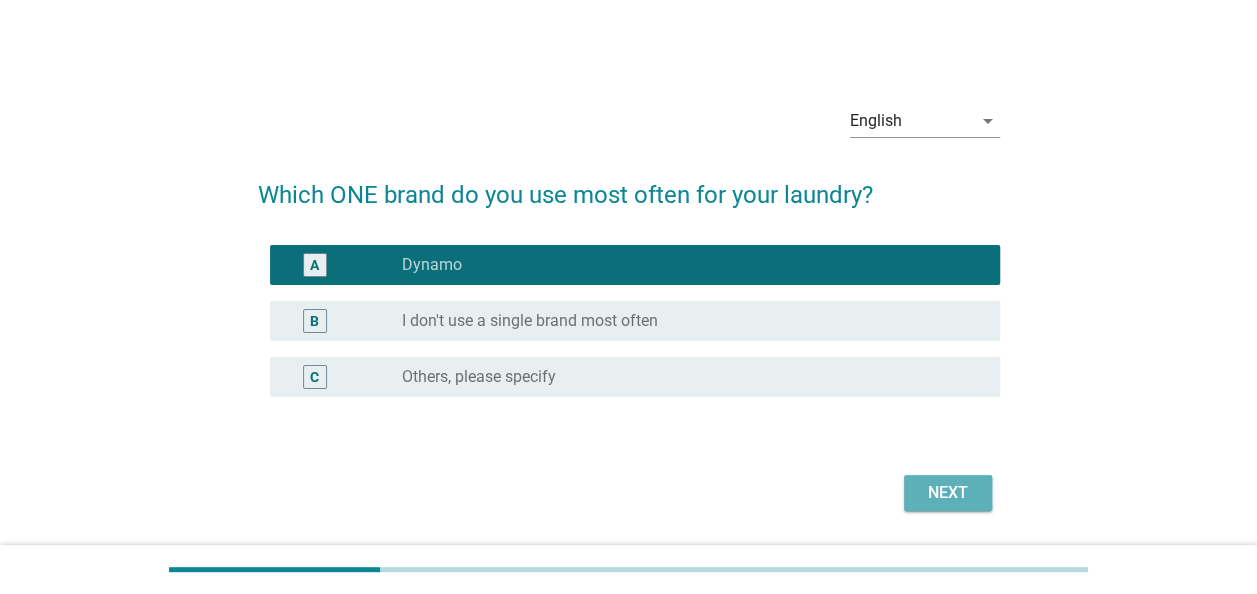 click on "Next" at bounding box center [948, 493] 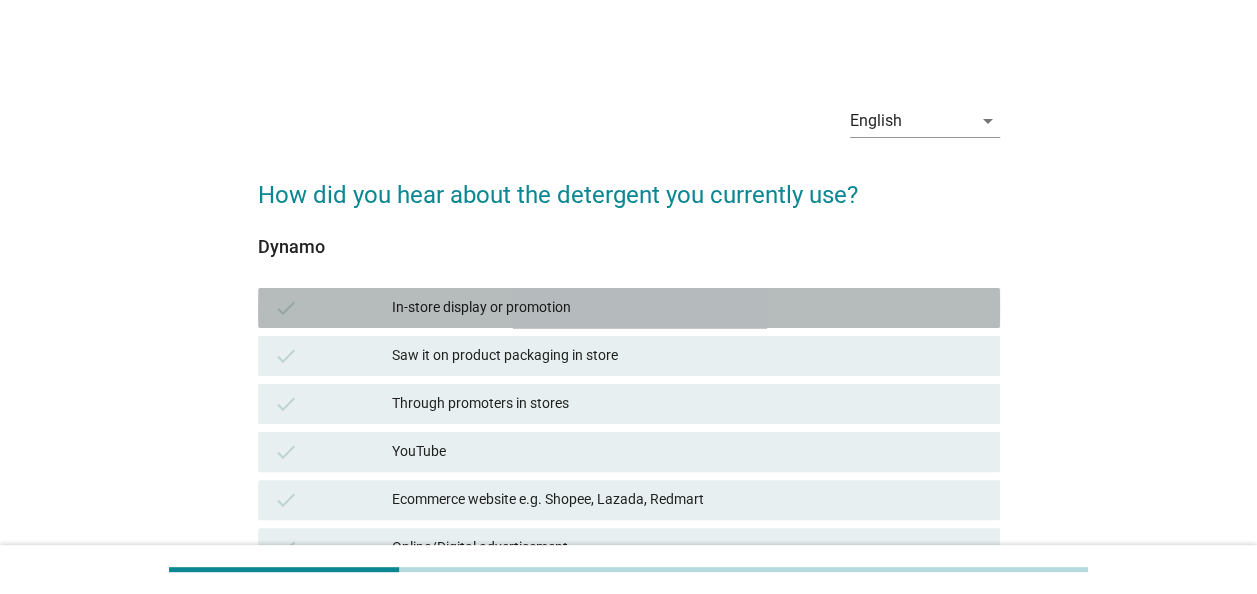 click on "In-store display or promotion" at bounding box center (688, 308) 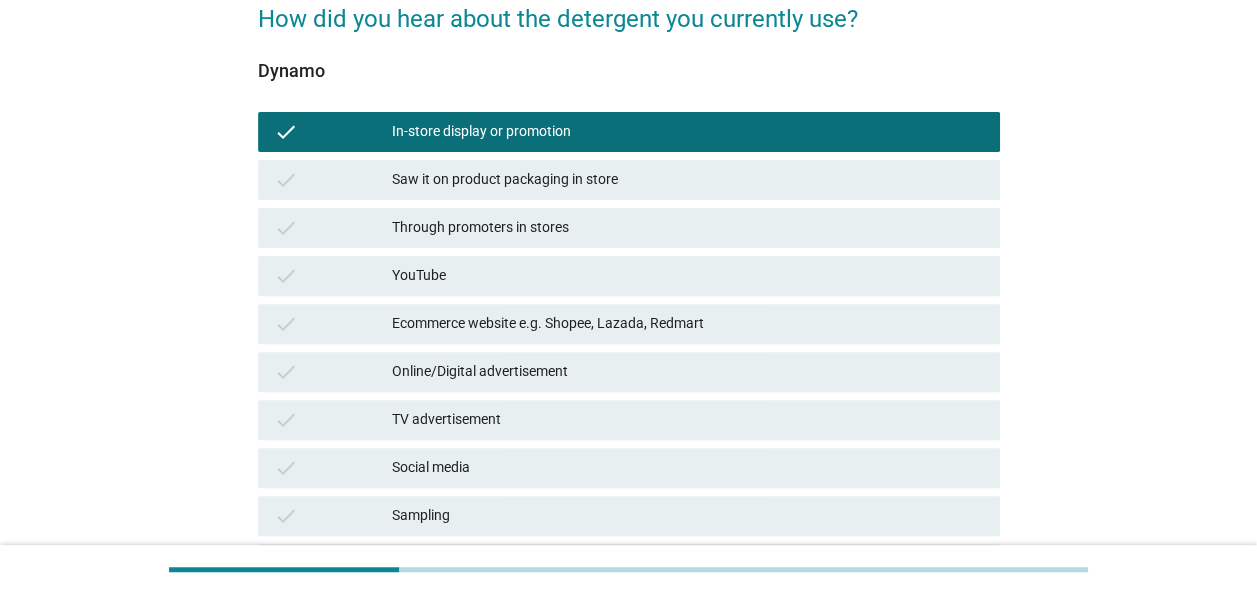 scroll, scrollTop: 179, scrollLeft: 0, axis: vertical 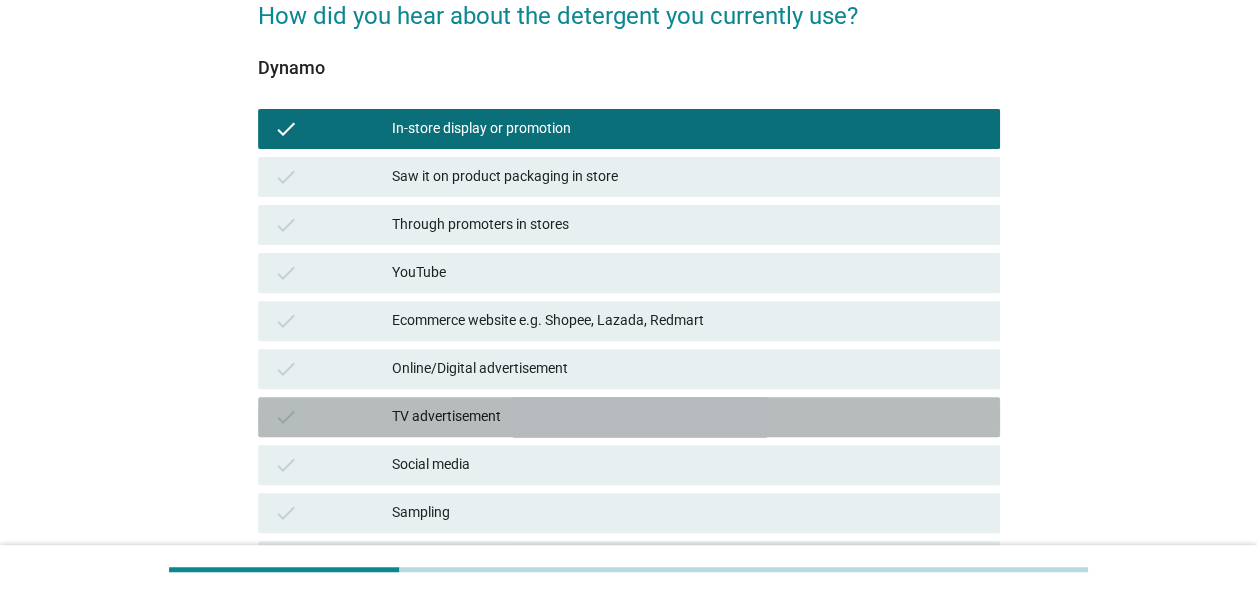 click on "TV advertisement" at bounding box center [688, 417] 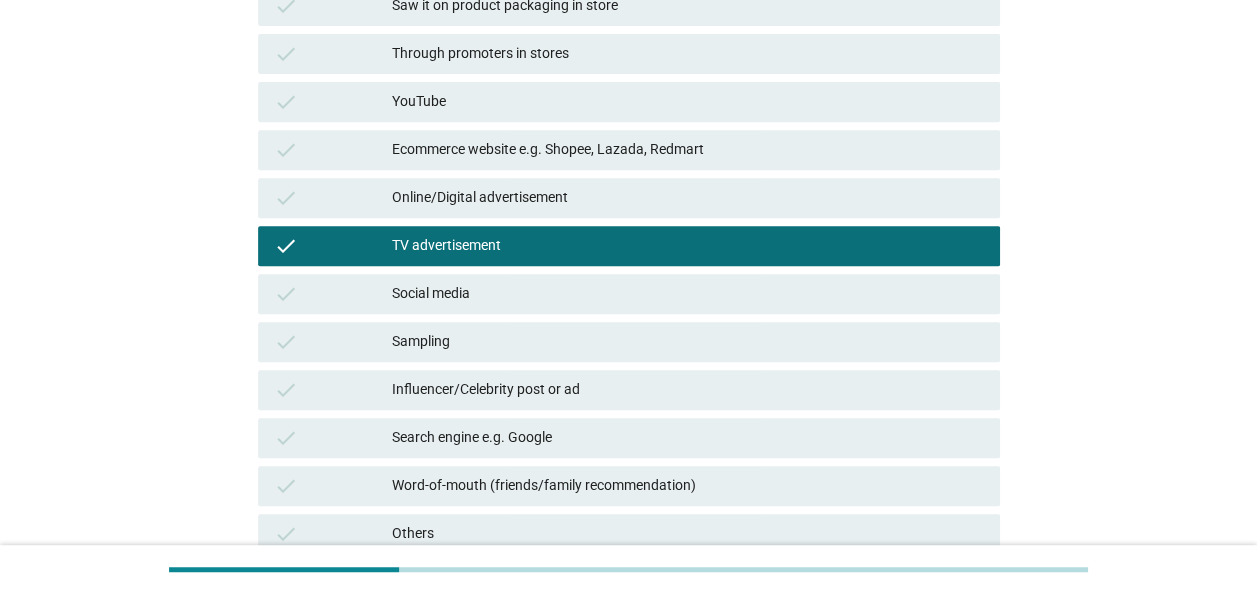 scroll, scrollTop: 356, scrollLeft: 0, axis: vertical 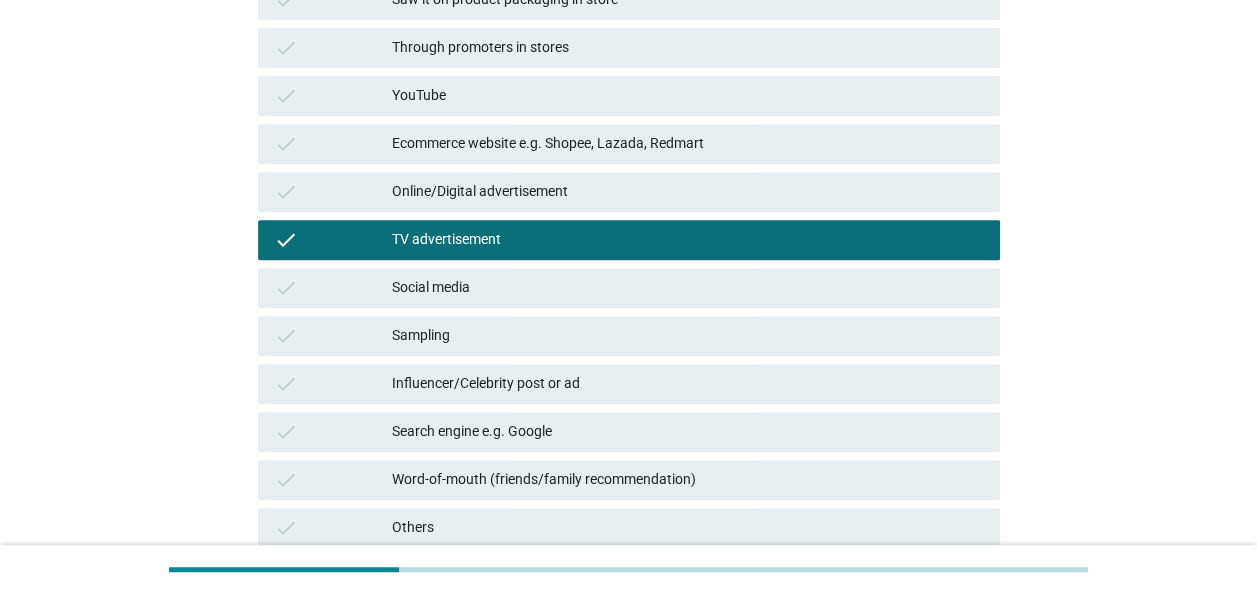 click on "Word-of-mouth (friends/family recommendation)" at bounding box center [688, 480] 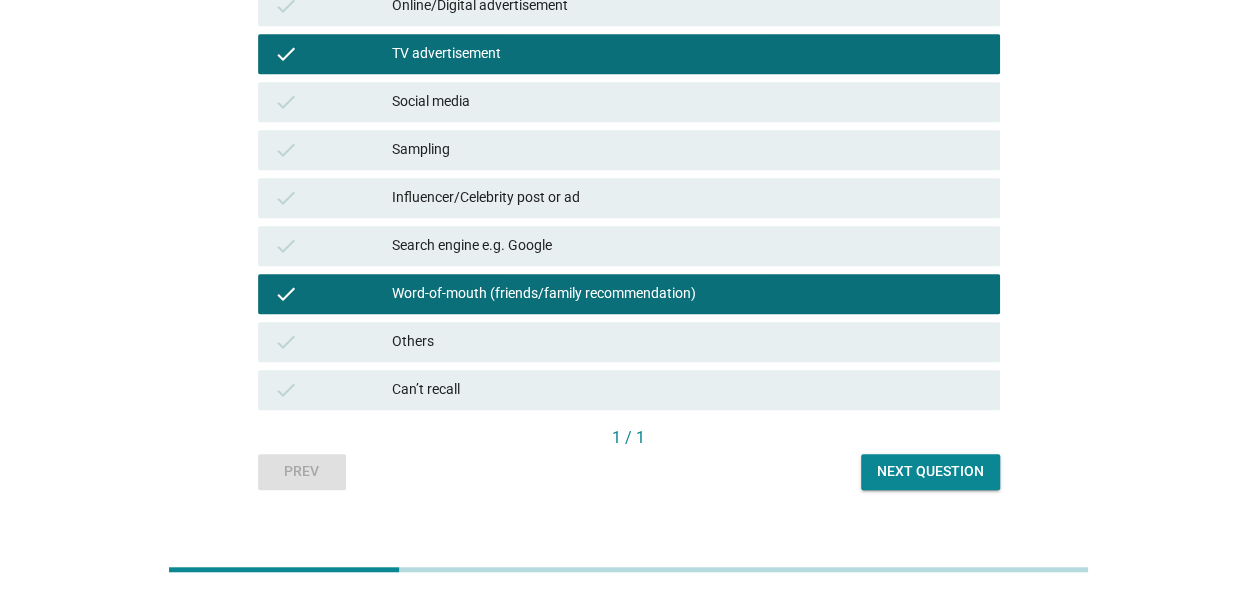 scroll, scrollTop: 544, scrollLeft: 0, axis: vertical 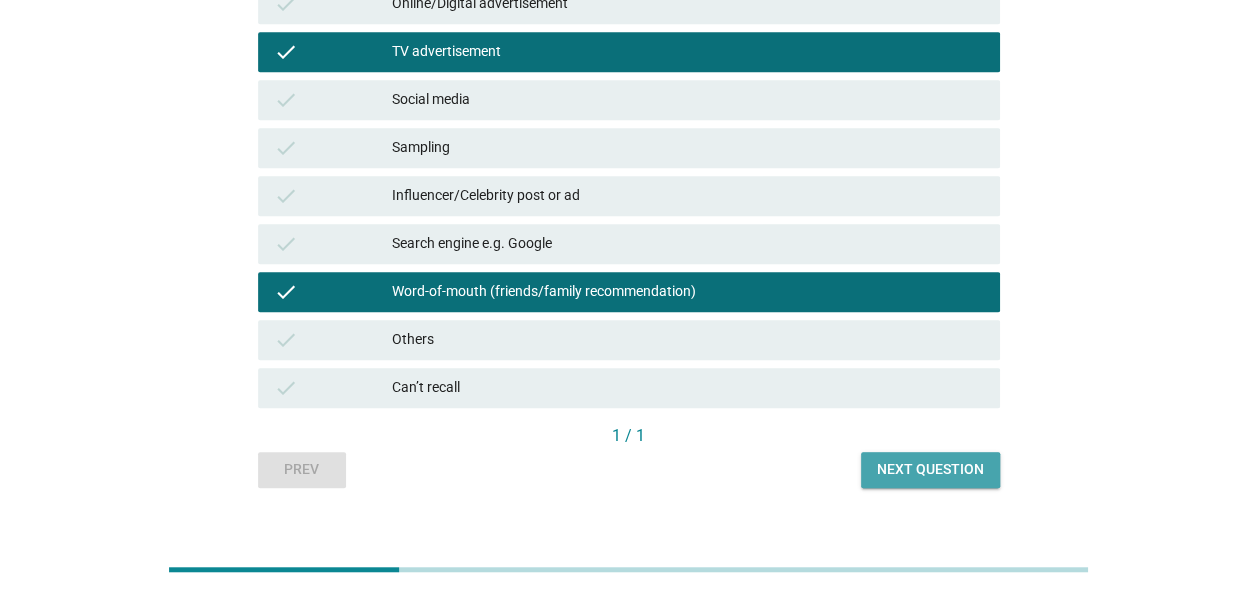click on "Next question" at bounding box center [930, 470] 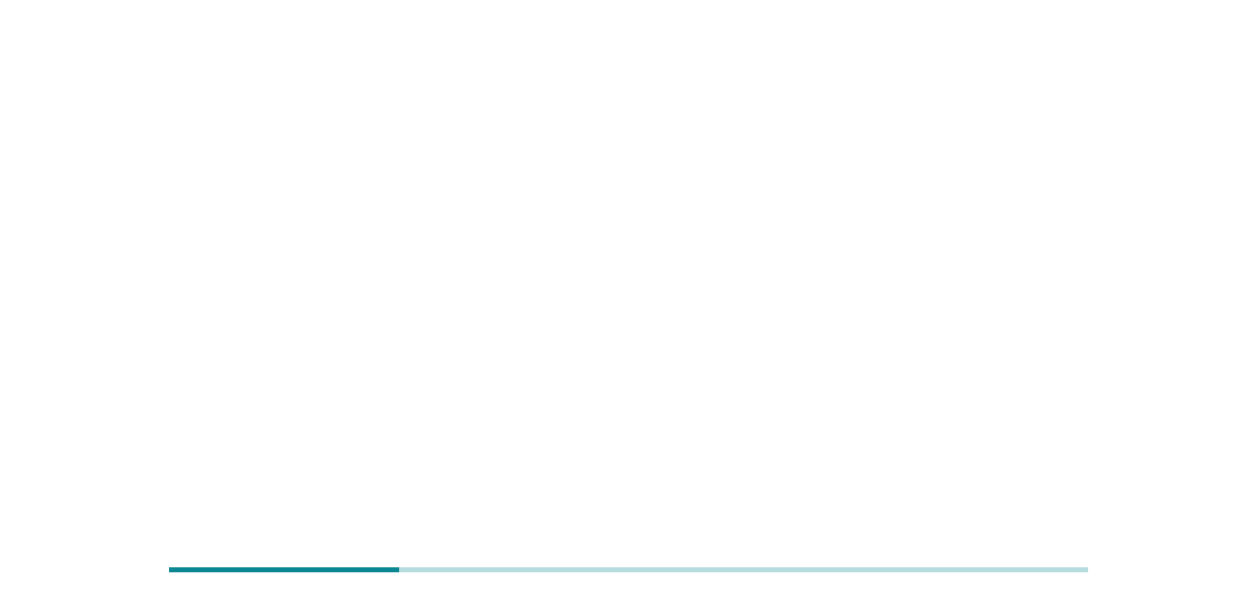 scroll, scrollTop: 0, scrollLeft: 0, axis: both 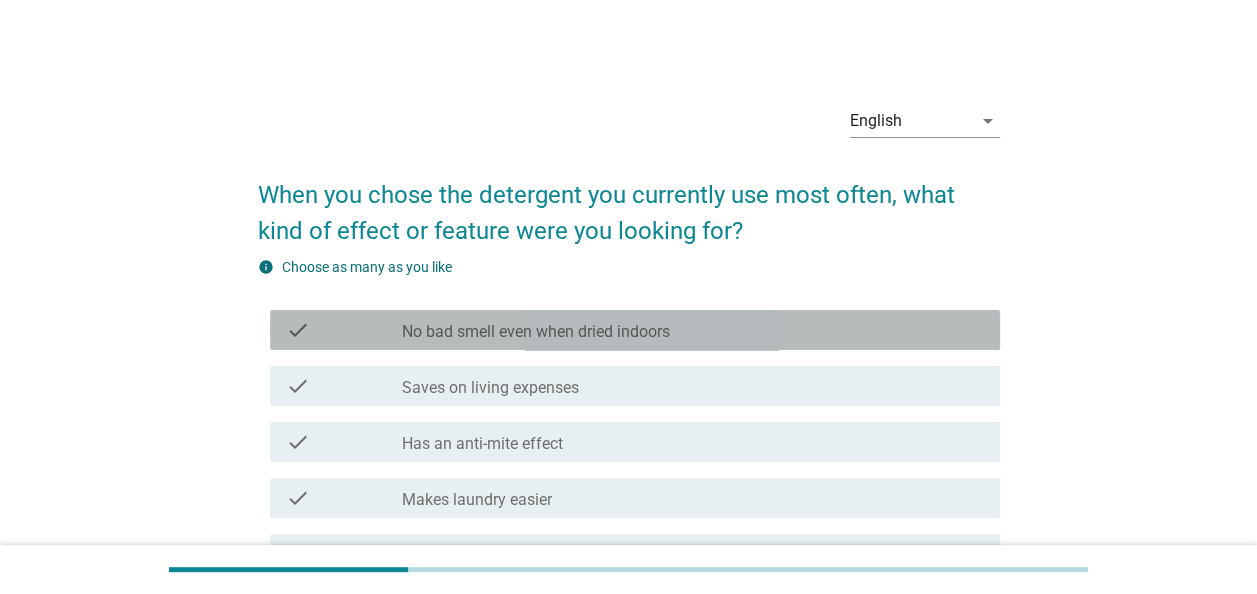 click on "check_box_outline_blank No bad smell even when dried indoors" at bounding box center (693, 330) 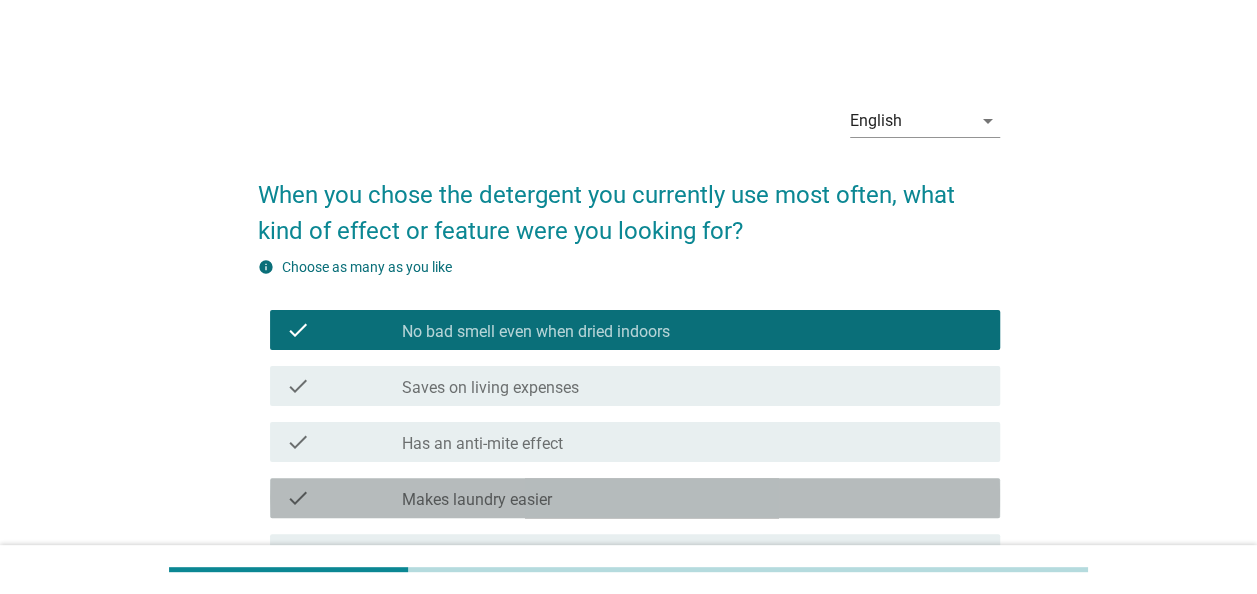 click on "check_box_outline_blank Makes laundry easier" at bounding box center [693, 498] 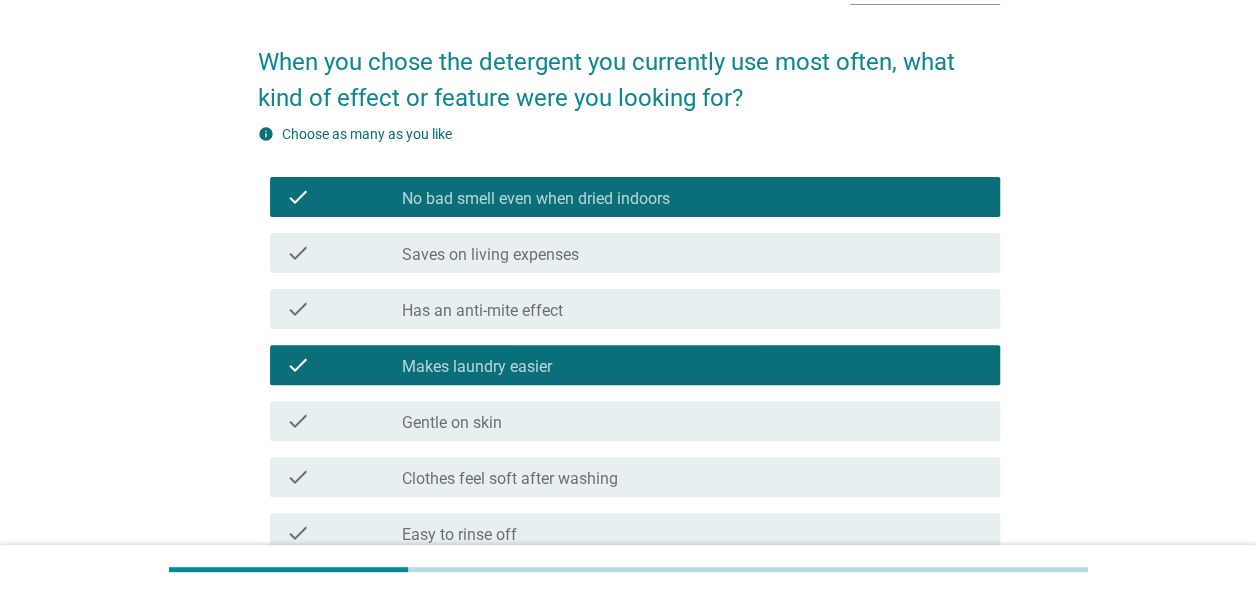 scroll, scrollTop: 160, scrollLeft: 0, axis: vertical 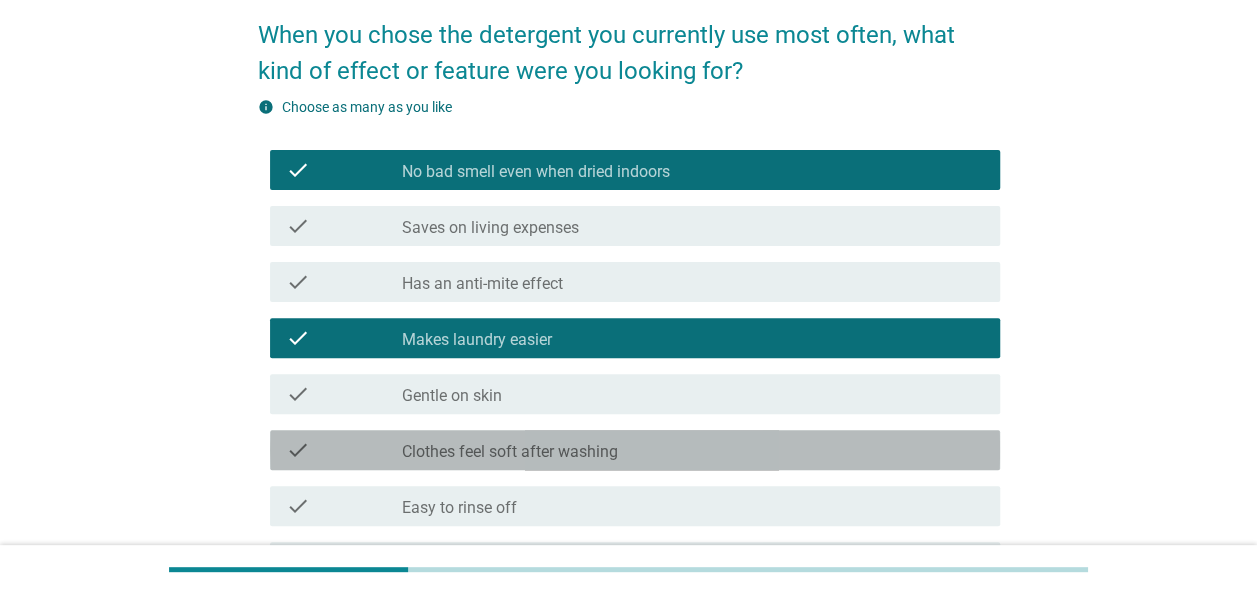 click on "check_box_outline_blank Clothes feel soft after washing" at bounding box center [693, 450] 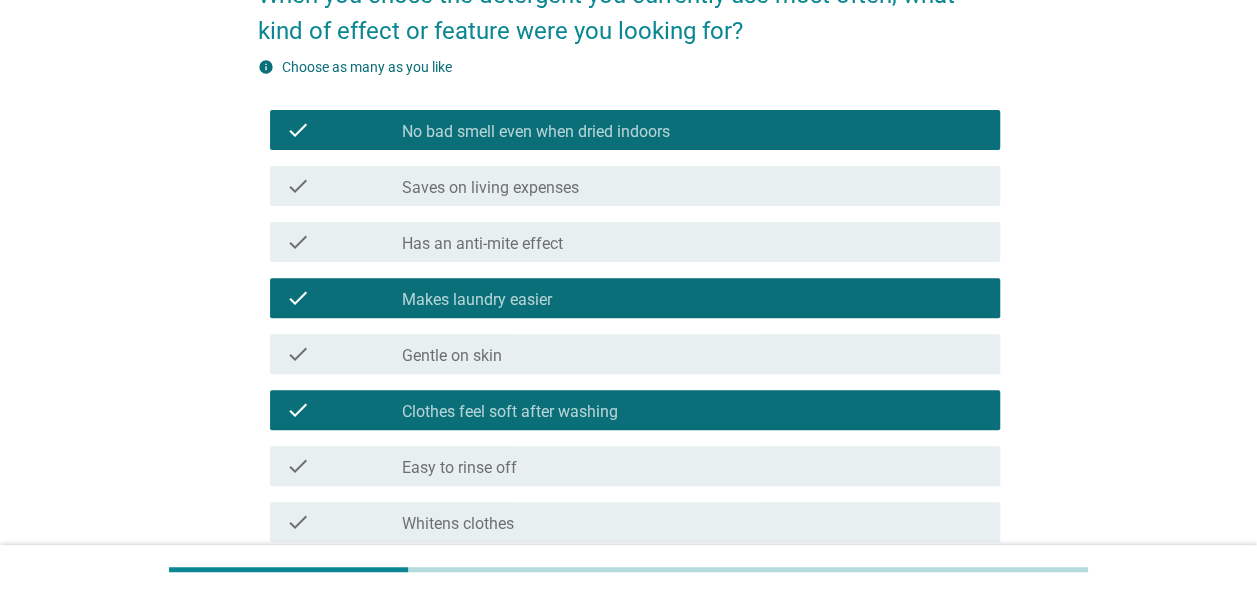 scroll, scrollTop: 279, scrollLeft: 0, axis: vertical 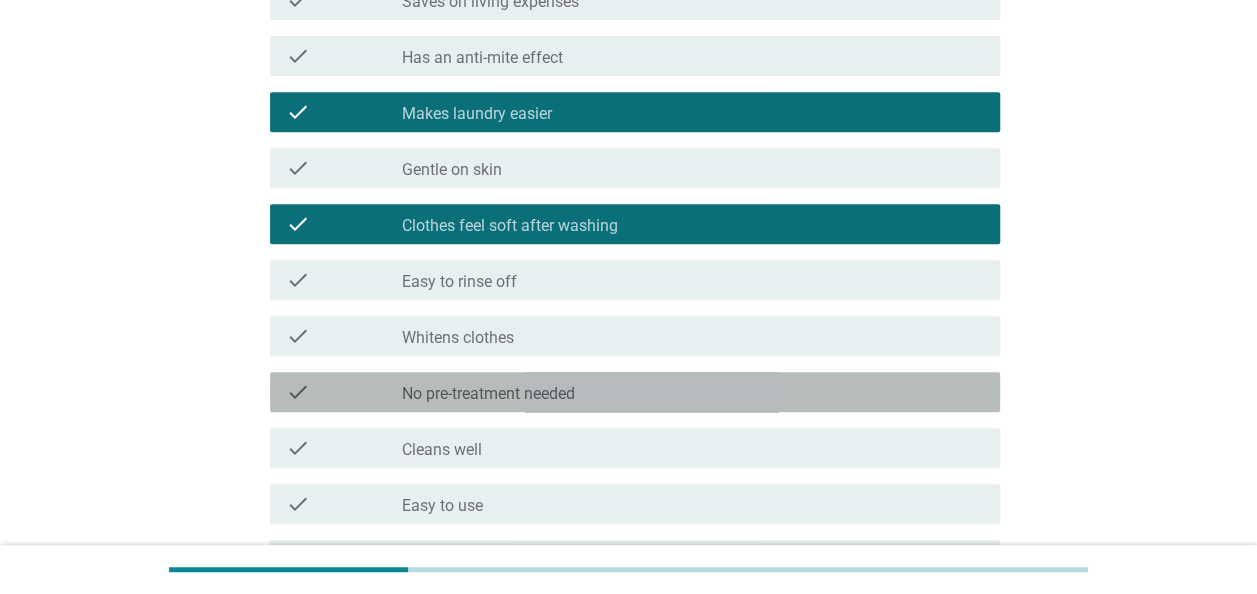 click on "check_box_outline_blank No pre-treatment needed" at bounding box center [693, 392] 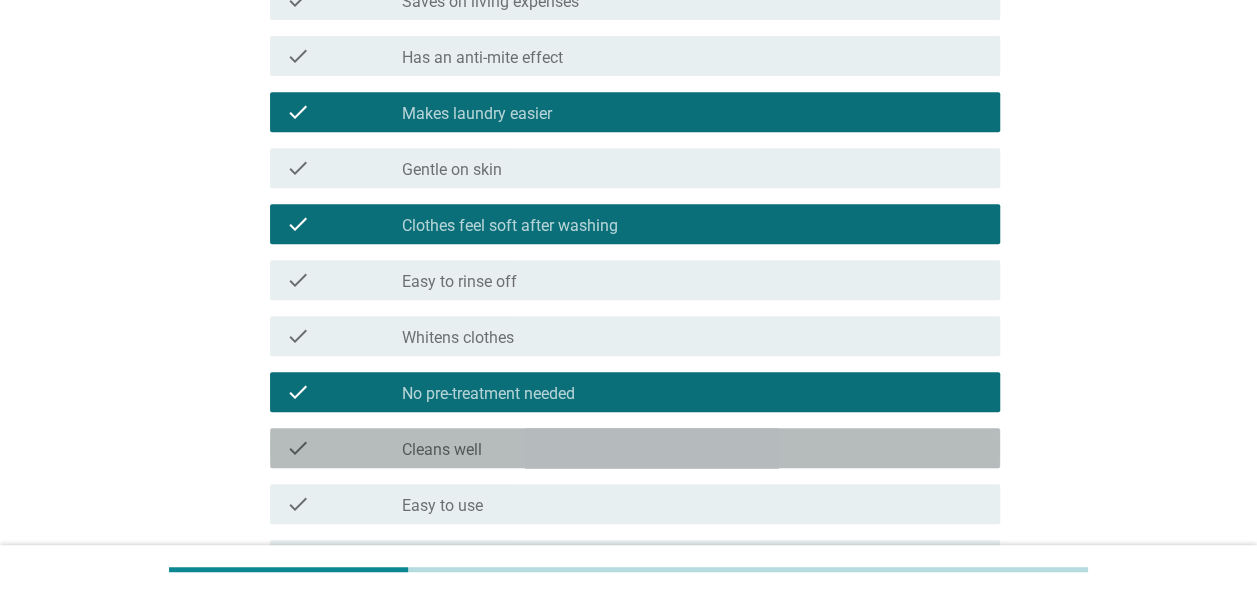 click on "check_box_outline_blank Cleans well" at bounding box center (693, 448) 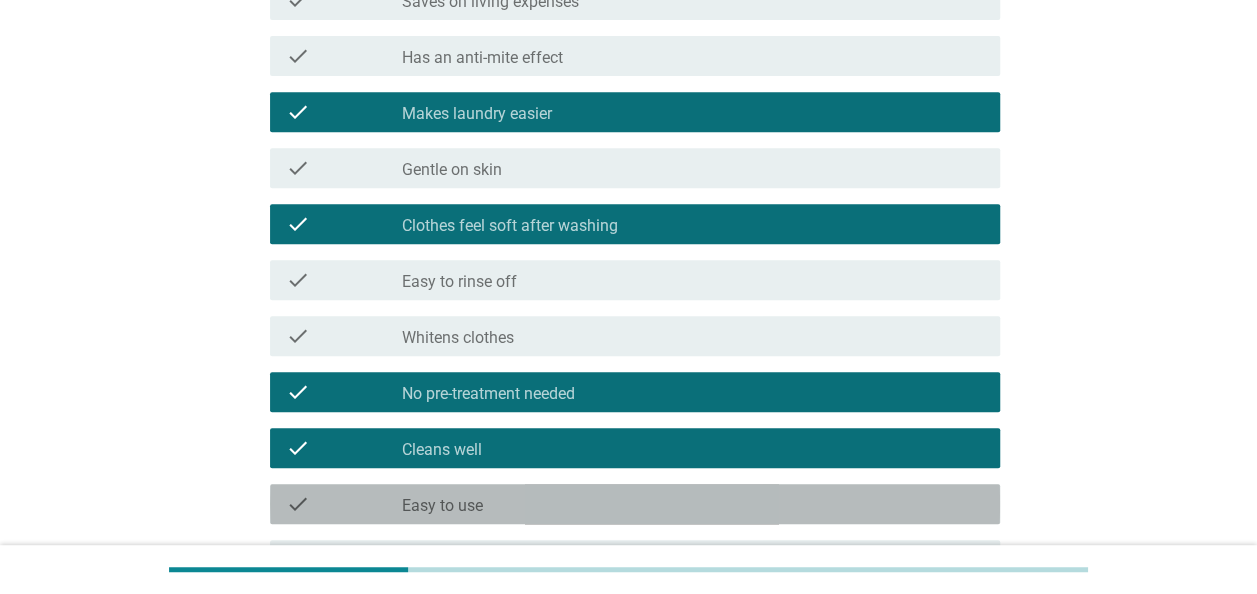 click on "check_box_outline_blank Easy to use" at bounding box center (693, 504) 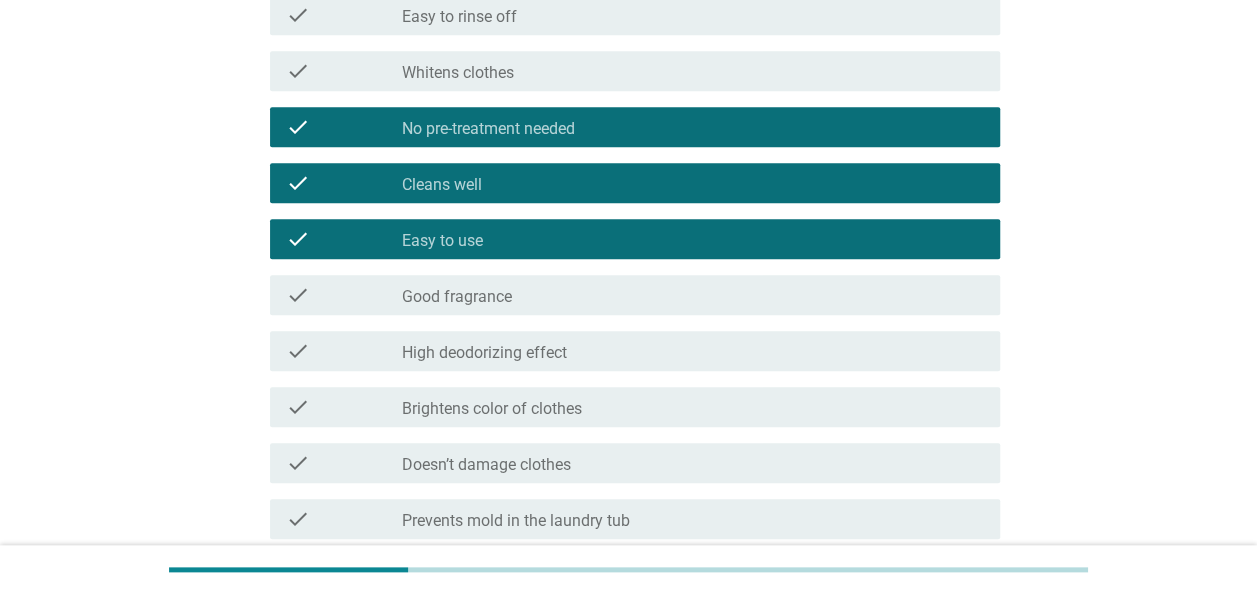 scroll, scrollTop: 657, scrollLeft: 0, axis: vertical 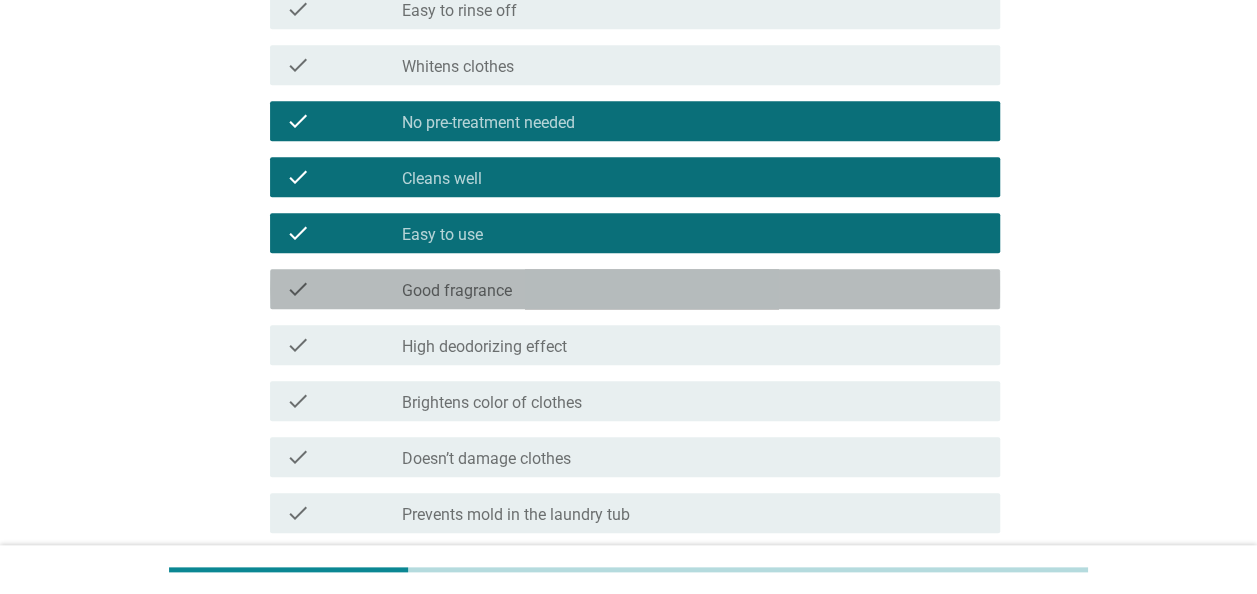 click on "check     check_box_outline_blank Good fragrance" at bounding box center [635, 289] 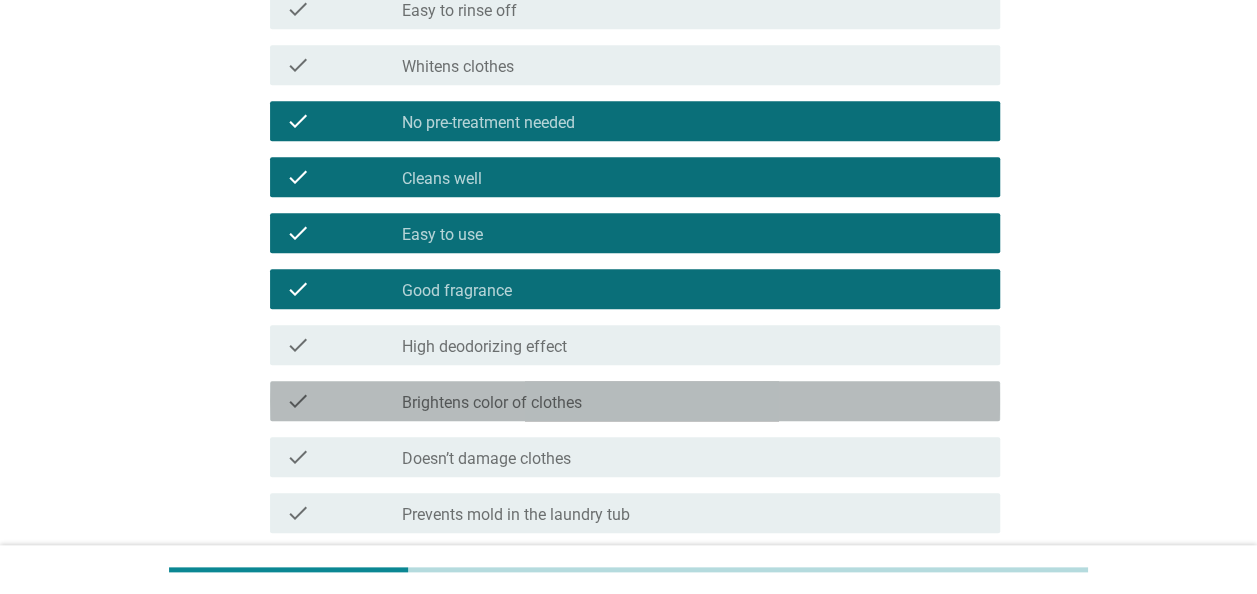 click on "check_box_outline_blank Brightens color of clothes" at bounding box center (693, 401) 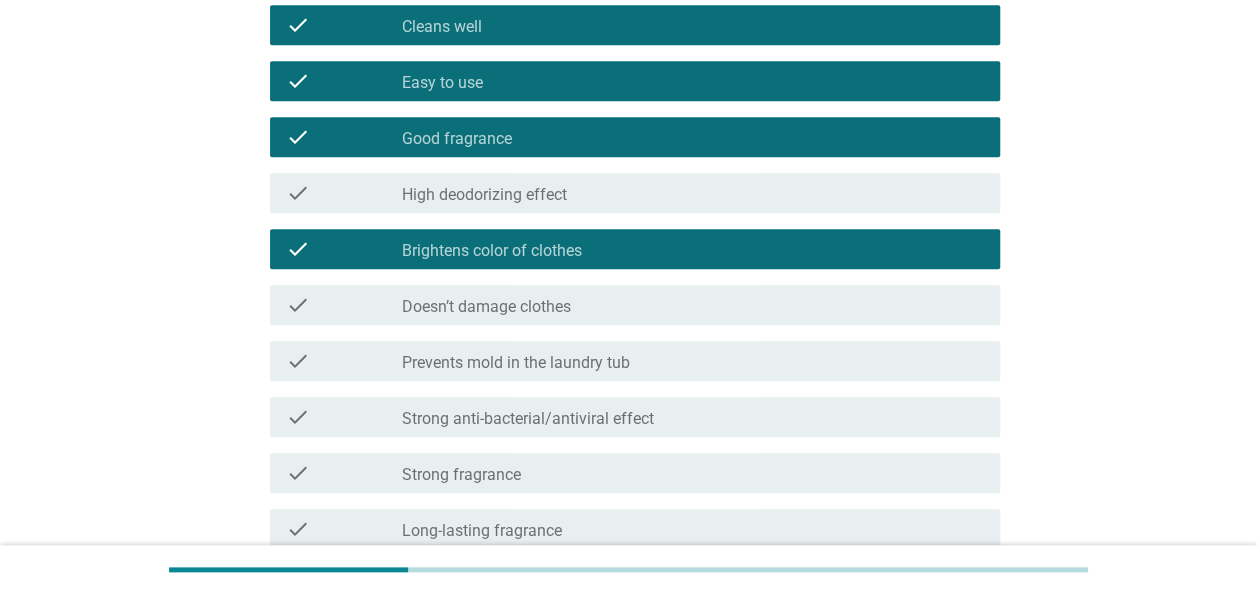 scroll, scrollTop: 851, scrollLeft: 0, axis: vertical 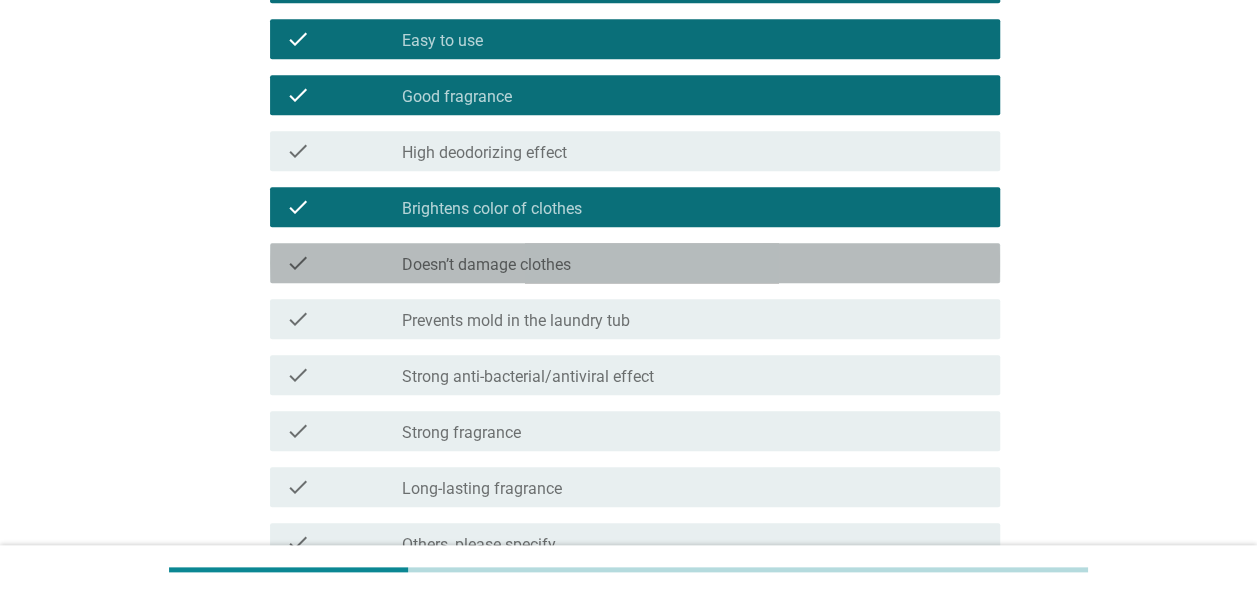 click on "check     check_box_outline_blank Doesn’t damage clothes" at bounding box center (635, 263) 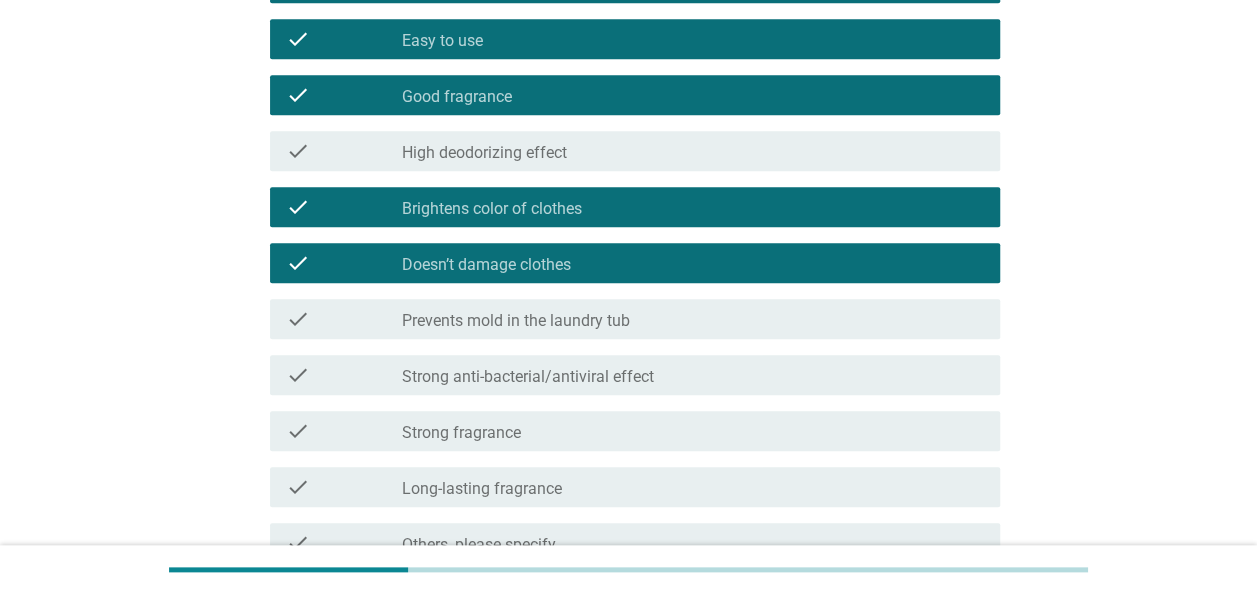 click on "check_box_outline_blank Strong anti-bacterial/antiviral effect" at bounding box center [693, 375] 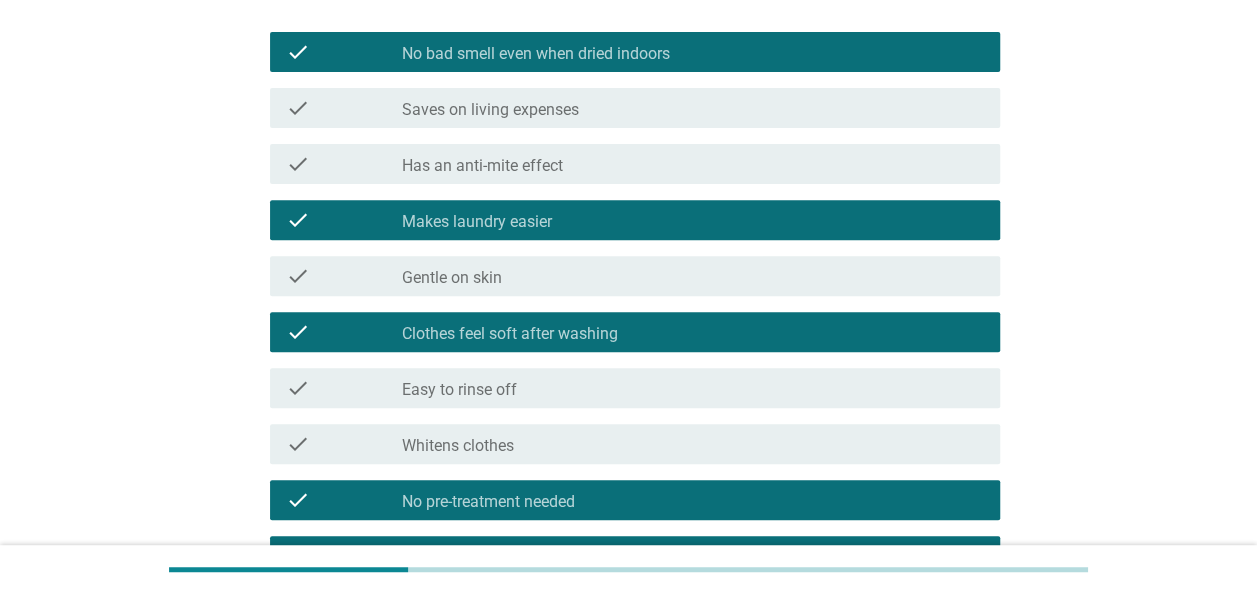 scroll, scrollTop: 270, scrollLeft: 0, axis: vertical 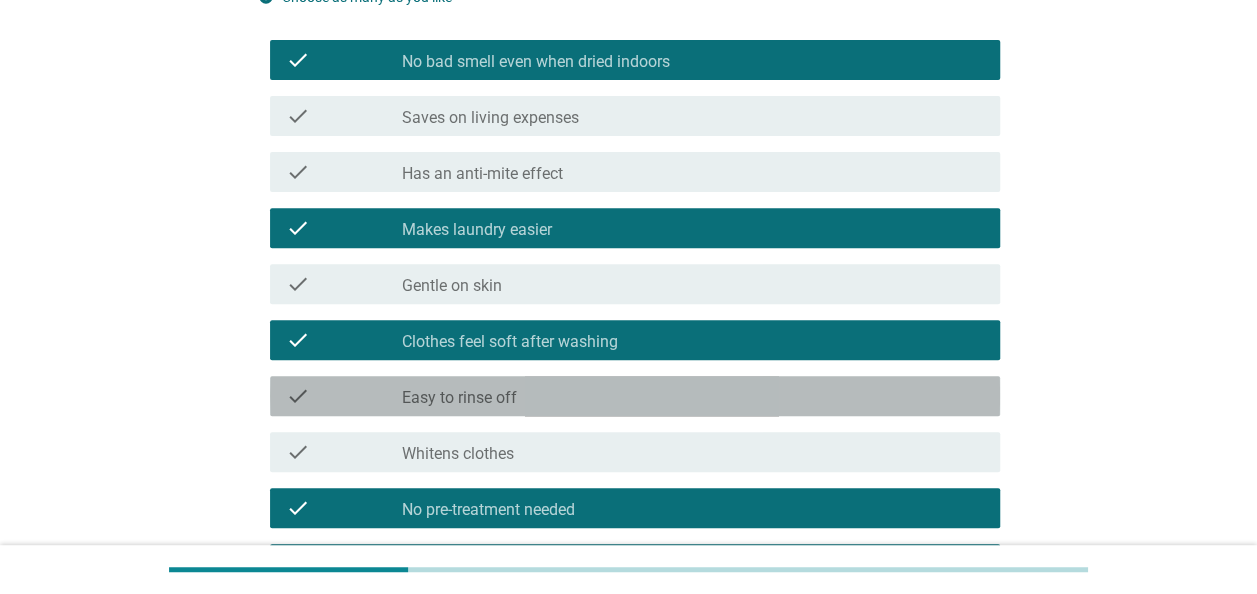 click on "check_box_outline_blank Easy to rinse off" at bounding box center (693, 396) 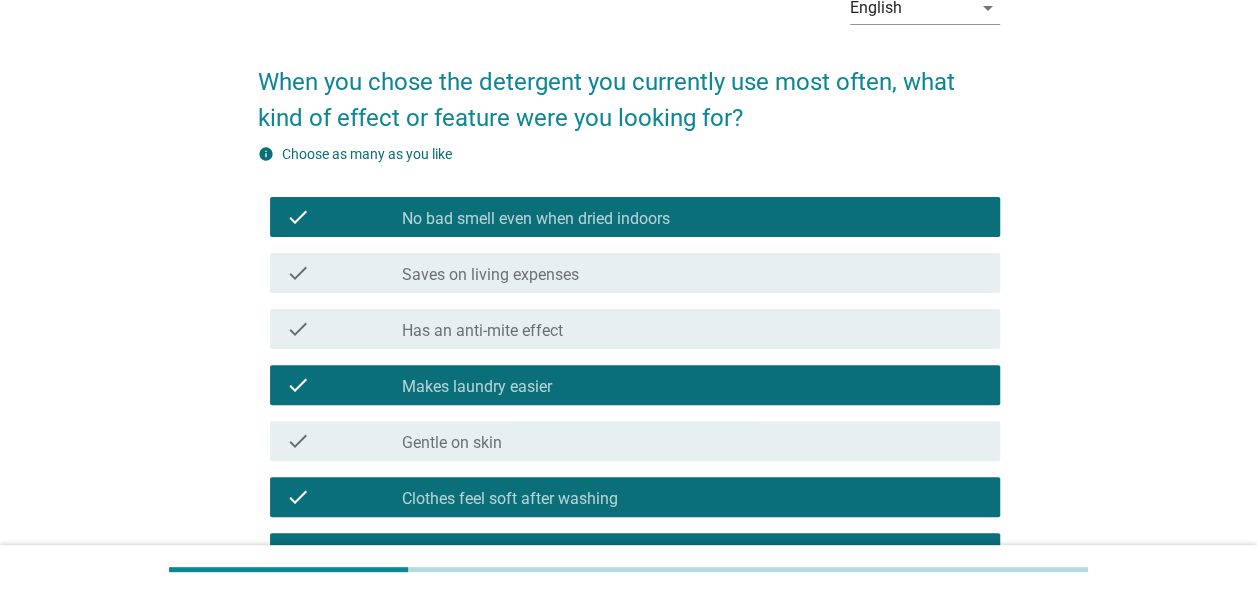 scroll, scrollTop: 101, scrollLeft: 0, axis: vertical 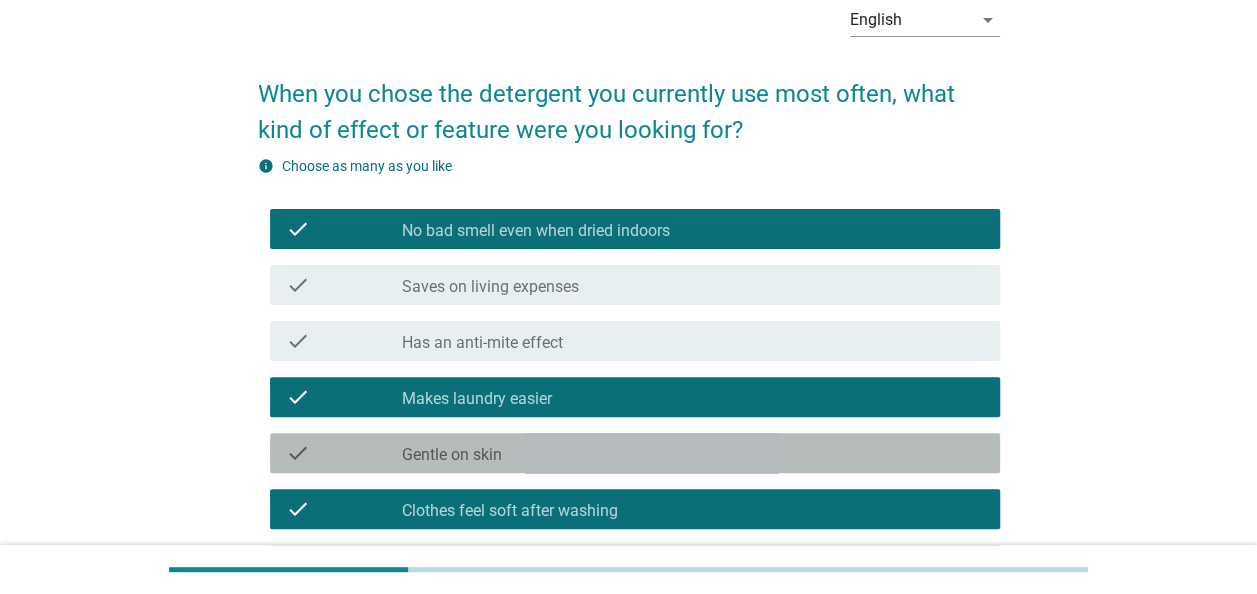 click on "check_box_outline_blank Gentle on skin" at bounding box center (693, 453) 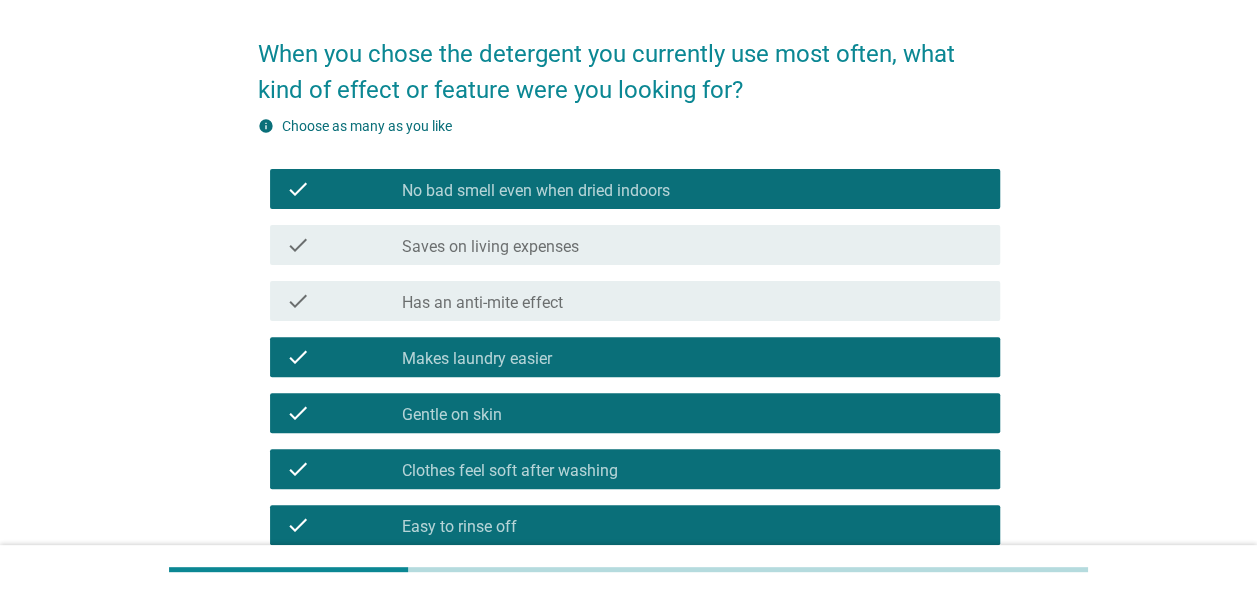 scroll, scrollTop: 221, scrollLeft: 0, axis: vertical 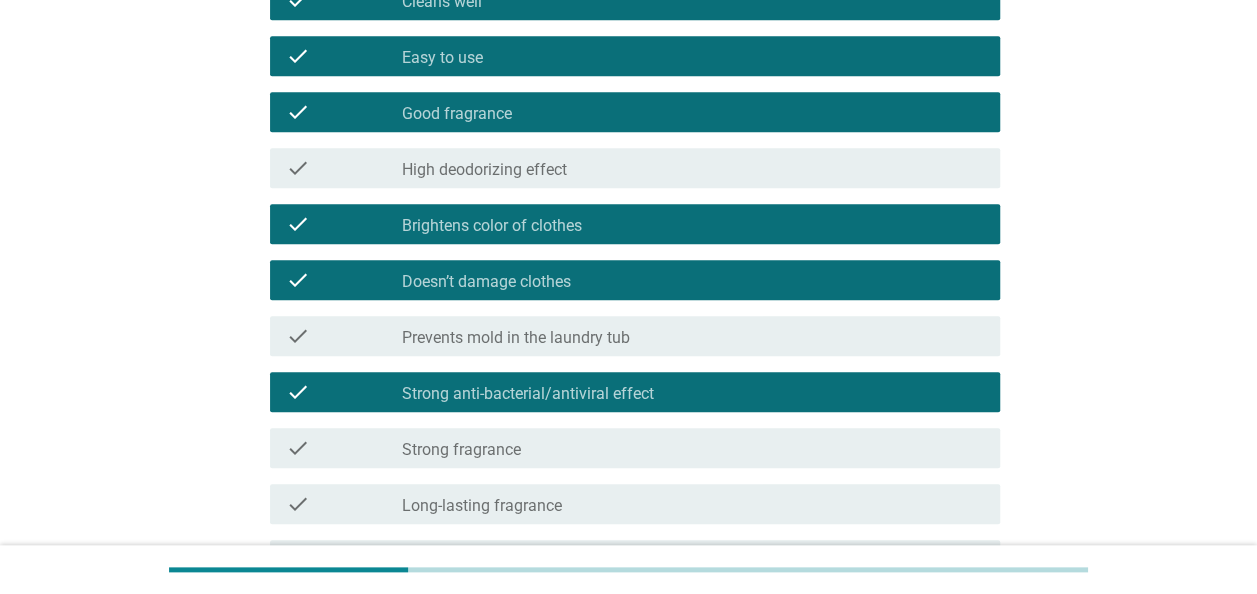 drag, startPoint x: 1256, startPoint y: 577, endPoint x: 1213, endPoint y: 492, distance: 95.257545 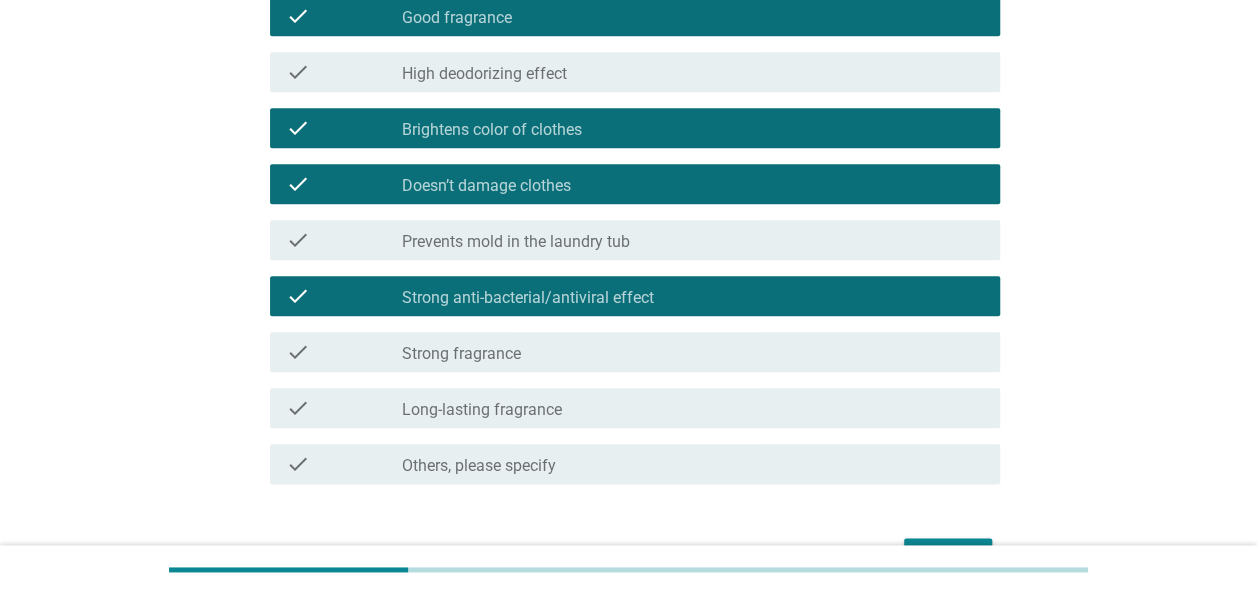 scroll, scrollTop: 942, scrollLeft: 0, axis: vertical 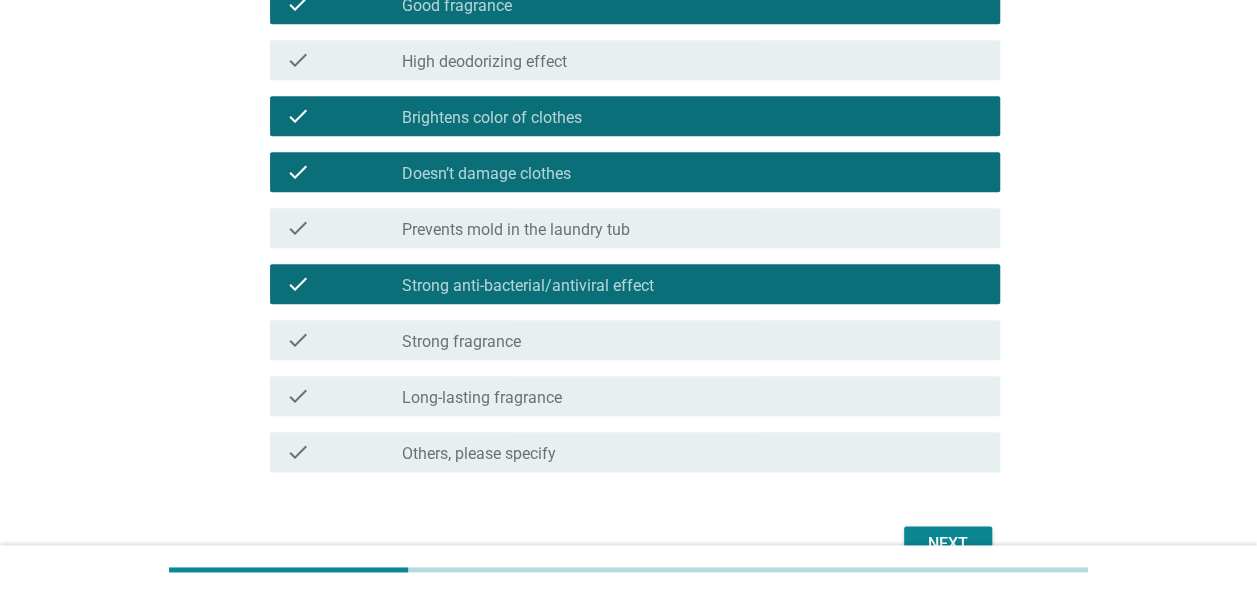 click on "check_box_outline_blank Prevents mold in the laundry tub" at bounding box center (693, 228) 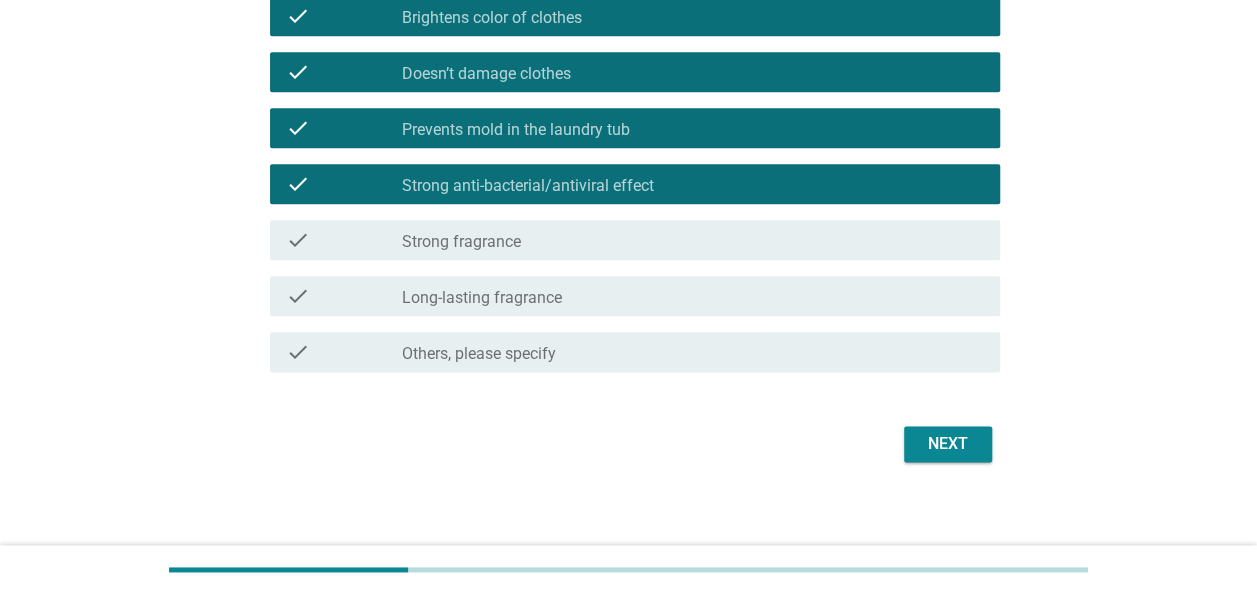 scroll, scrollTop: 1046, scrollLeft: 0, axis: vertical 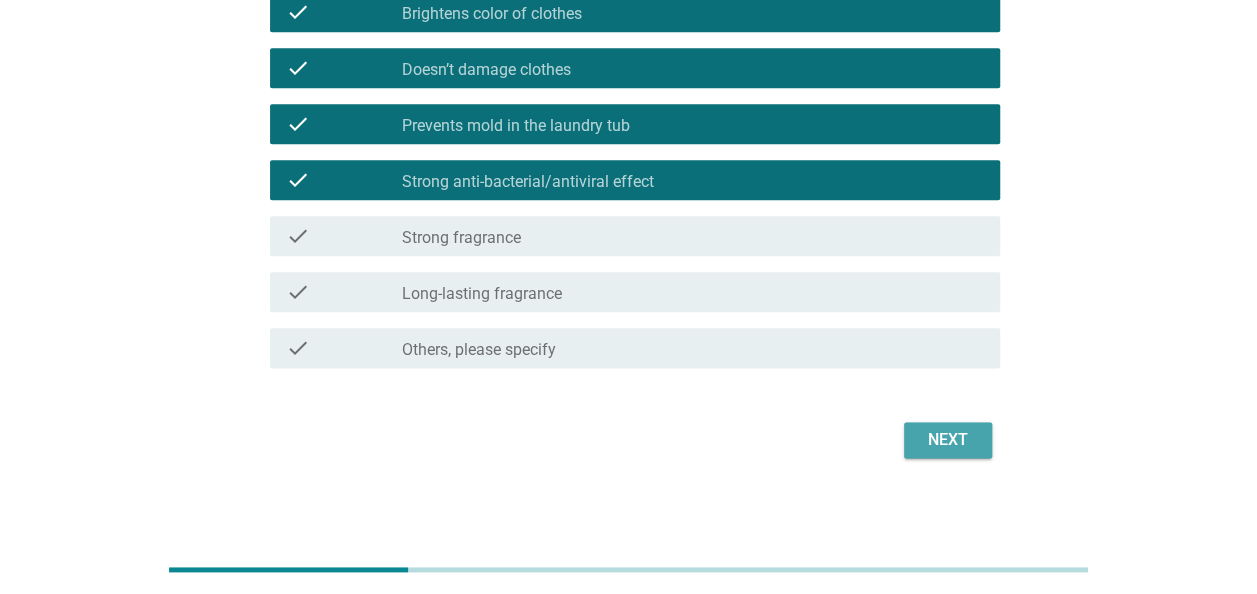 click on "Next" at bounding box center [948, 440] 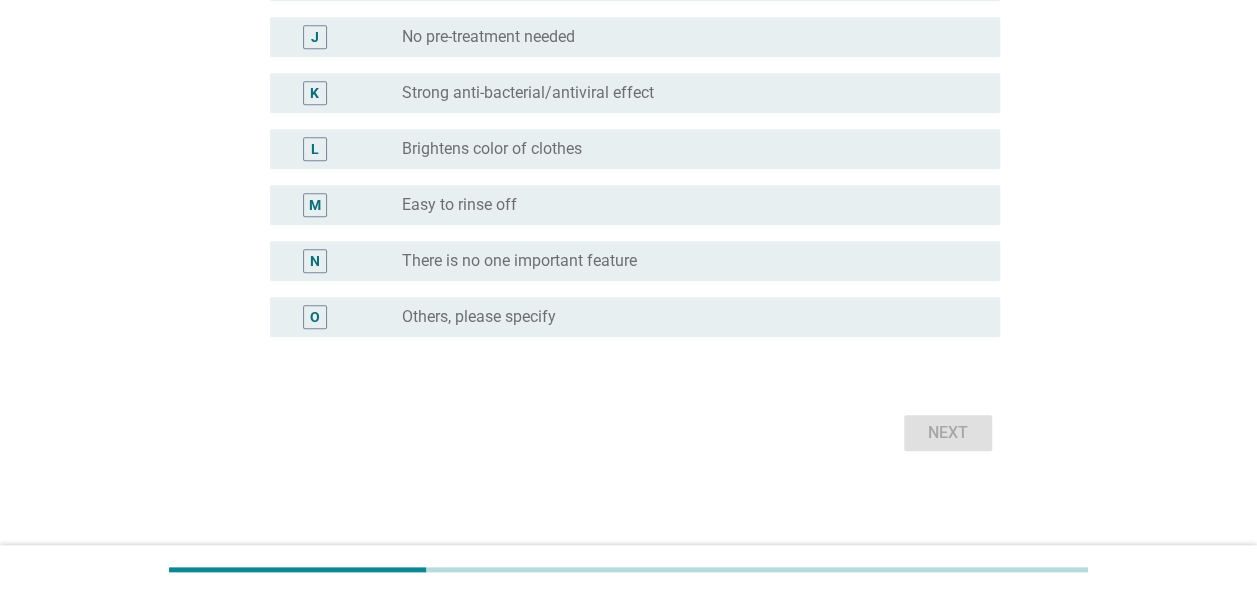 scroll, scrollTop: 0, scrollLeft: 0, axis: both 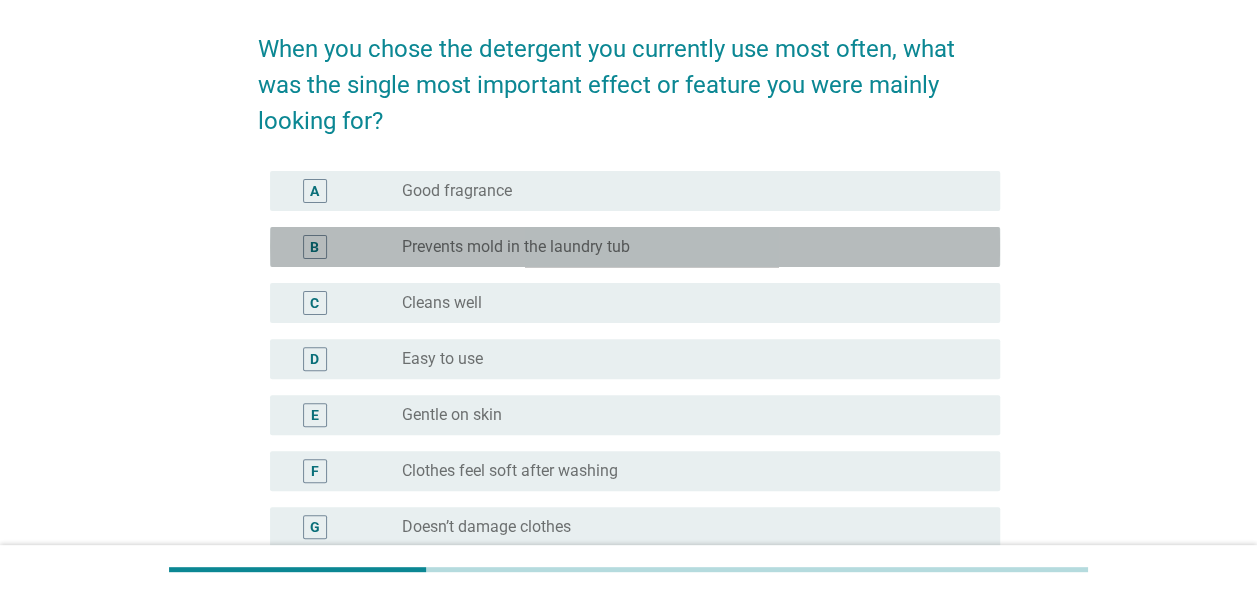 click on "radio_button_unchecked Prevents mold in the laundry tub" at bounding box center (685, 247) 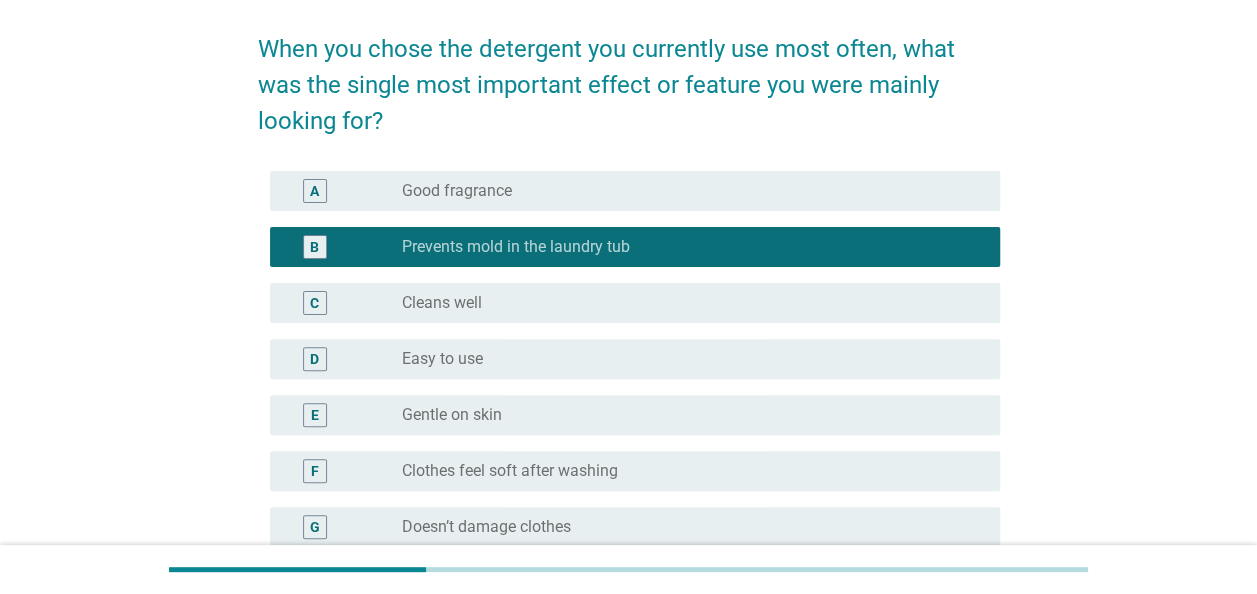 click on "radio_button_unchecked Cleans well" at bounding box center (685, 303) 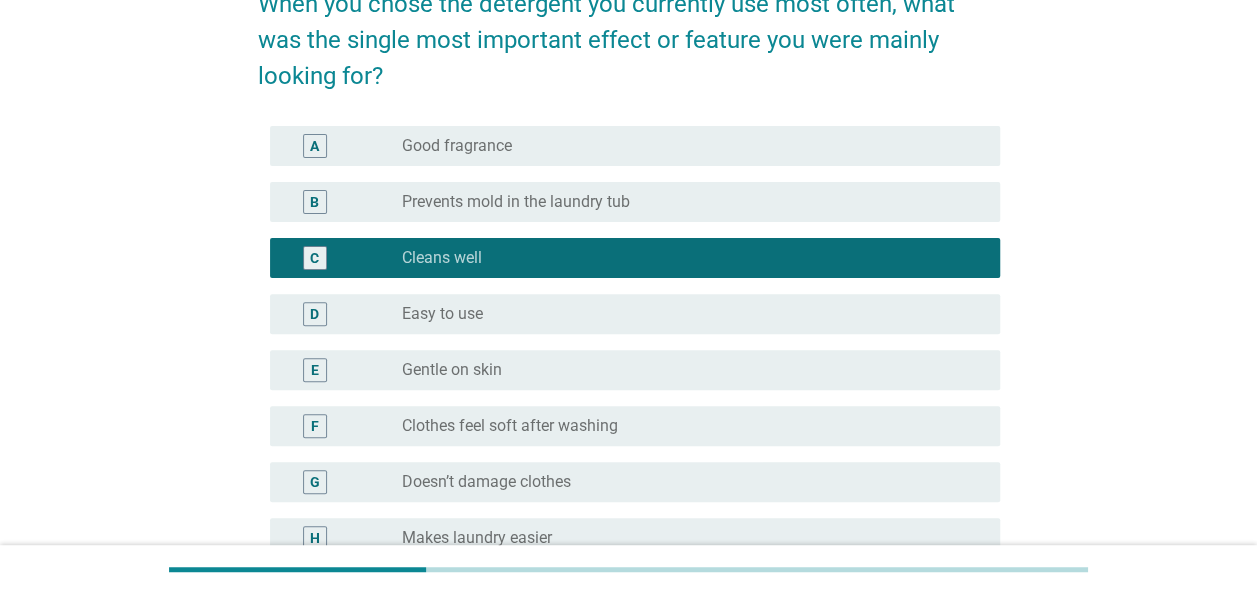 scroll, scrollTop: 186, scrollLeft: 0, axis: vertical 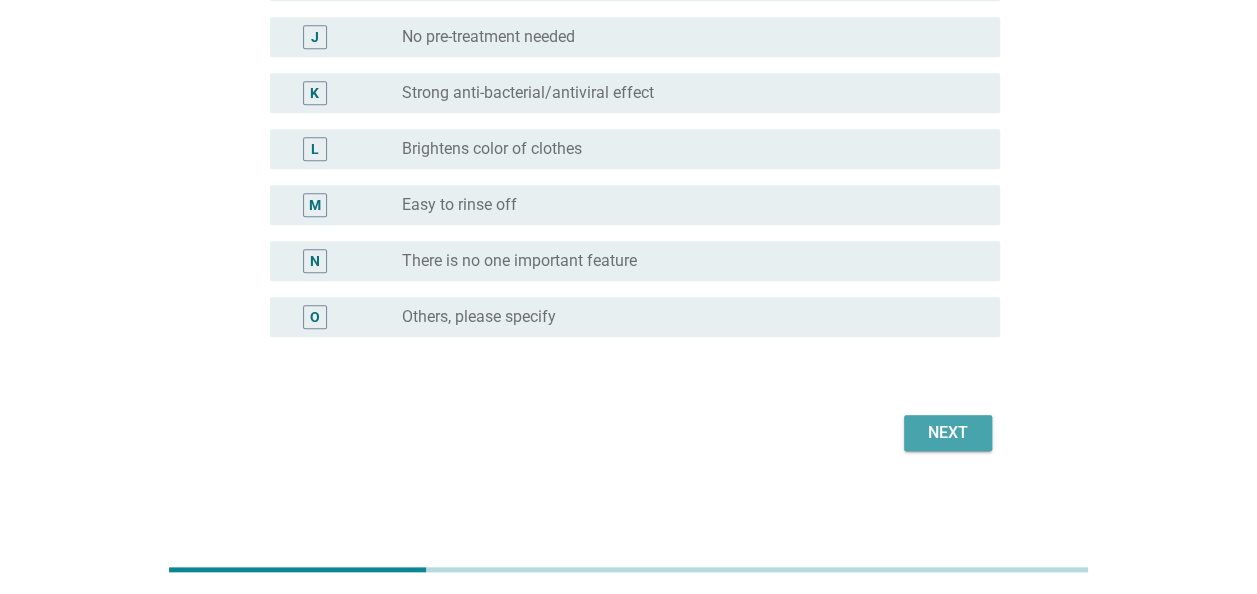 click on "Next" at bounding box center [948, 433] 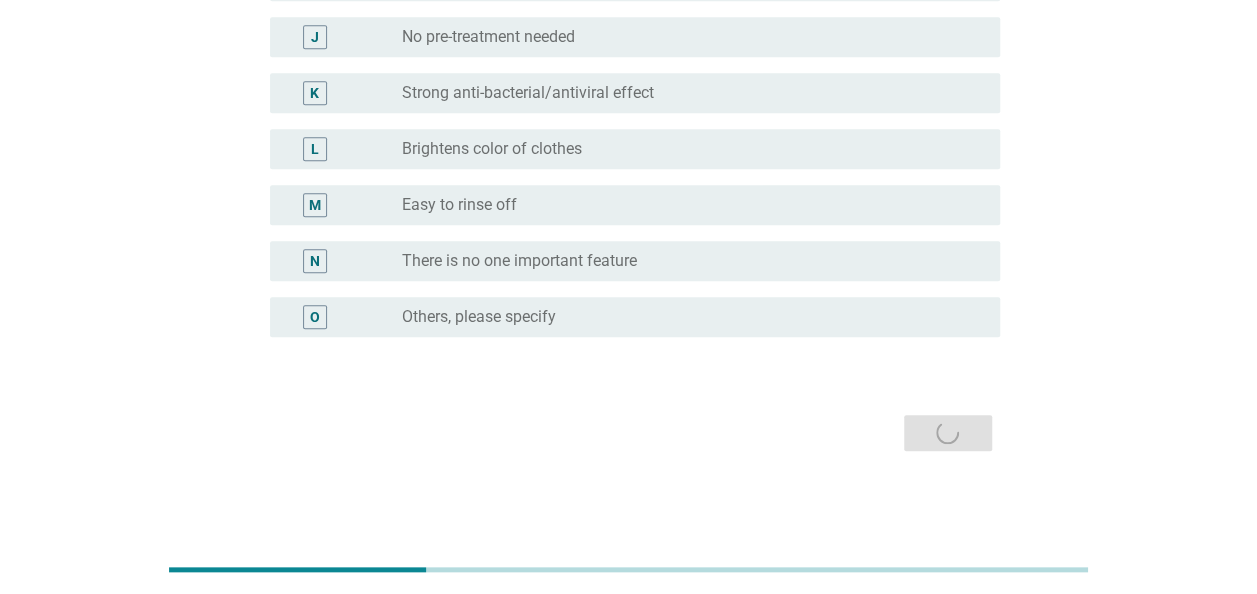 scroll, scrollTop: 0, scrollLeft: 0, axis: both 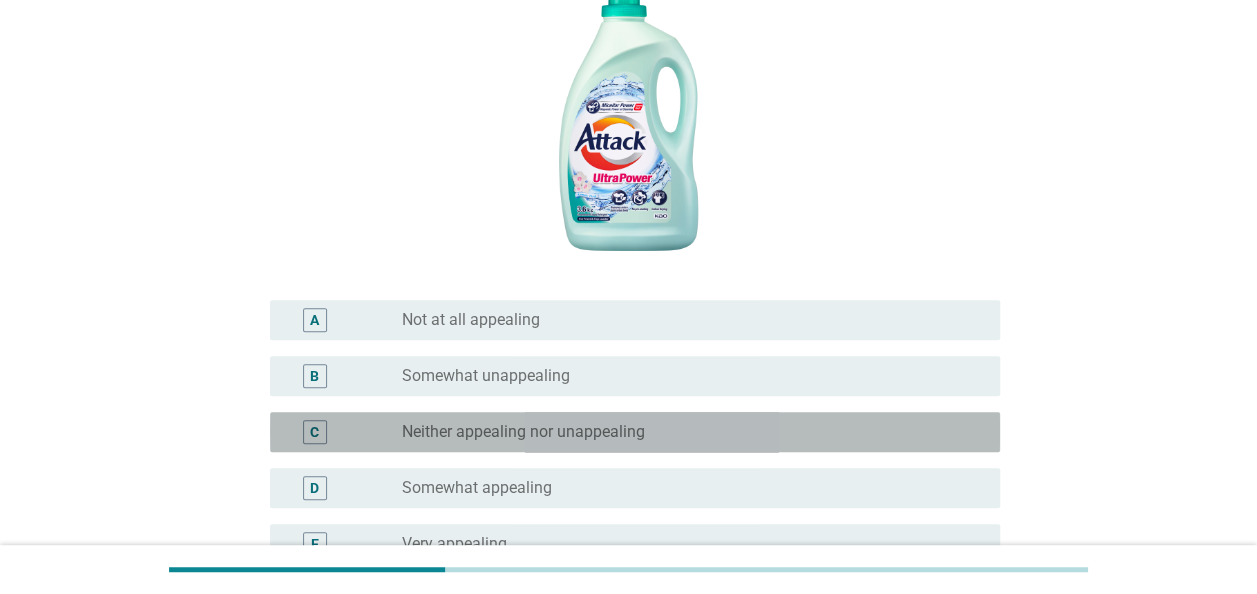 click on "radio_button_unchecked Neither appealing nor unappealing" at bounding box center [685, 432] 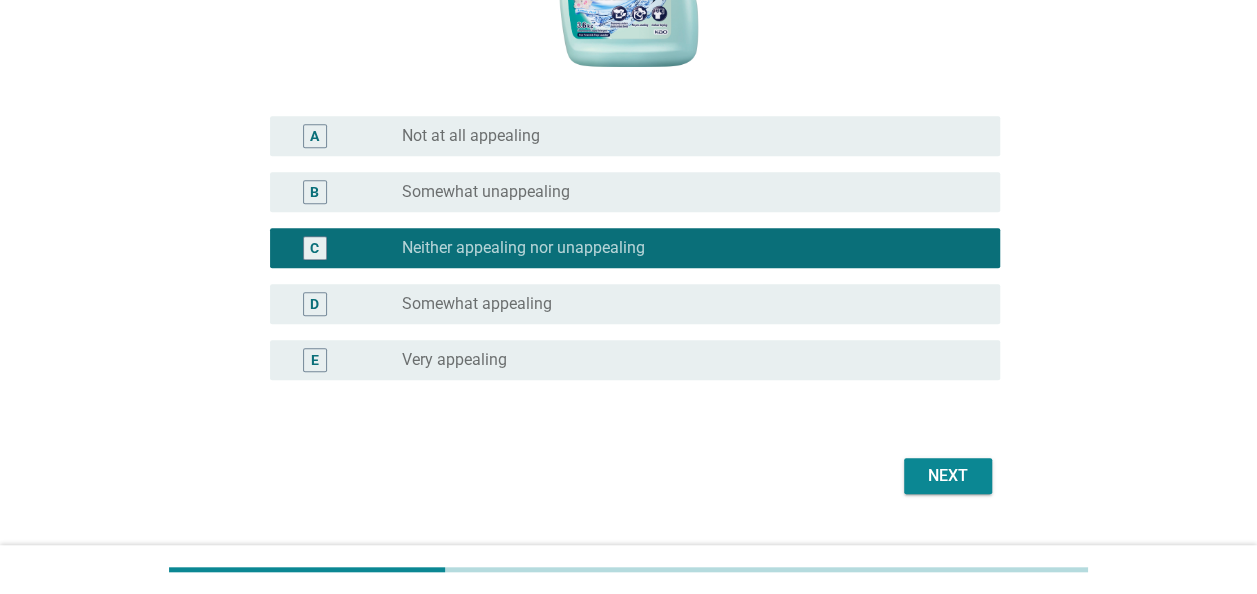 scroll, scrollTop: 557, scrollLeft: 0, axis: vertical 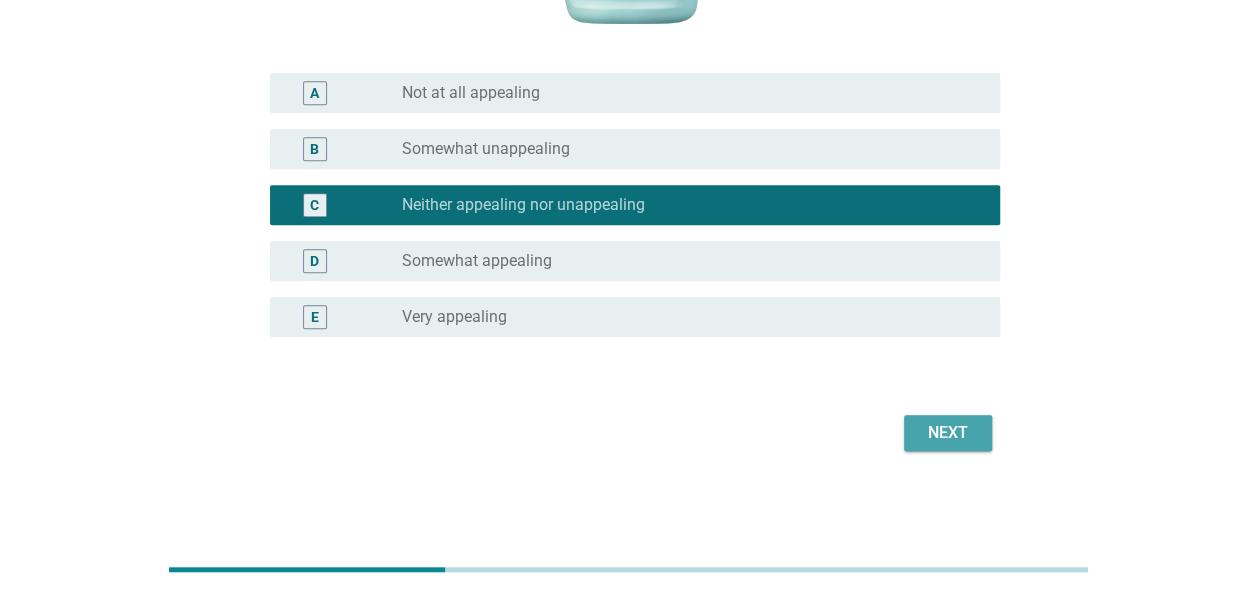 click on "Next" at bounding box center [948, 433] 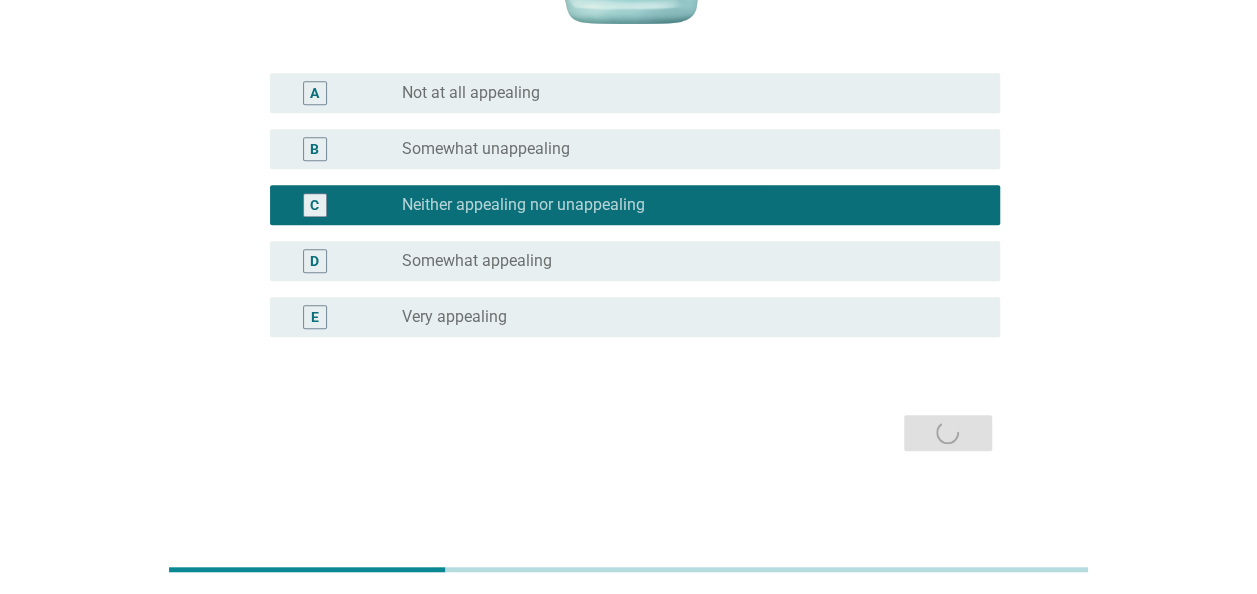 scroll, scrollTop: 0, scrollLeft: 0, axis: both 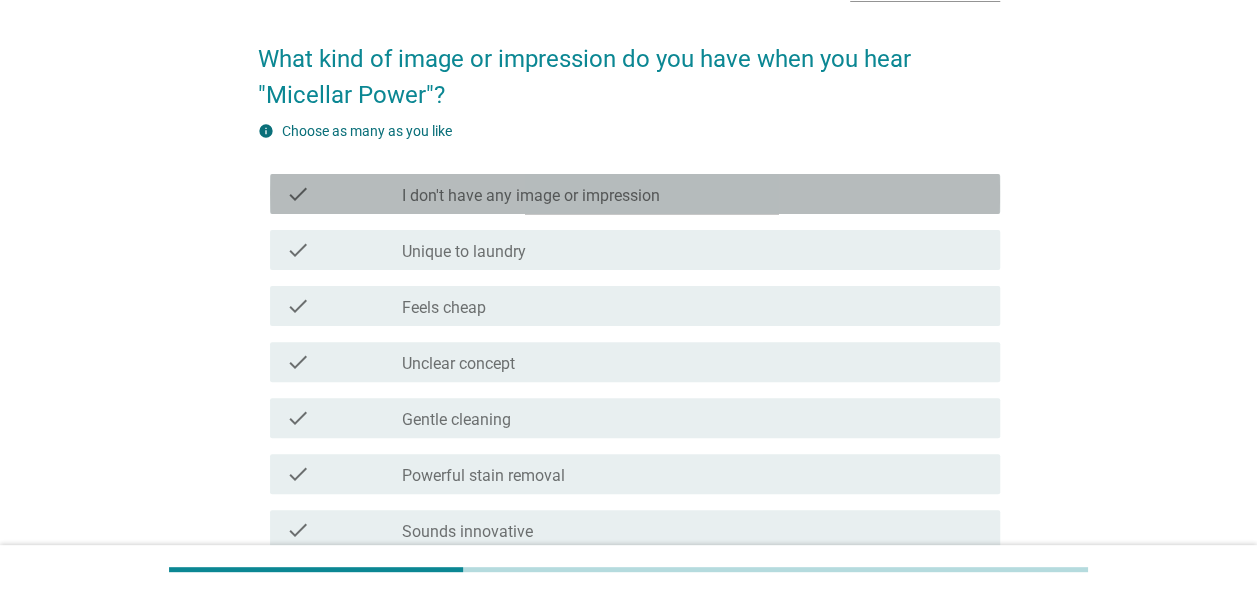 click on "check_box_outline_blank I don't have any image or impression" at bounding box center [693, 194] 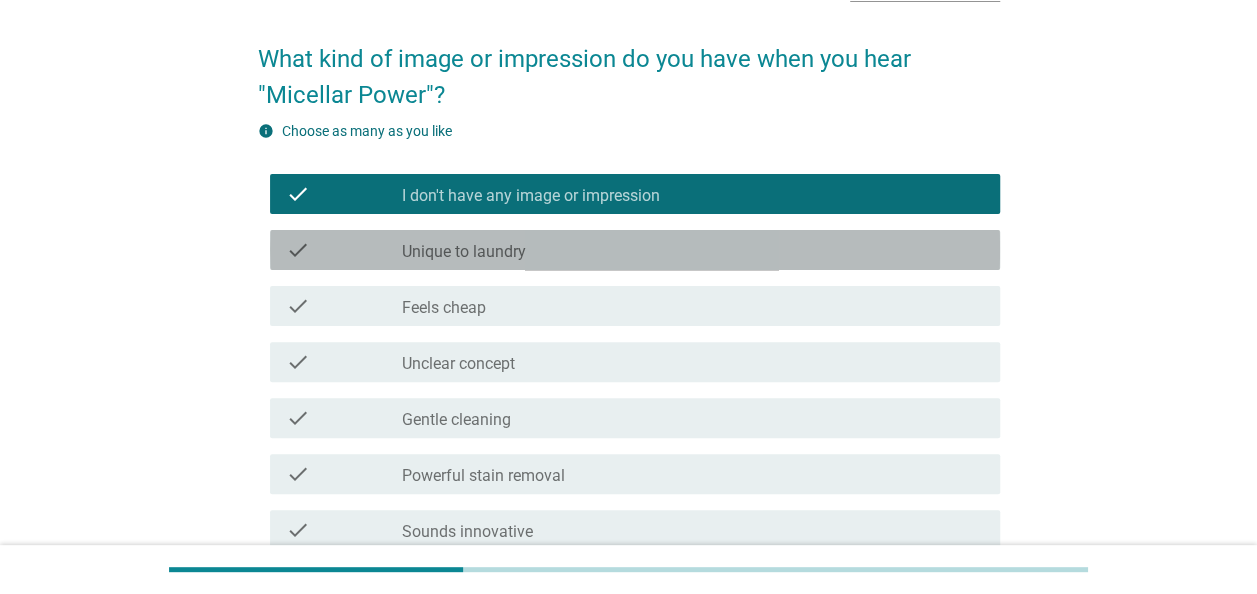 click on "check_box_outline_blank Unique to laundry" at bounding box center (693, 250) 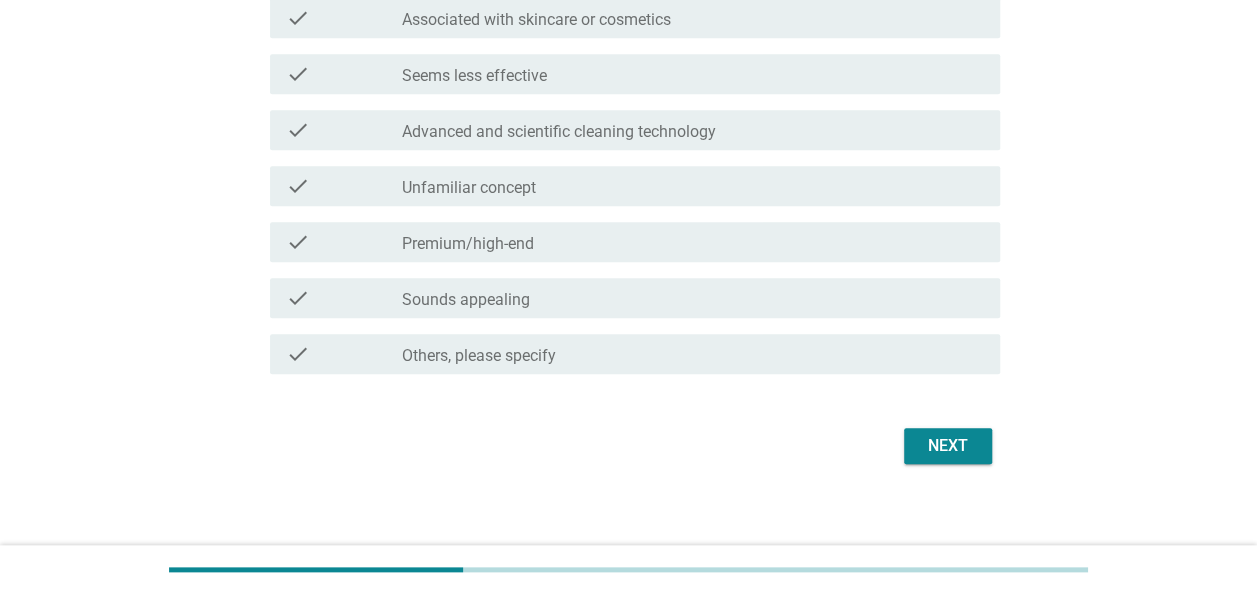 scroll, scrollTop: 773, scrollLeft: 0, axis: vertical 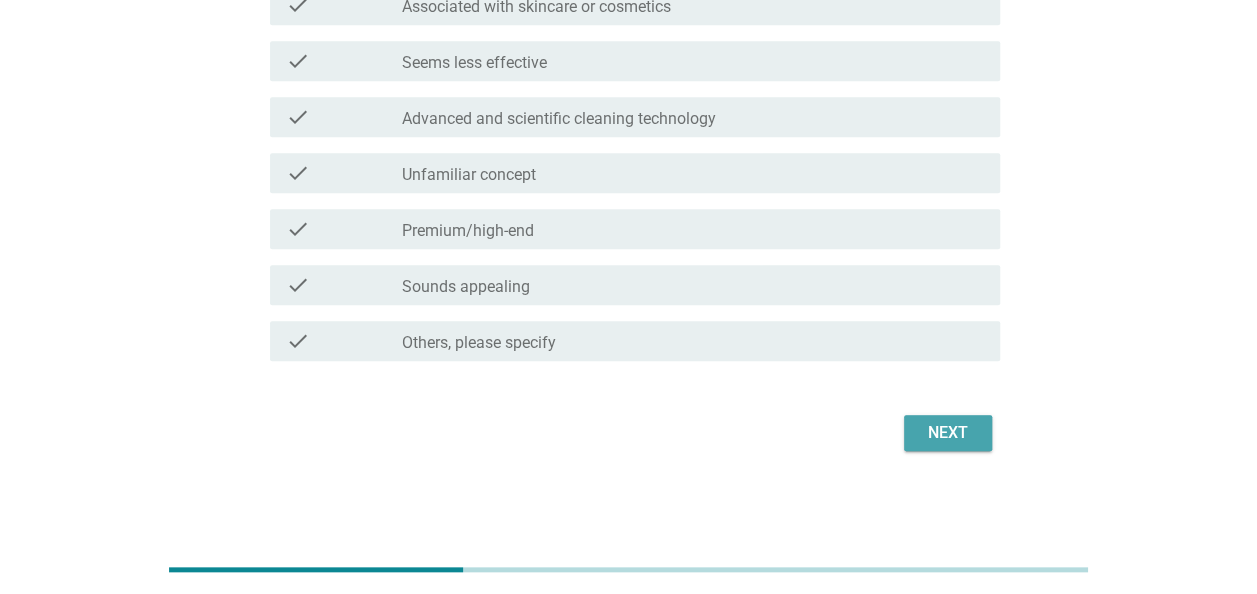 click on "Next" at bounding box center (948, 433) 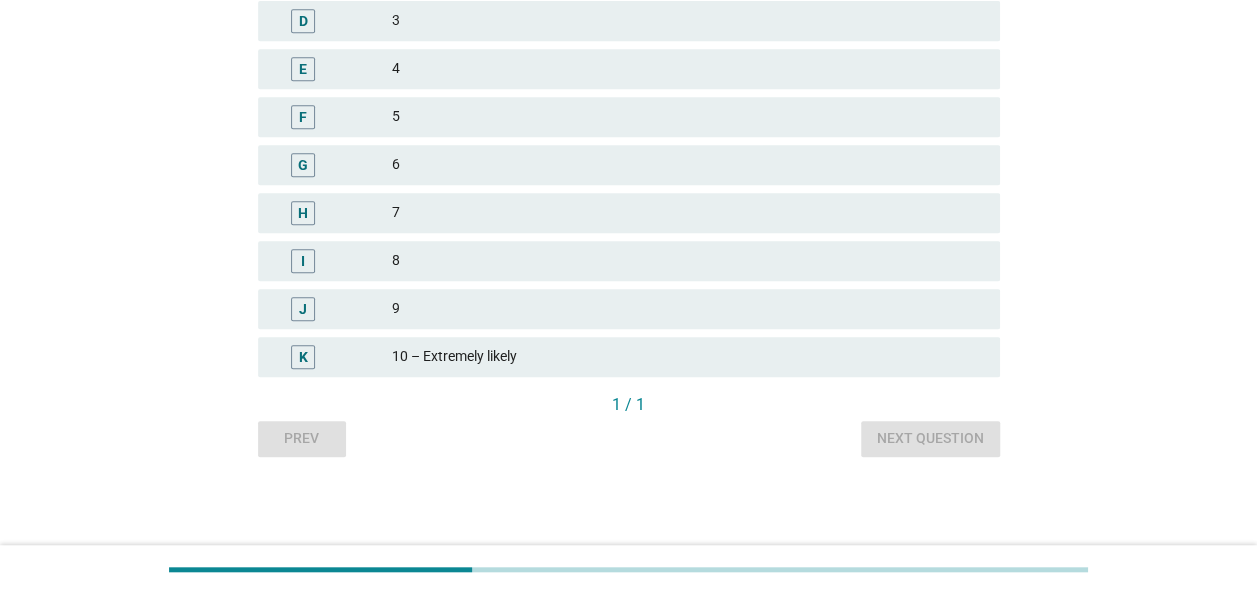 scroll, scrollTop: 0, scrollLeft: 0, axis: both 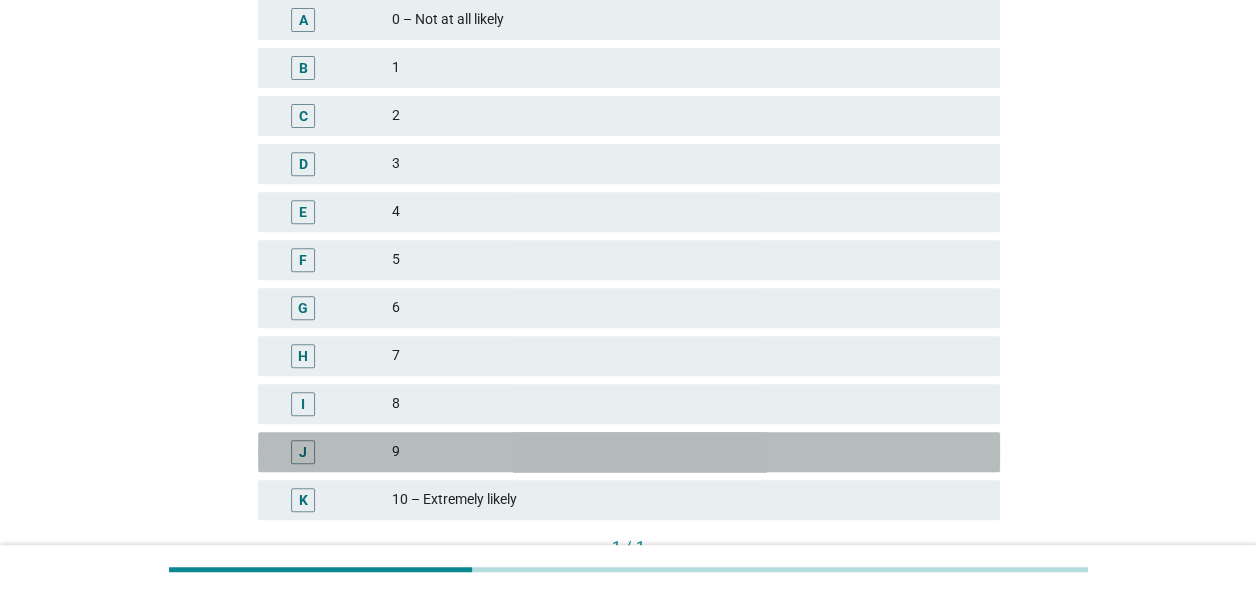 click on "J" at bounding box center [333, 452] 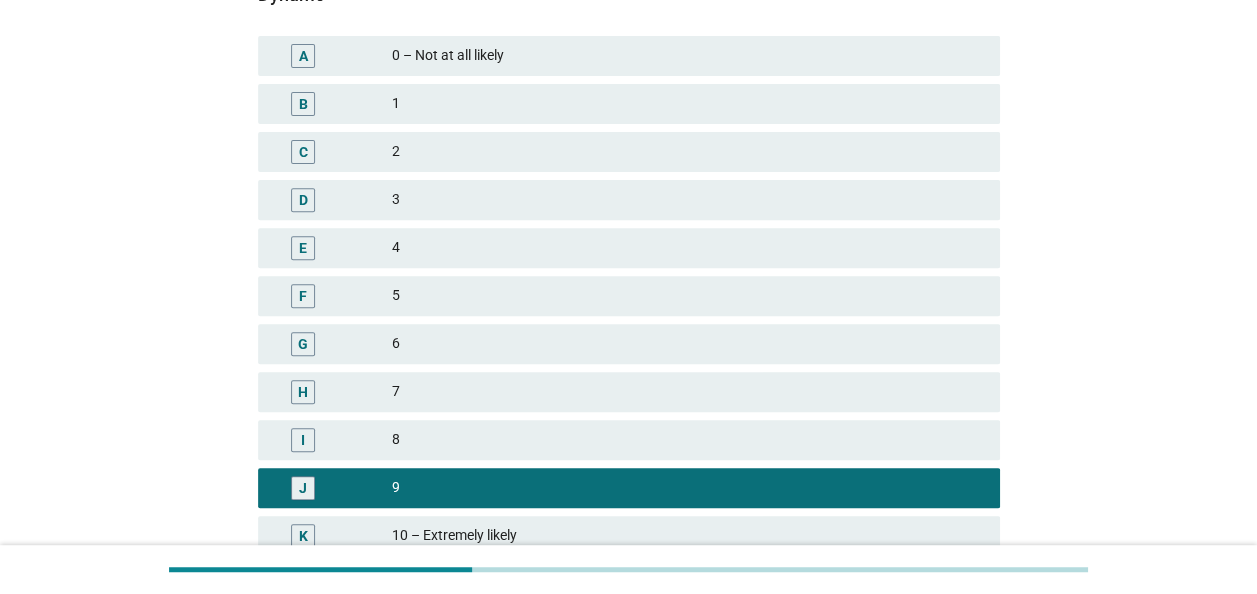 scroll, scrollTop: 302, scrollLeft: 0, axis: vertical 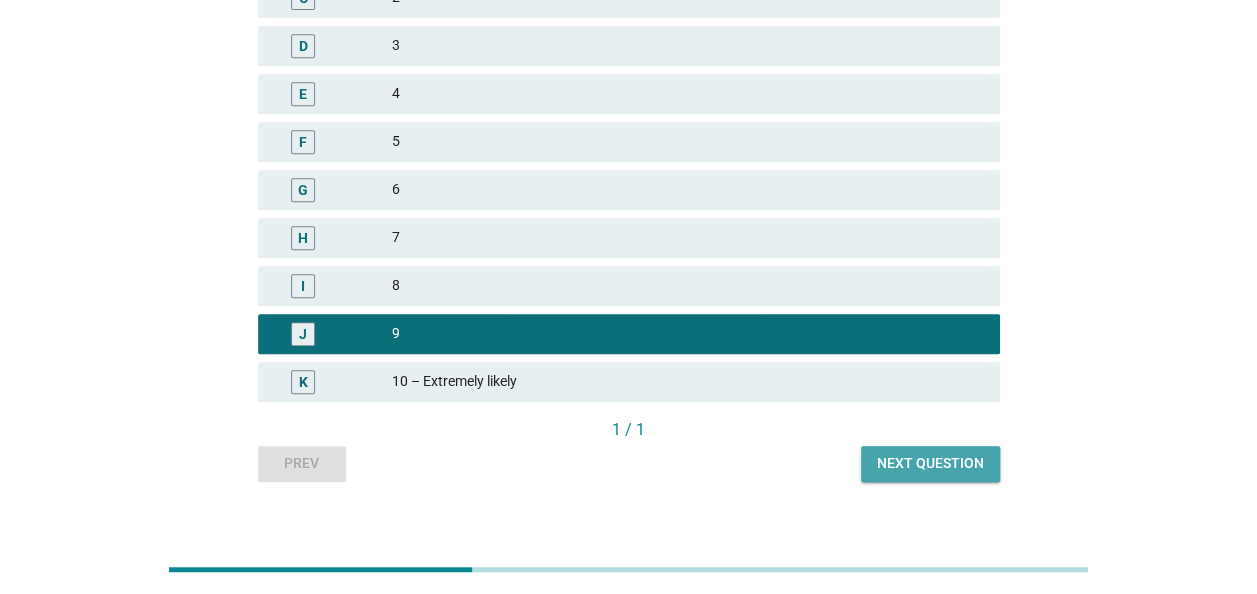 click on "Next question" at bounding box center (930, 464) 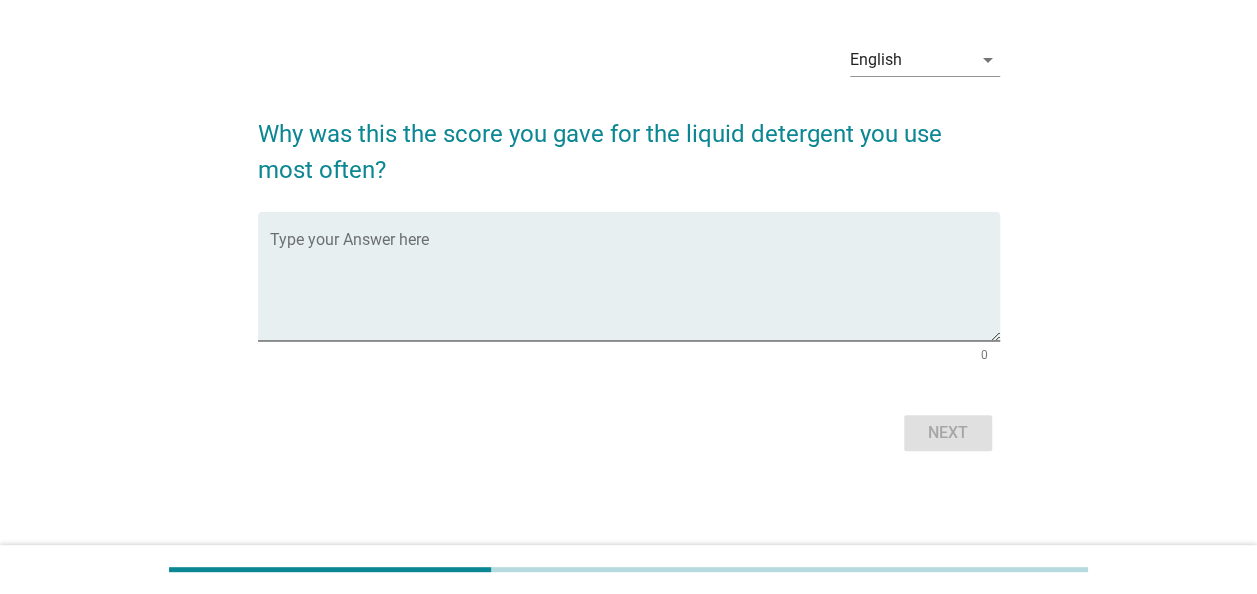 scroll, scrollTop: 0, scrollLeft: 0, axis: both 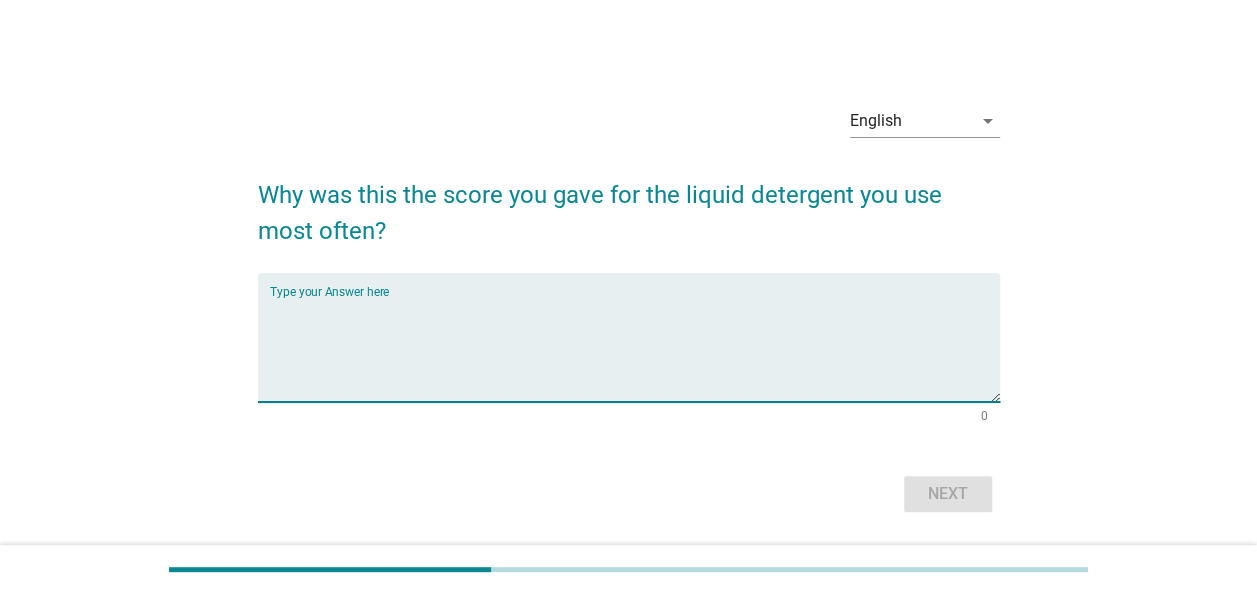 click at bounding box center (635, 349) 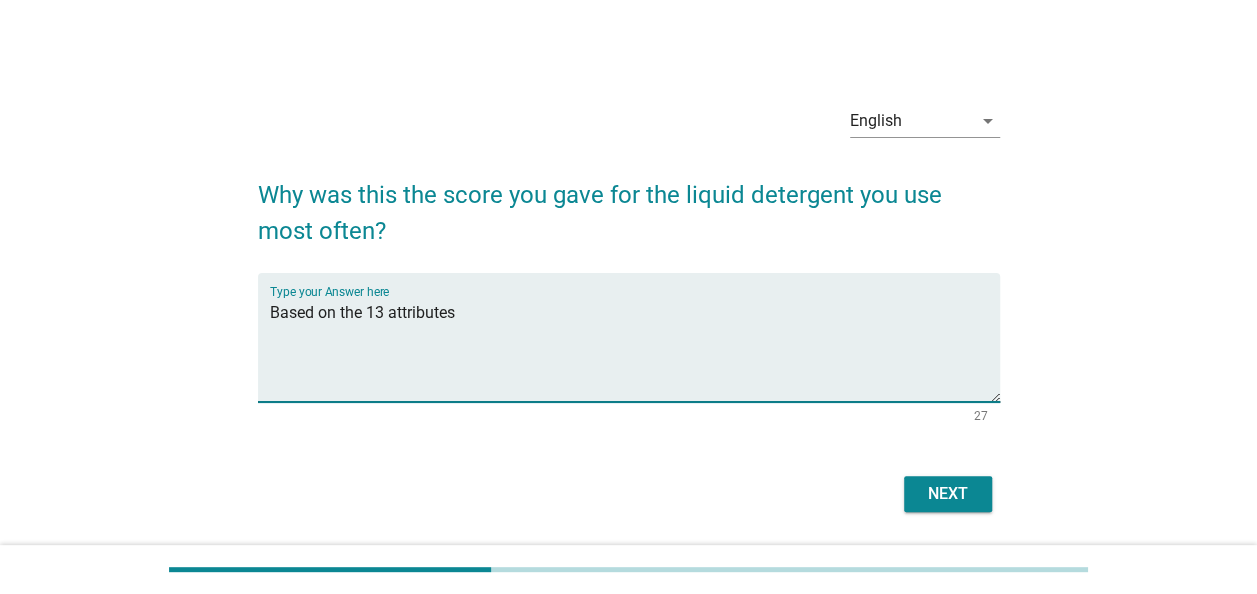 click on "Based on the 13 attributes" at bounding box center [635, 349] 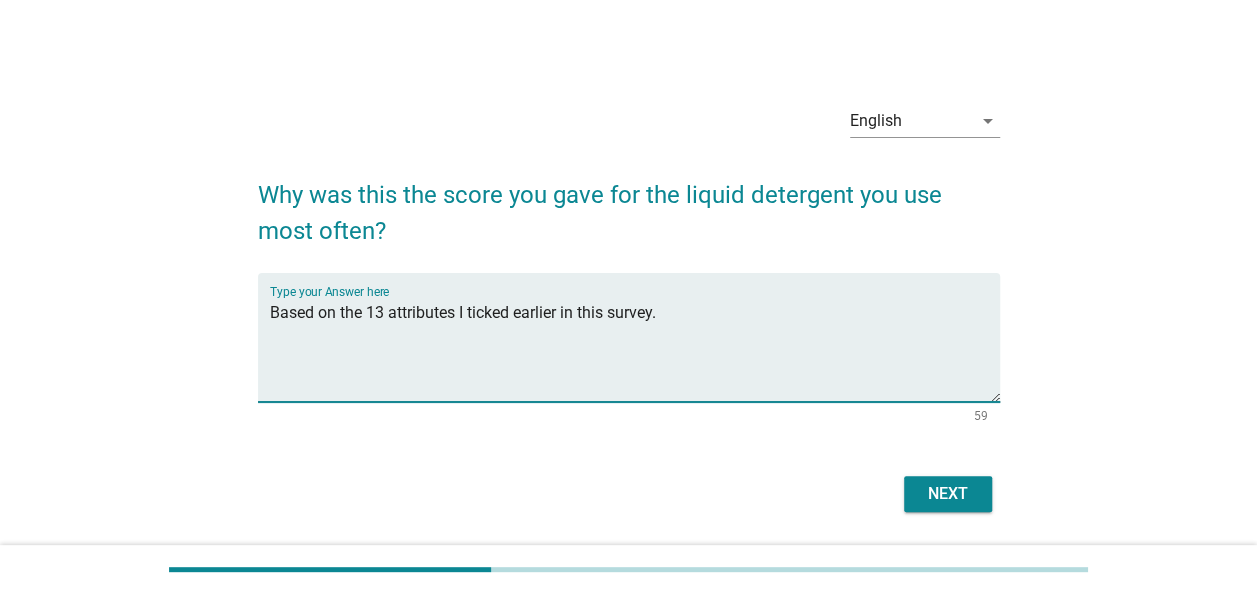 type on "Based on the 13 attributes I ticked earlier in this survey." 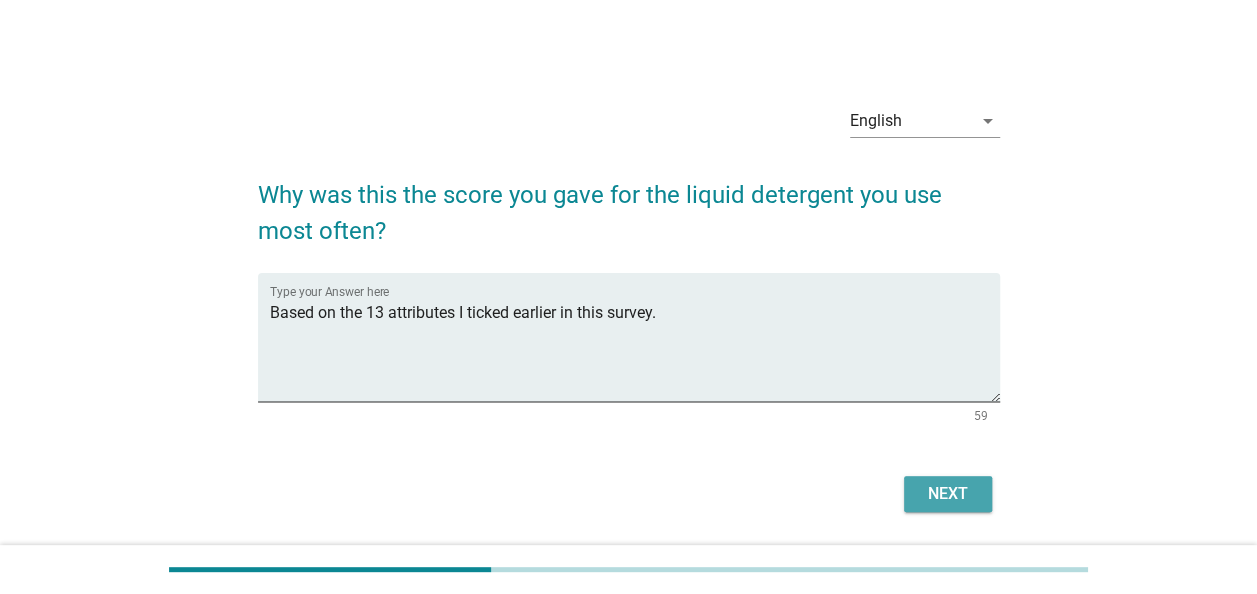 click on "Next" at bounding box center (948, 494) 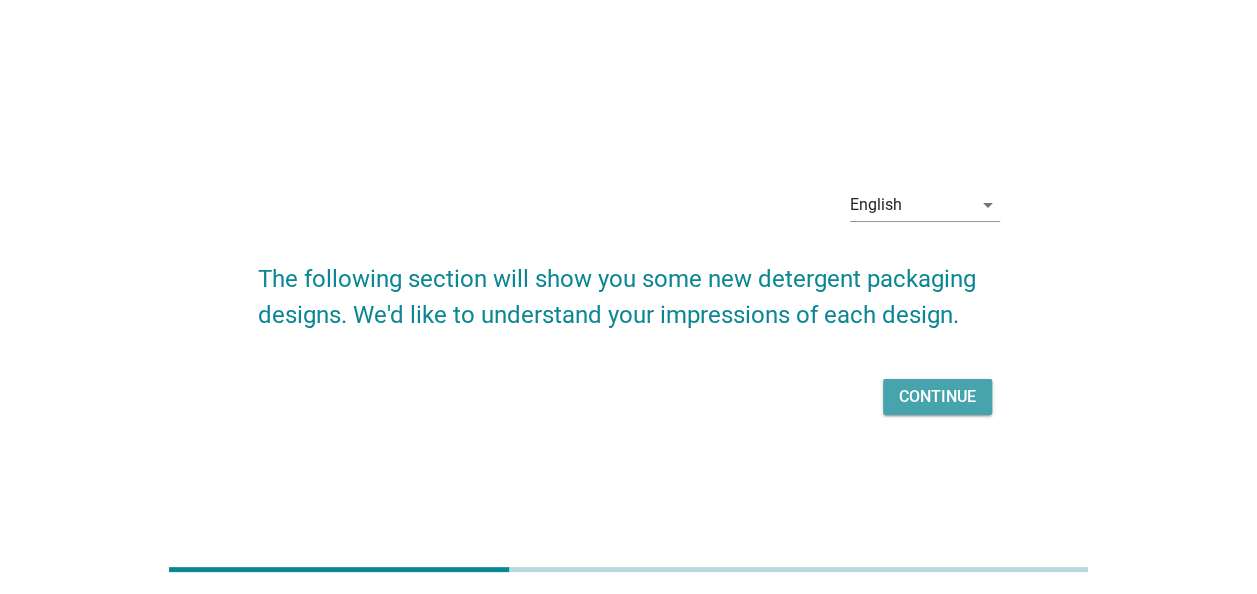 click on "Continue" at bounding box center (937, 397) 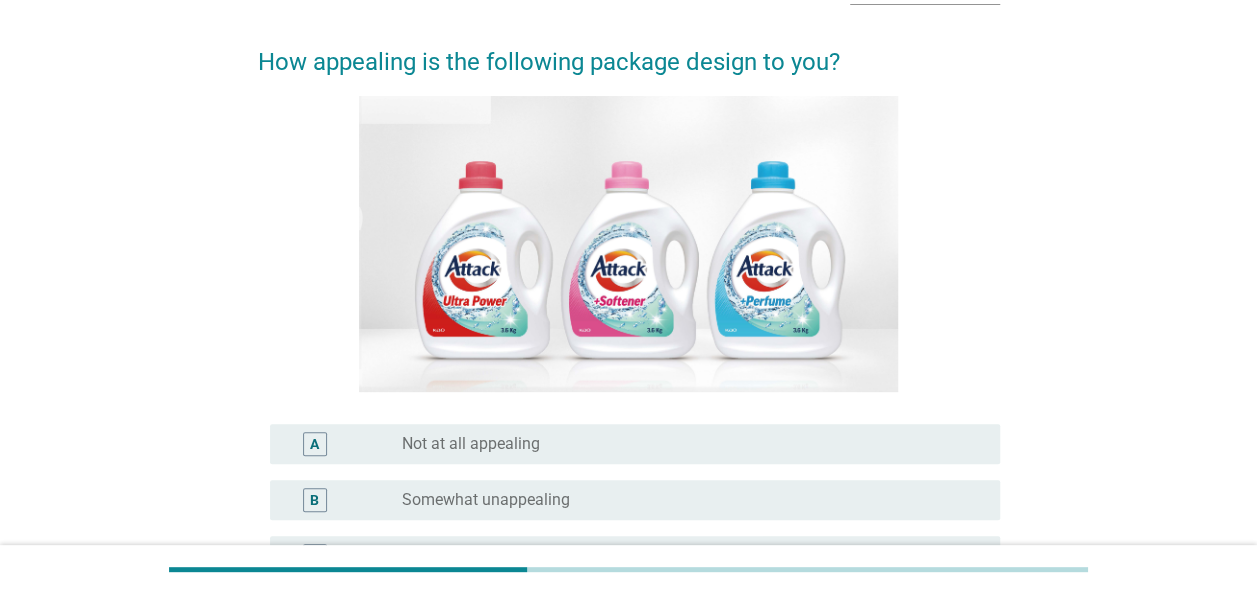 scroll, scrollTop: 240, scrollLeft: 0, axis: vertical 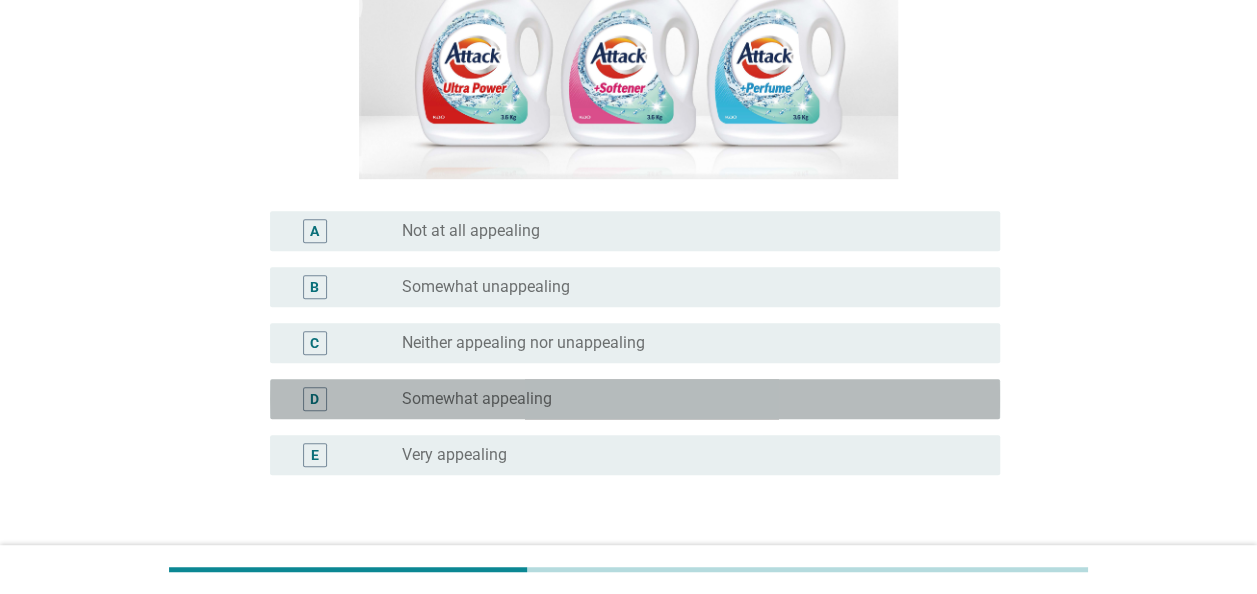 click on "radio_button_unchecked Somewhat appealing" at bounding box center (685, 399) 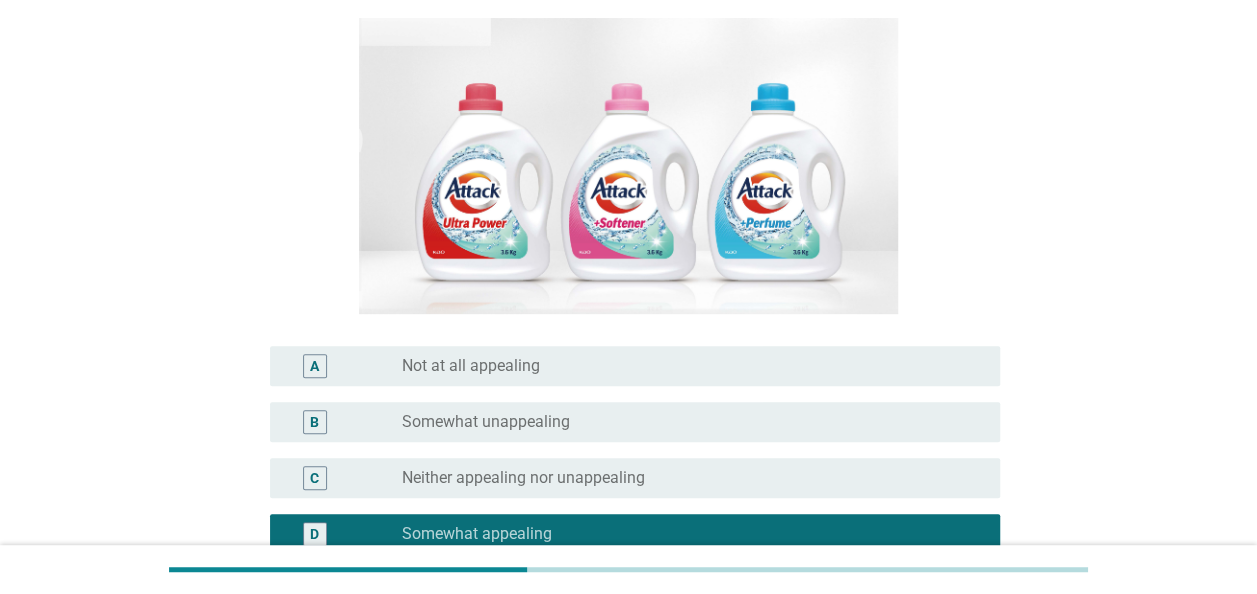 scroll, scrollTop: 210, scrollLeft: 0, axis: vertical 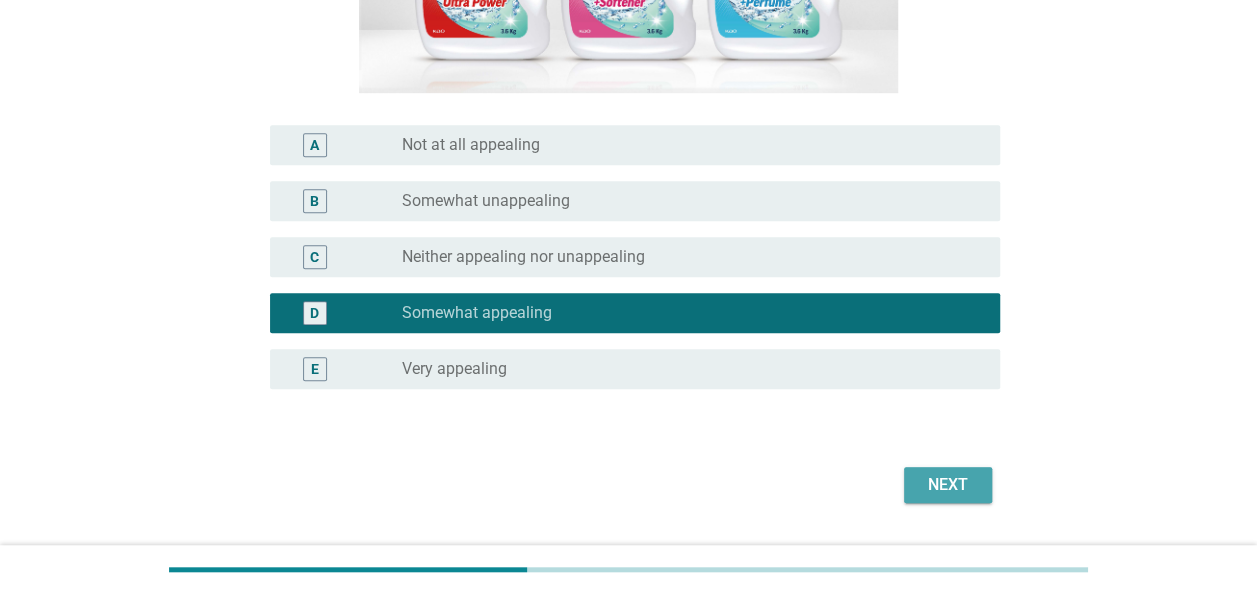 click on "Next" at bounding box center [948, 485] 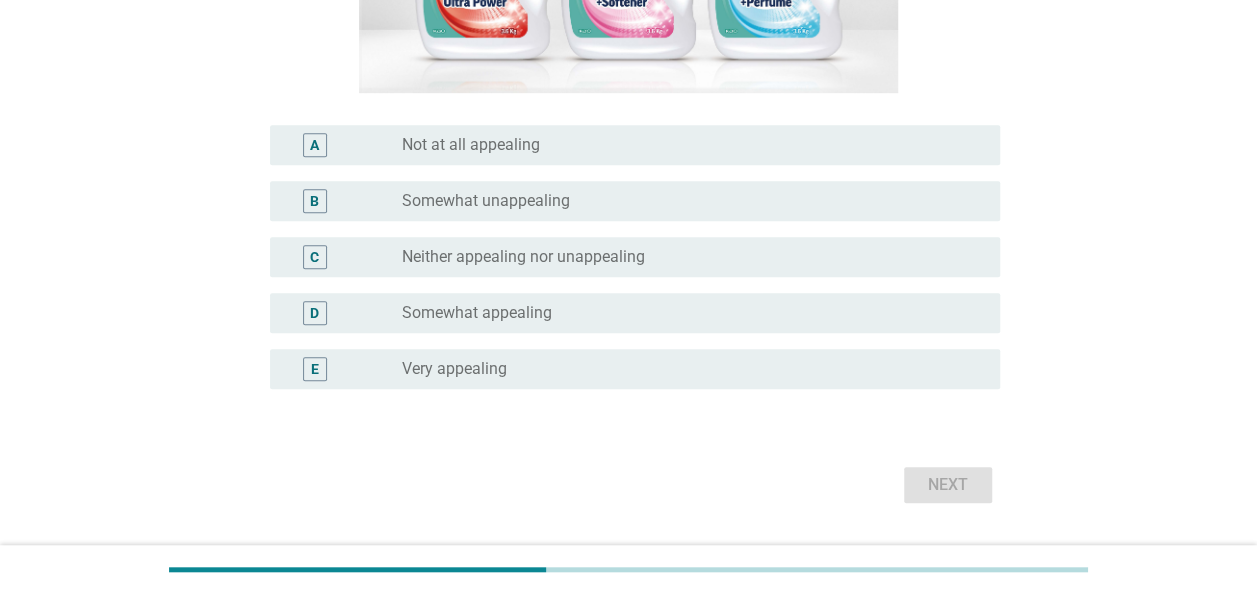 scroll, scrollTop: 0, scrollLeft: 0, axis: both 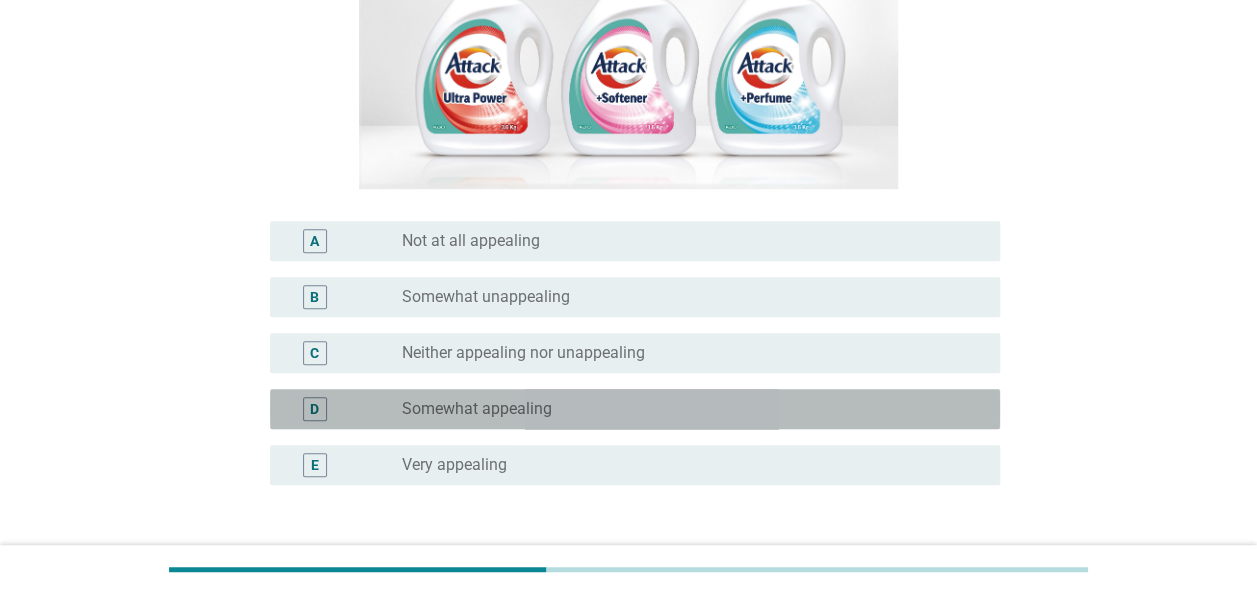 click on "radio_button_unchecked Somewhat appealing" at bounding box center (685, 409) 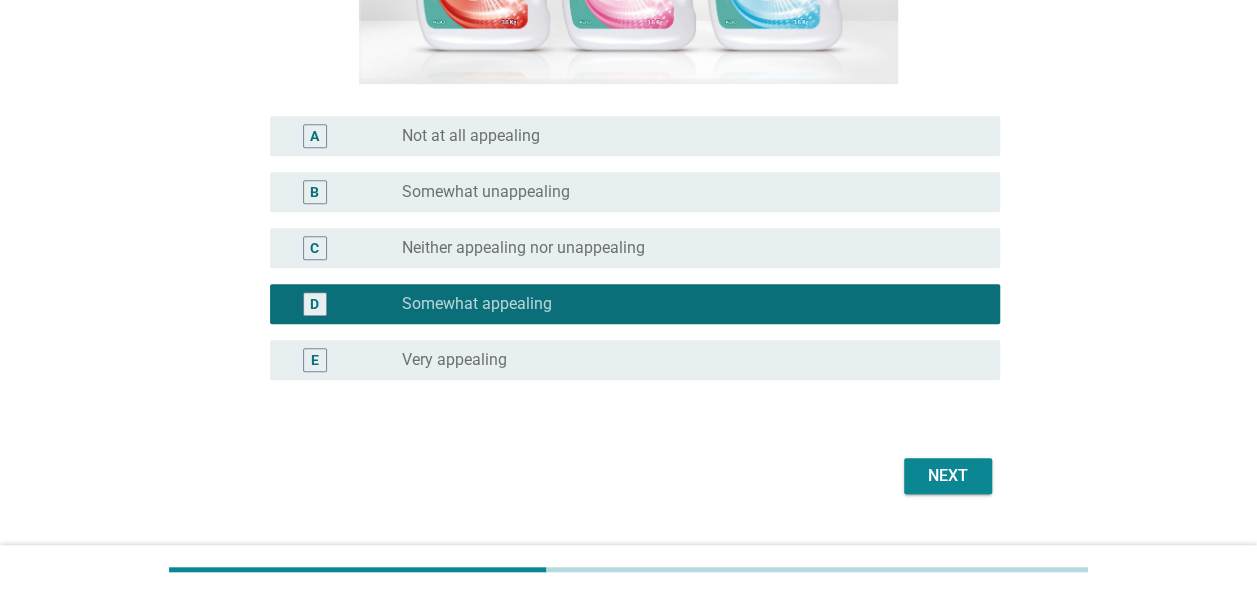 scroll, scrollTop: 445, scrollLeft: 0, axis: vertical 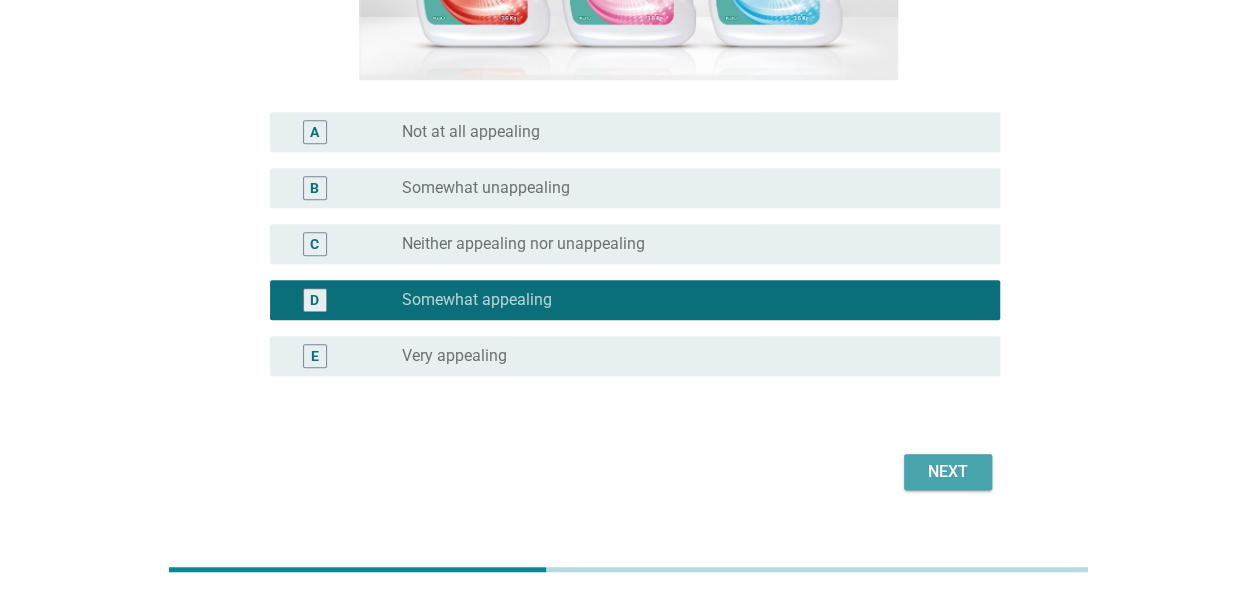 click on "Next" at bounding box center (948, 472) 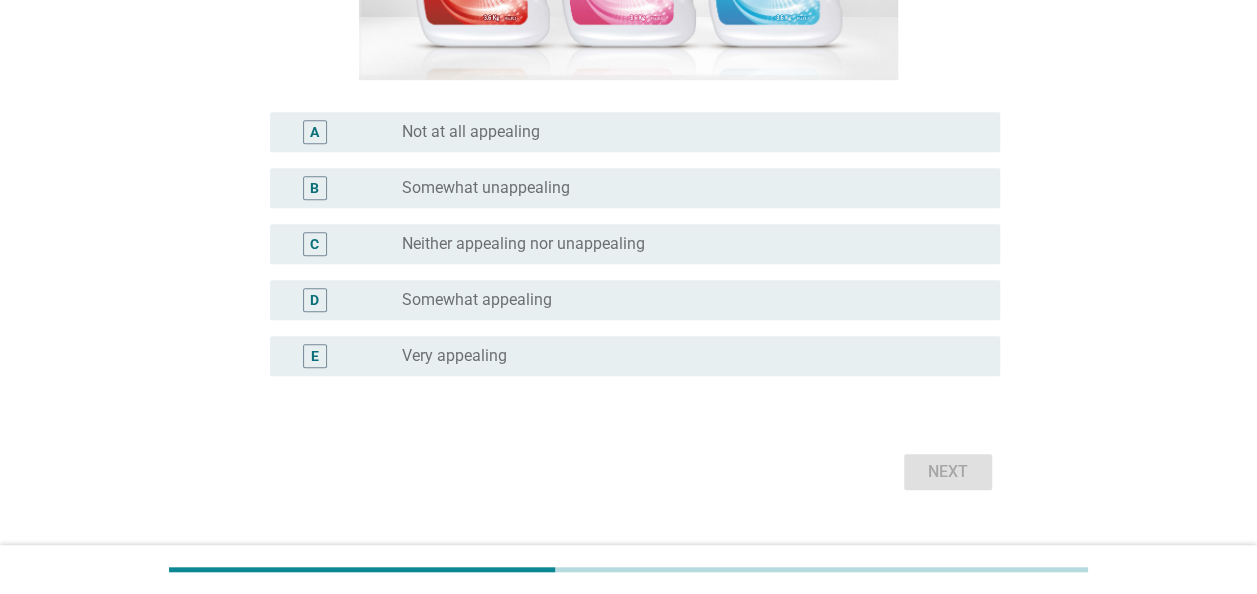 scroll, scrollTop: 0, scrollLeft: 0, axis: both 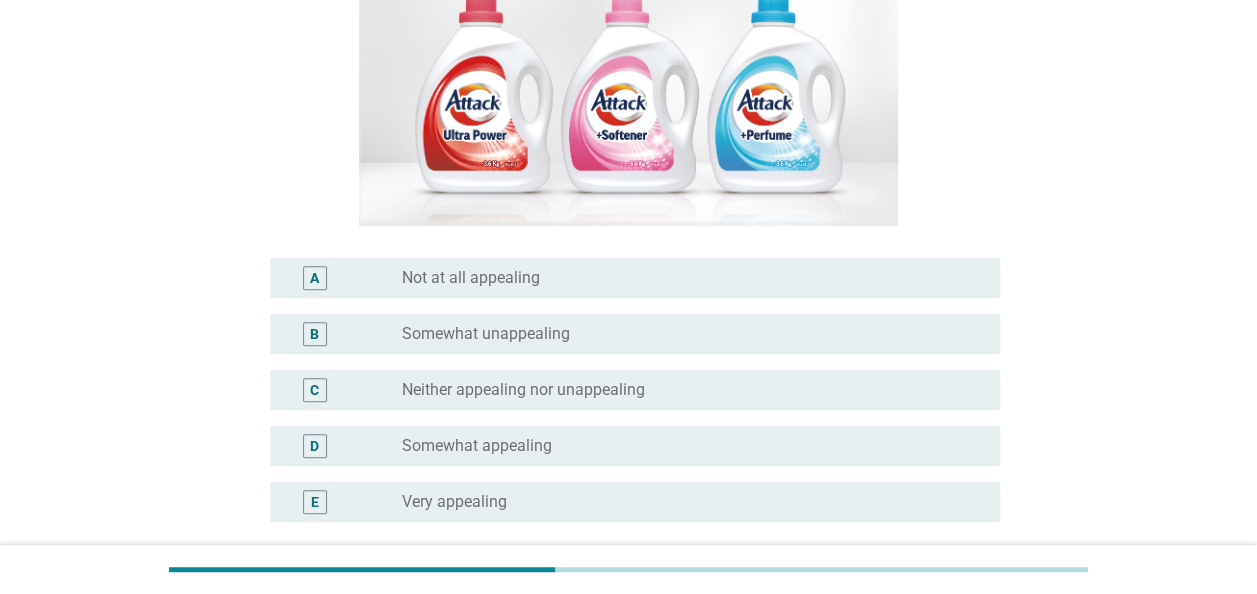 click on "radio_button_unchecked Somewhat appealing" at bounding box center (685, 446) 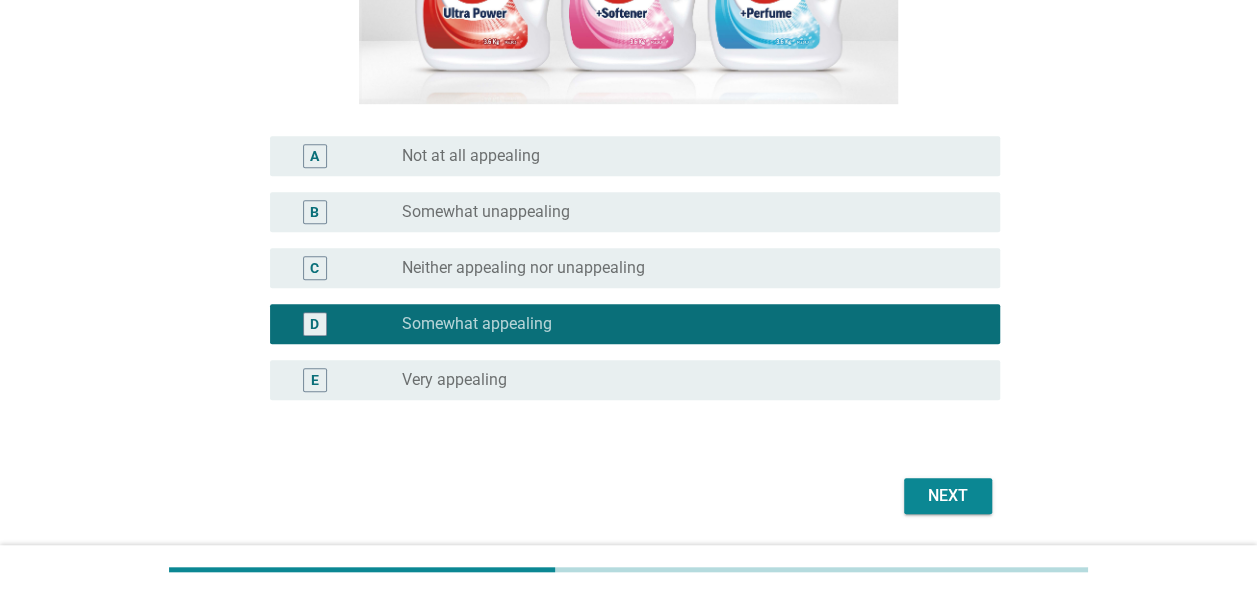 scroll, scrollTop: 428, scrollLeft: 0, axis: vertical 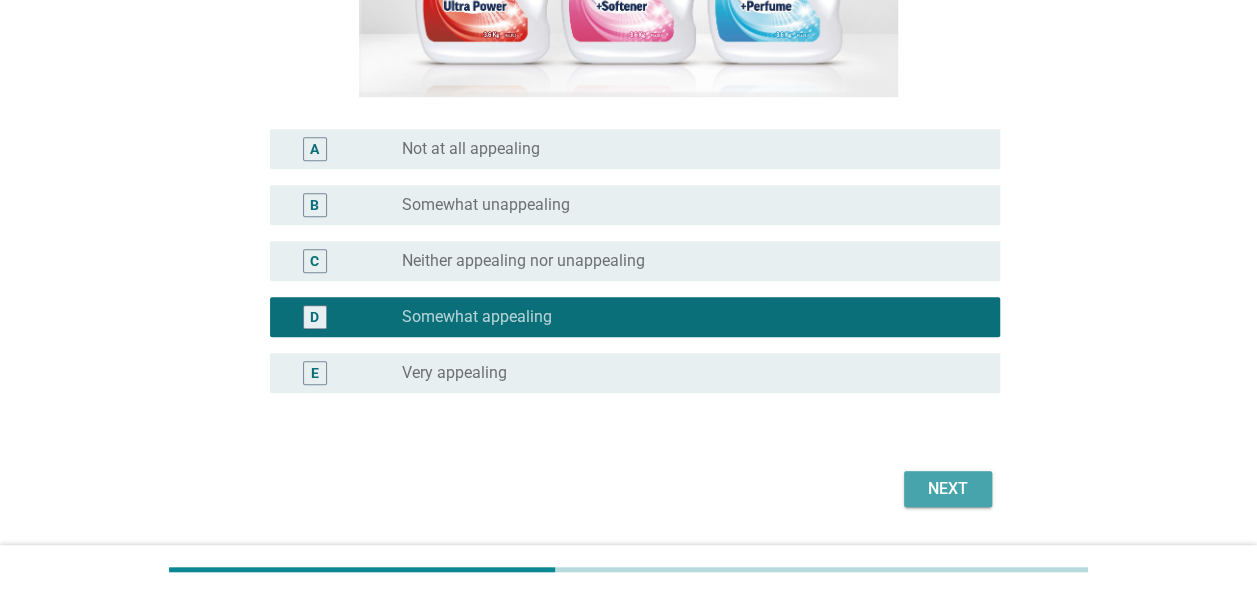 click on "Next" at bounding box center (948, 489) 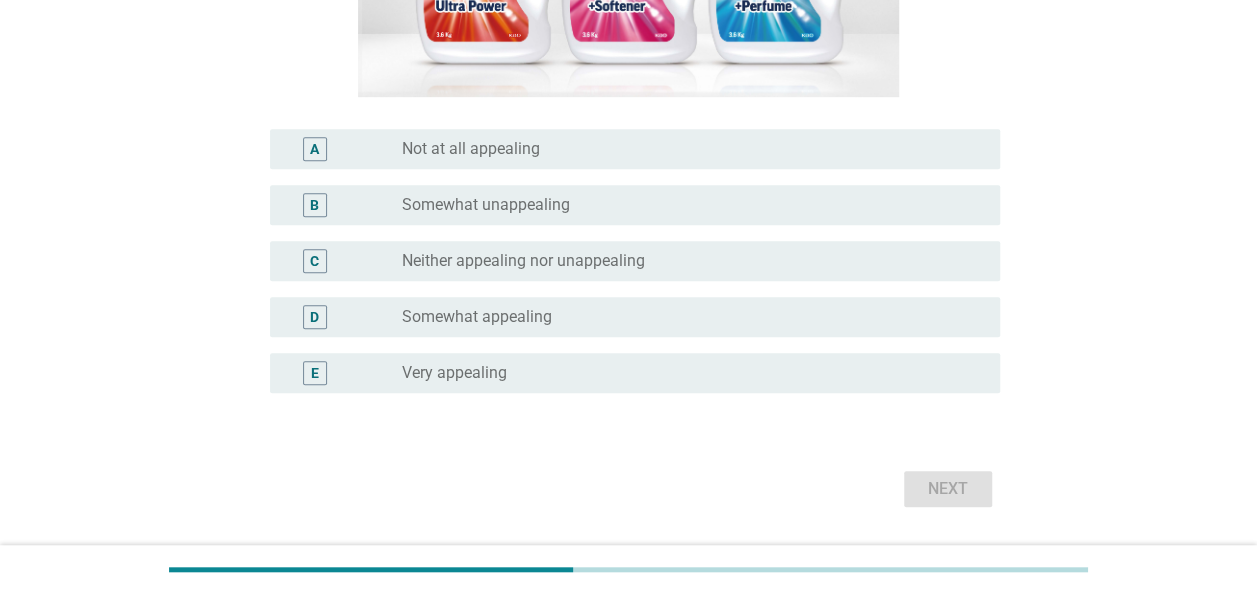scroll, scrollTop: 0, scrollLeft: 0, axis: both 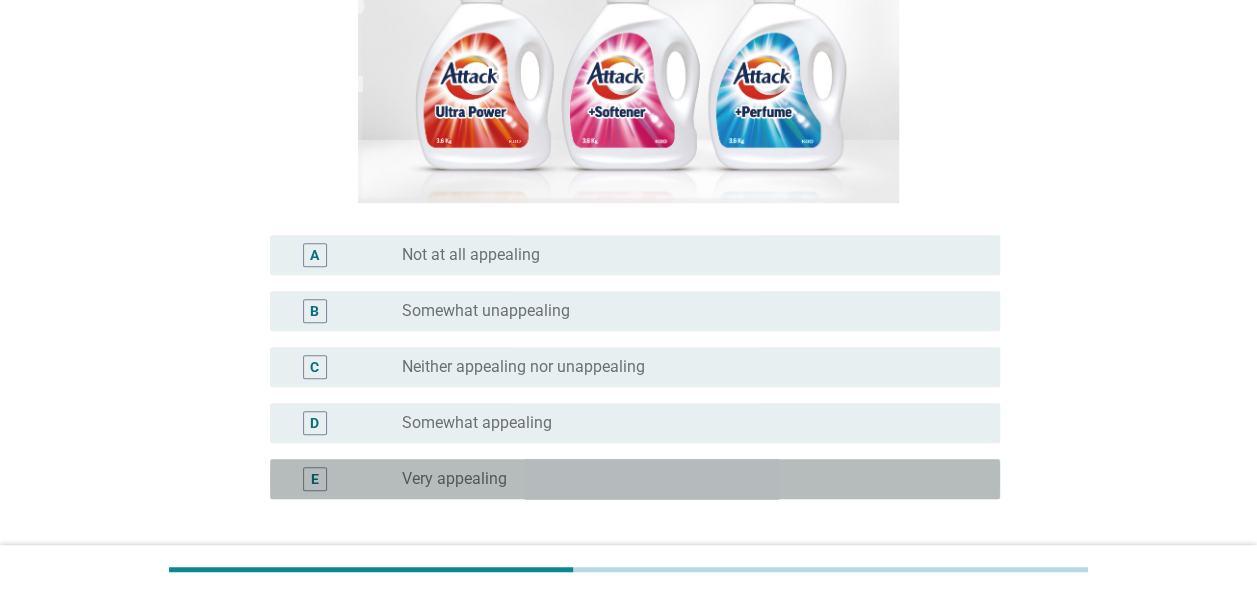click on "radio_button_unchecked Very appealing" at bounding box center (685, 479) 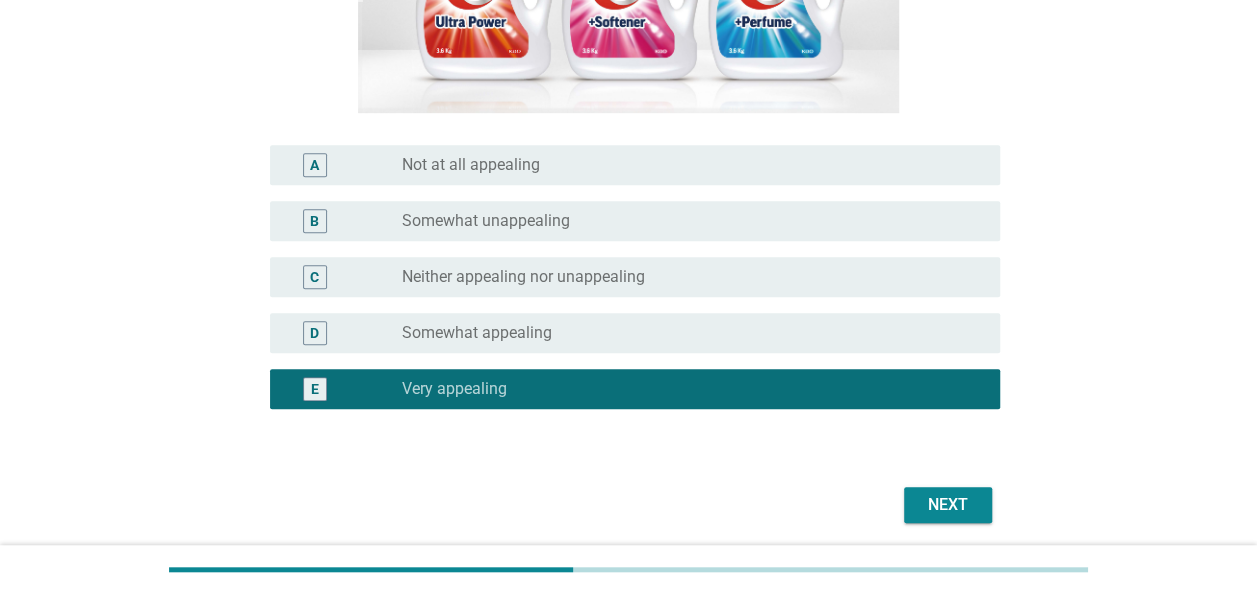 scroll, scrollTop: 420, scrollLeft: 0, axis: vertical 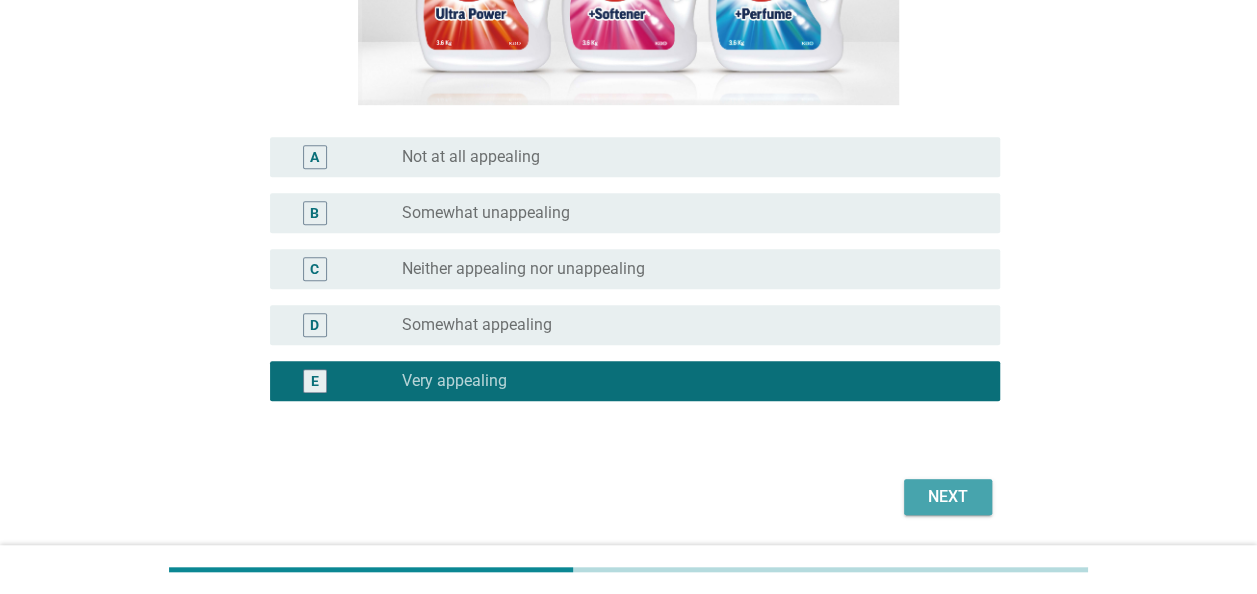 click on "Next" at bounding box center (948, 497) 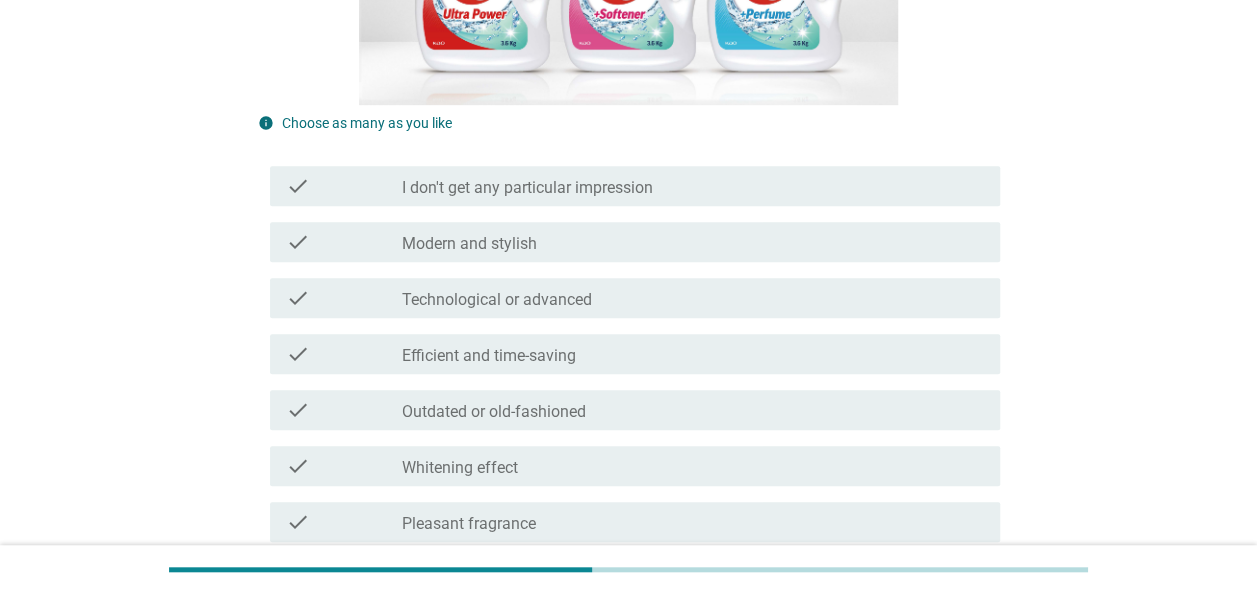 scroll, scrollTop: 0, scrollLeft: 0, axis: both 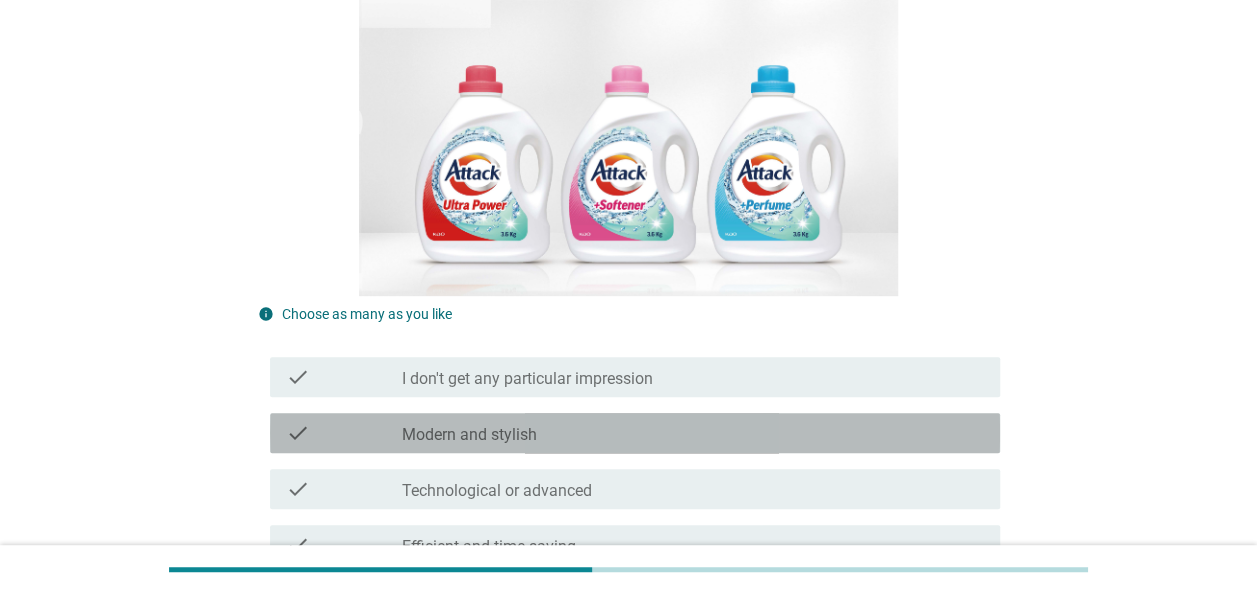 click on "check_box_outline_blank Modern and stylish" at bounding box center (693, 433) 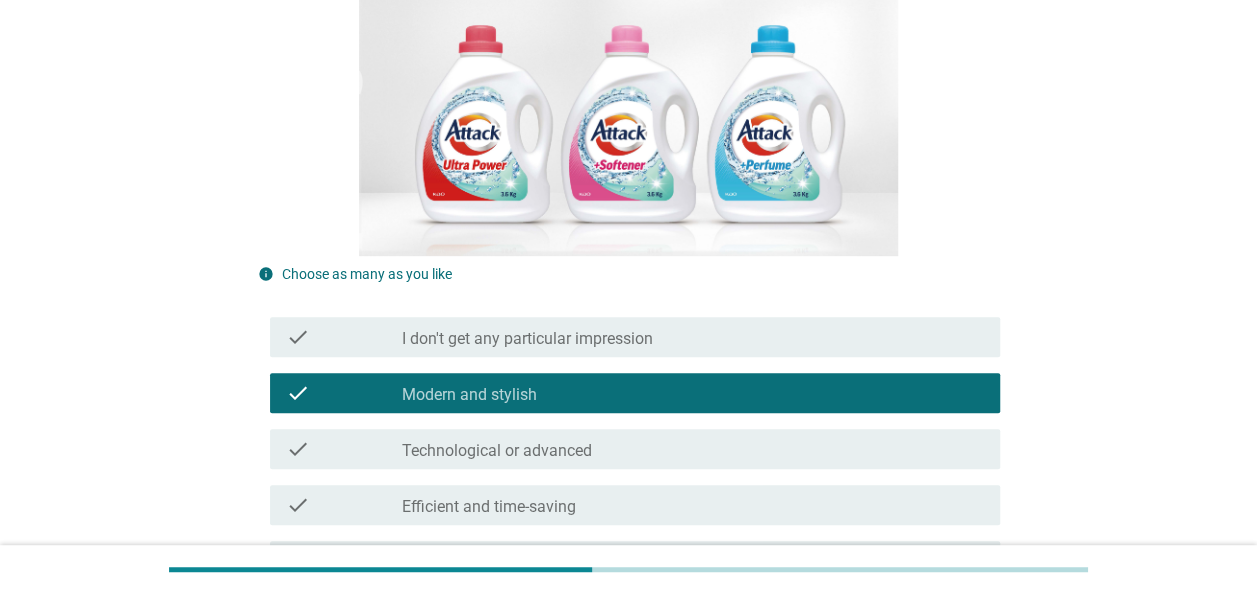 scroll, scrollTop: 350, scrollLeft: 0, axis: vertical 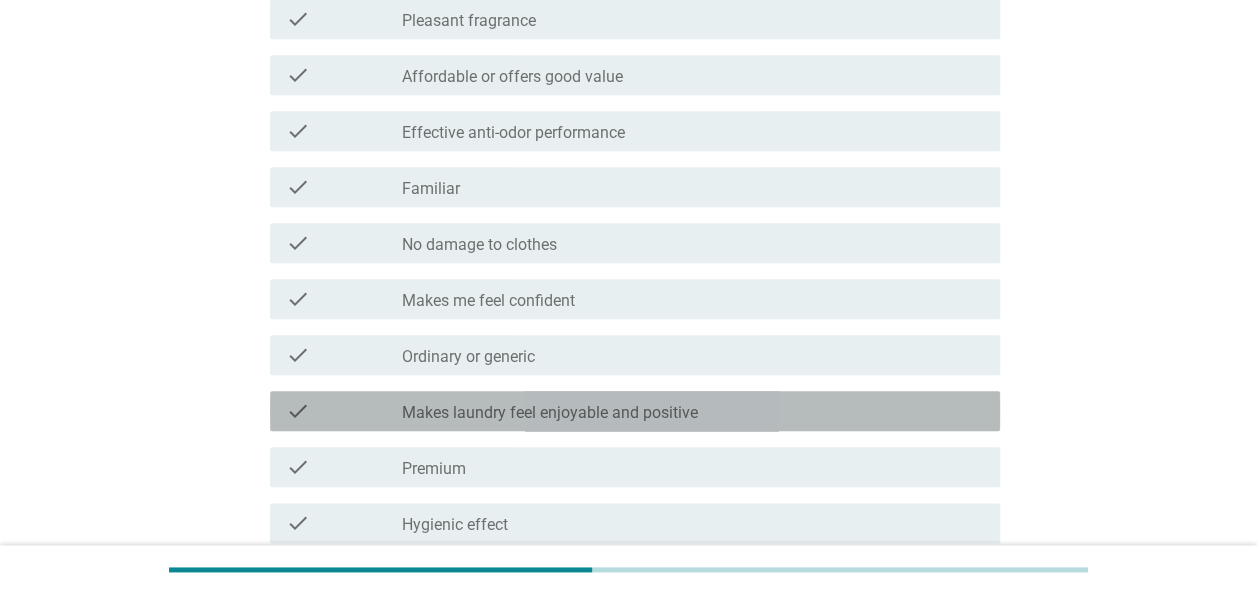 click on "check_box_outline_blank Makes laundry feel enjoyable and positive" at bounding box center (693, 411) 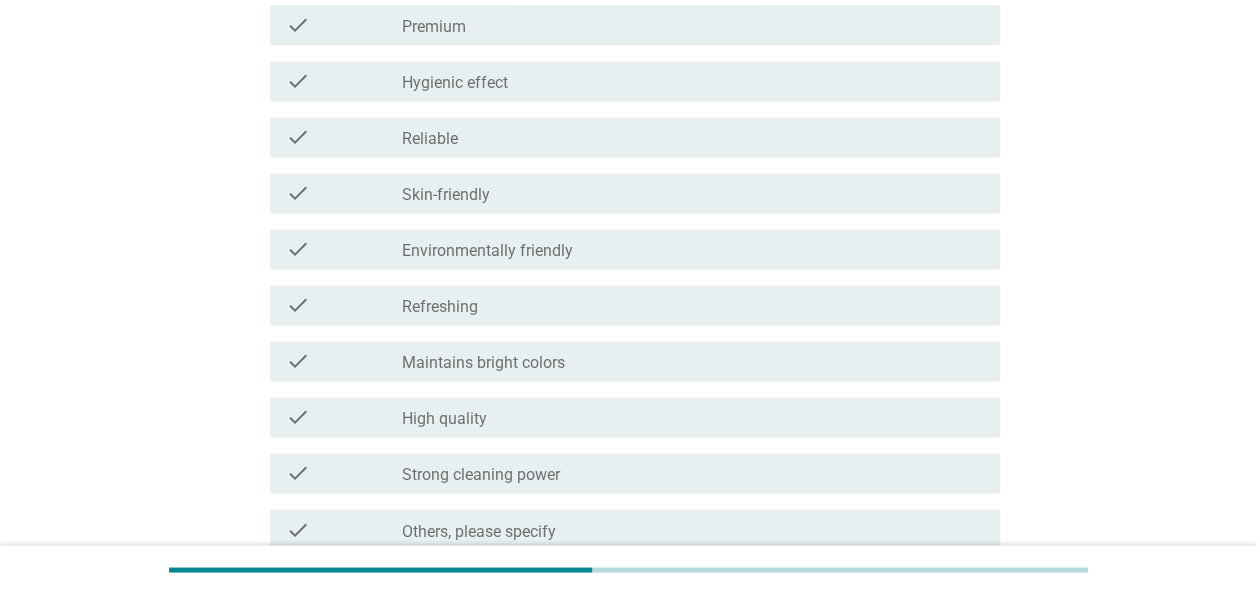 scroll, scrollTop: 1391, scrollLeft: 0, axis: vertical 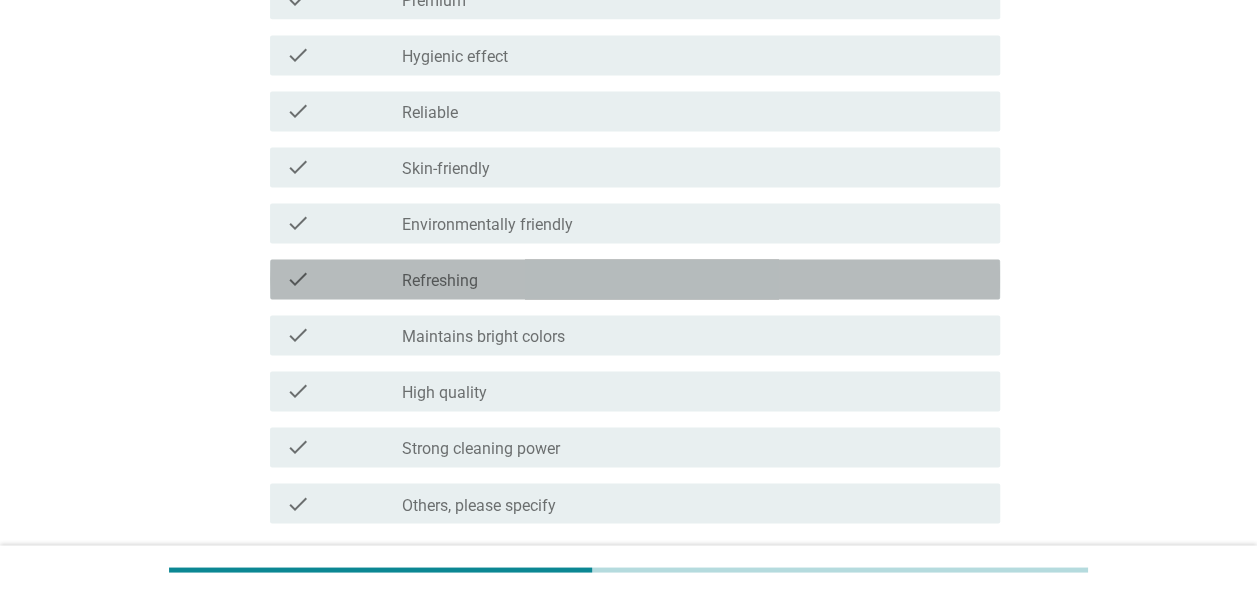 click on "check_box_outline_blank Refreshing" at bounding box center (693, 279) 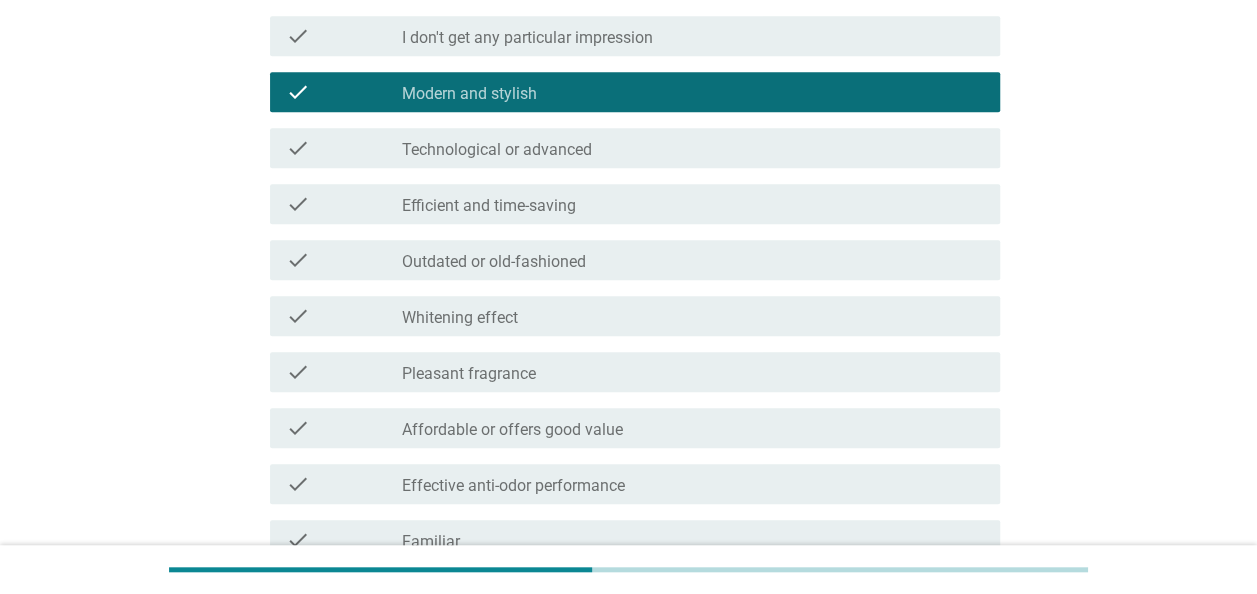 scroll, scrollTop: 567, scrollLeft: 0, axis: vertical 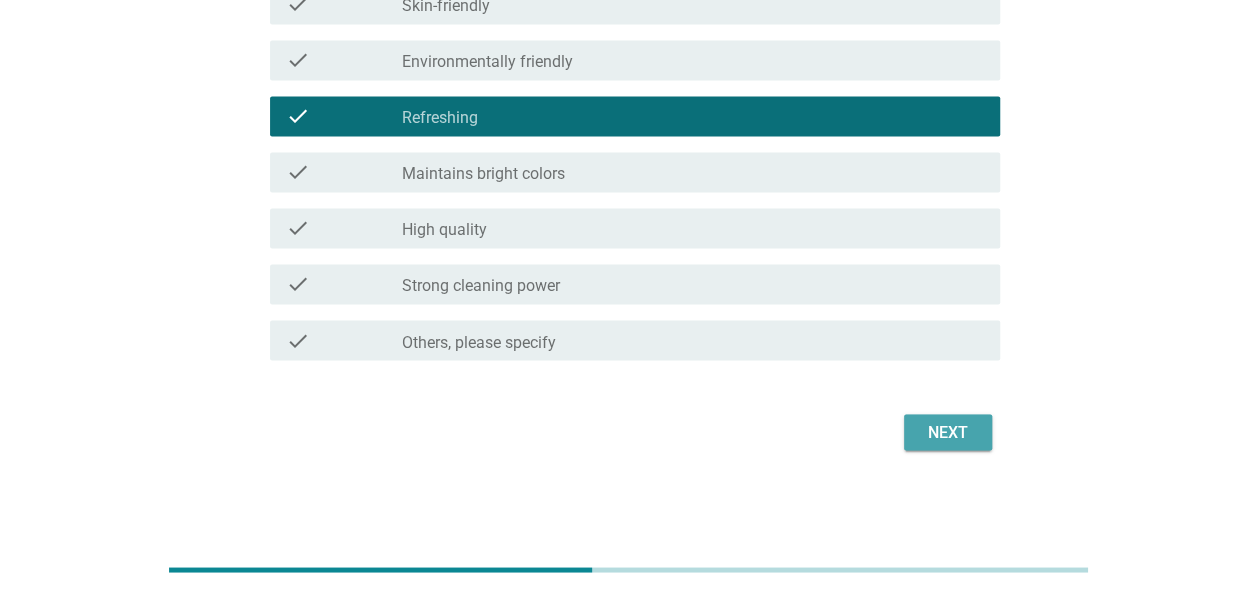 click on "Next" at bounding box center (948, 432) 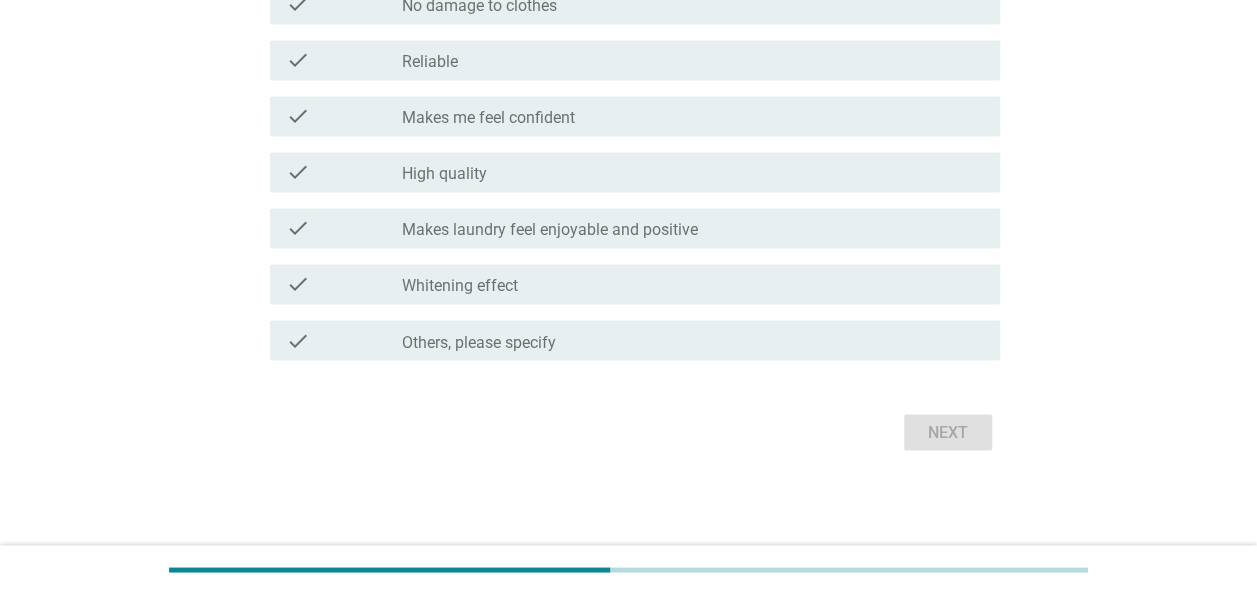 scroll, scrollTop: 0, scrollLeft: 0, axis: both 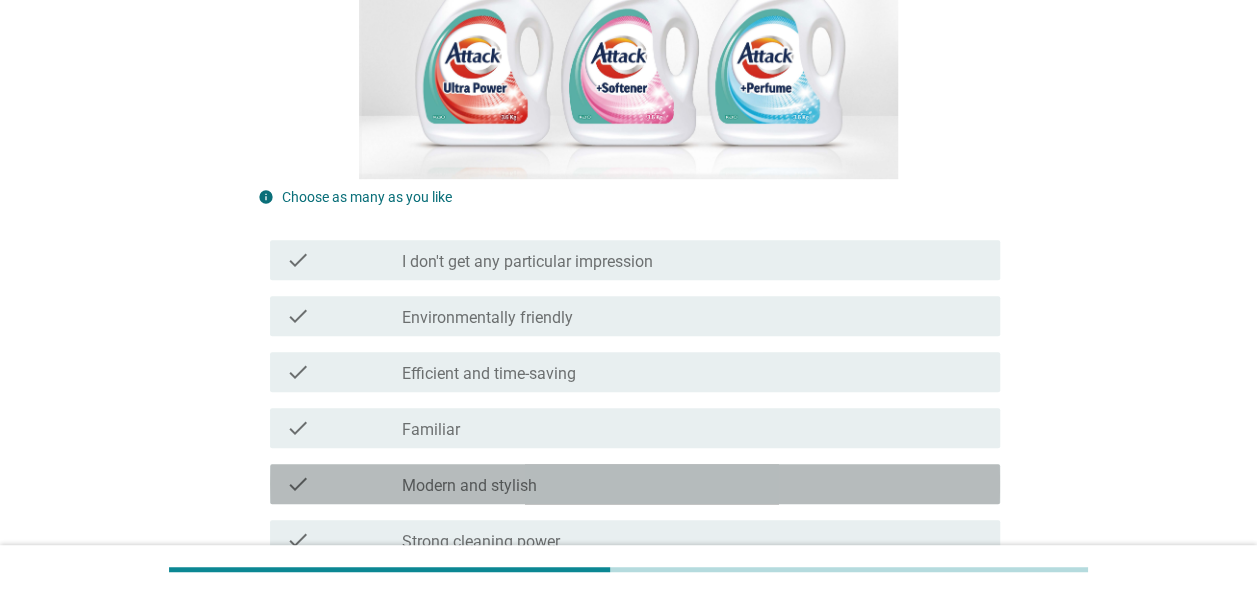 click on "check_box_outline_blank Modern and stylish" at bounding box center (693, 484) 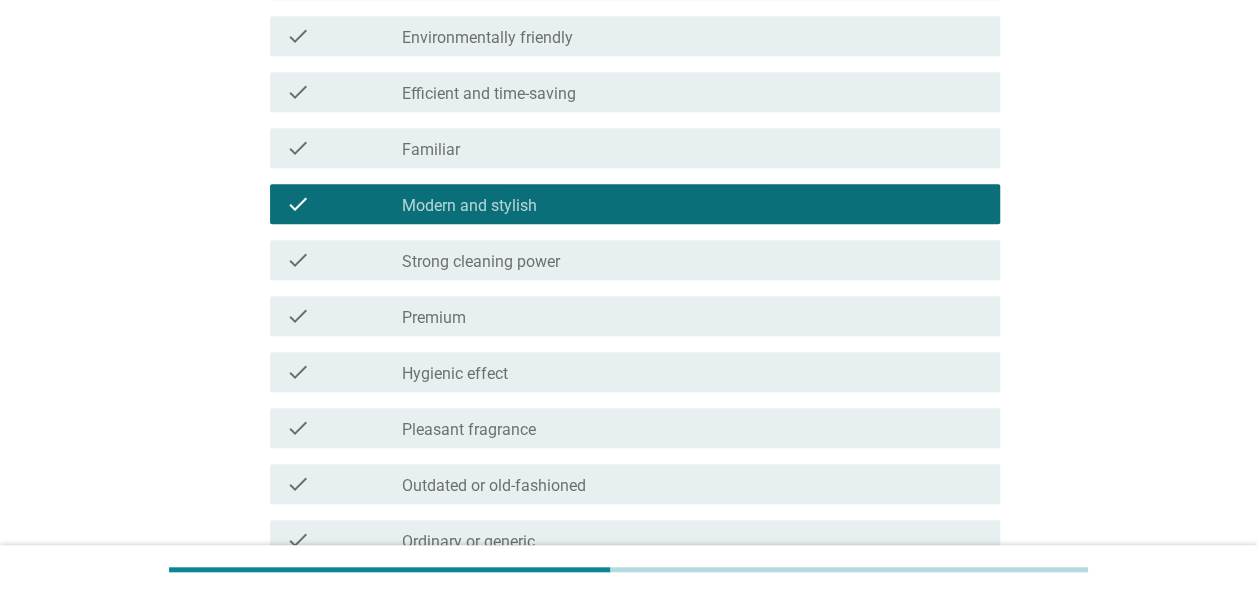 scroll, scrollTop: 652, scrollLeft: 0, axis: vertical 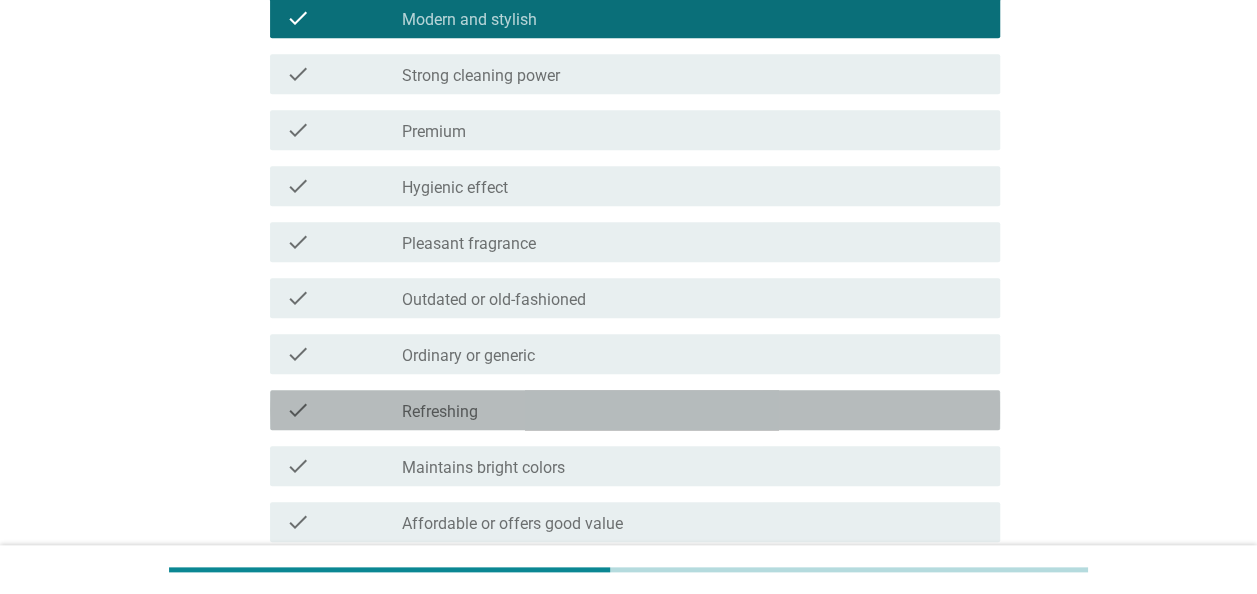 click on "check_box_outline_blank Refreshing" at bounding box center (693, 410) 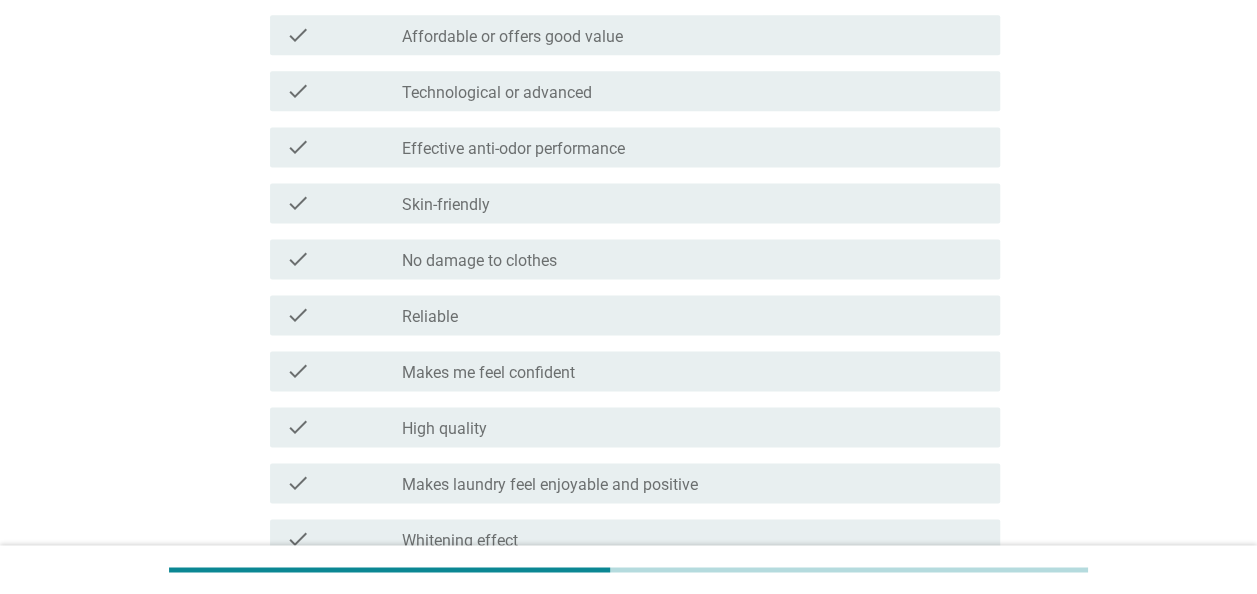 scroll, scrollTop: 1307, scrollLeft: 0, axis: vertical 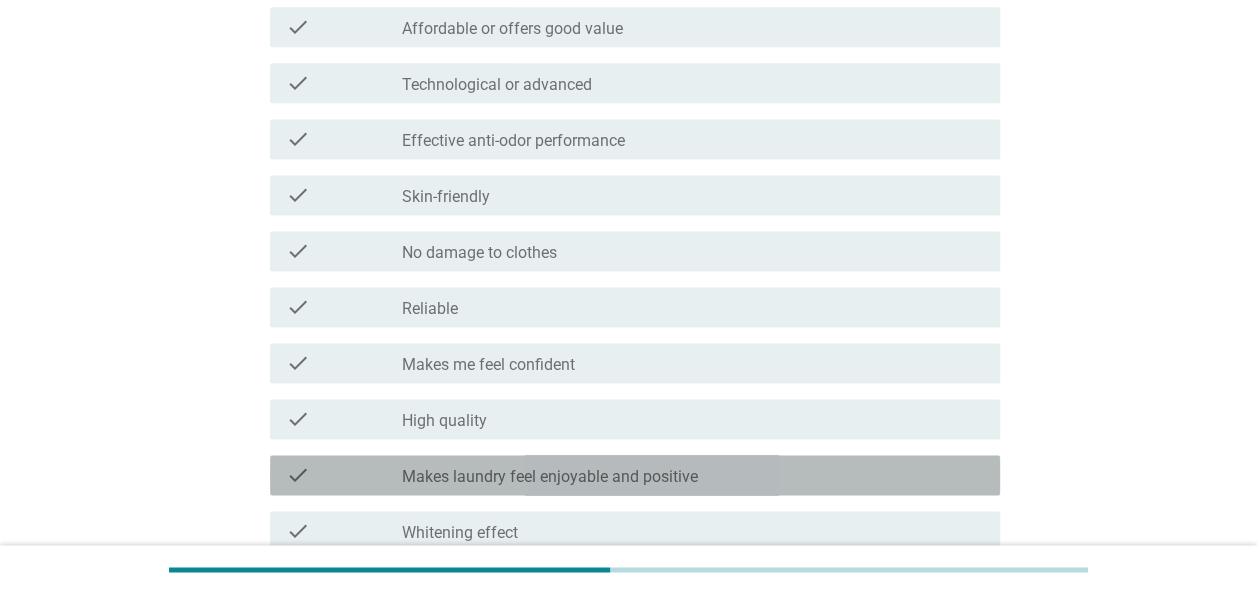 click on "check     check_box_outline_blank Makes laundry feel enjoyable and positive" at bounding box center [635, 475] 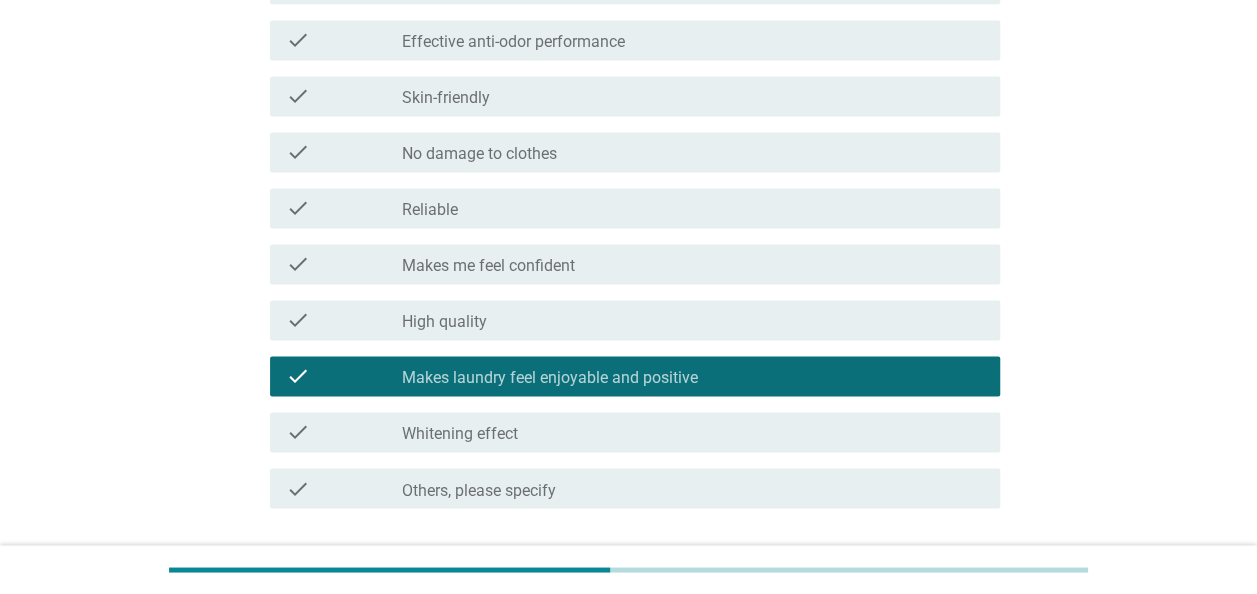 scroll, scrollTop: 1554, scrollLeft: 0, axis: vertical 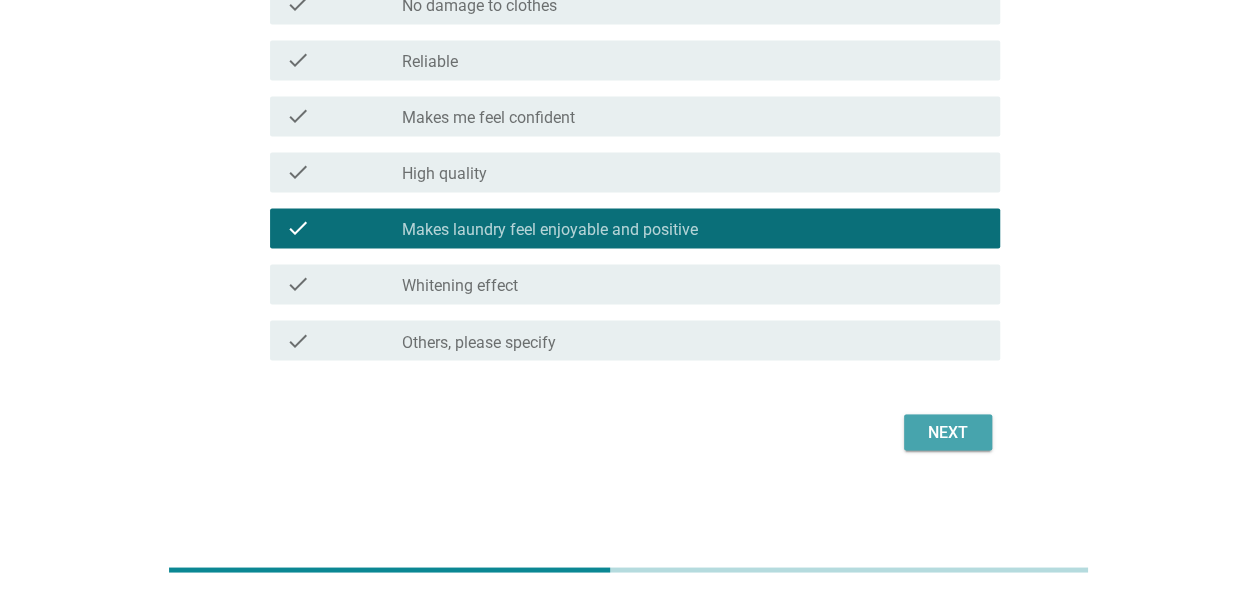 click on "Next" at bounding box center (948, 432) 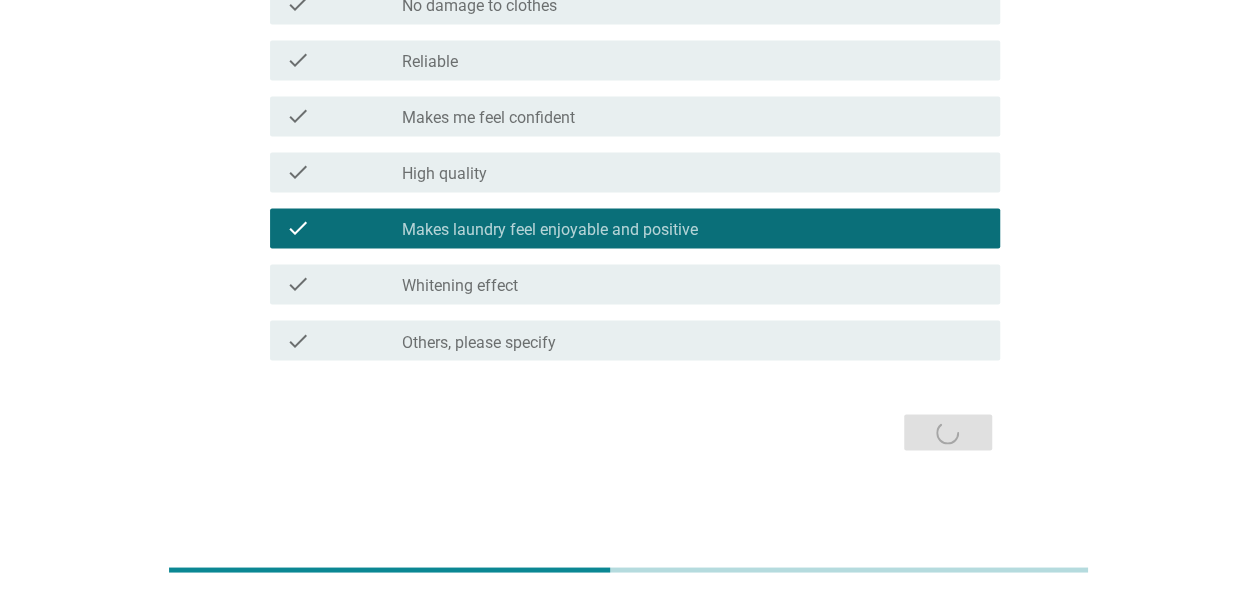 scroll, scrollTop: 0, scrollLeft: 0, axis: both 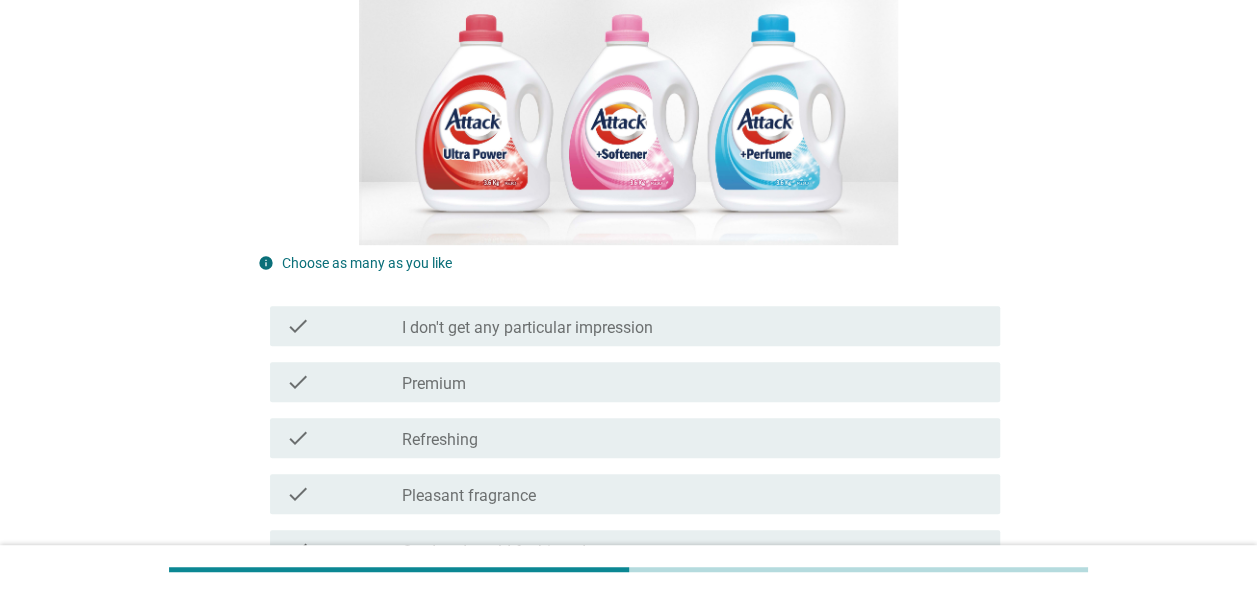 click on "check     check_box_outline_blank Refreshing" at bounding box center [635, 438] 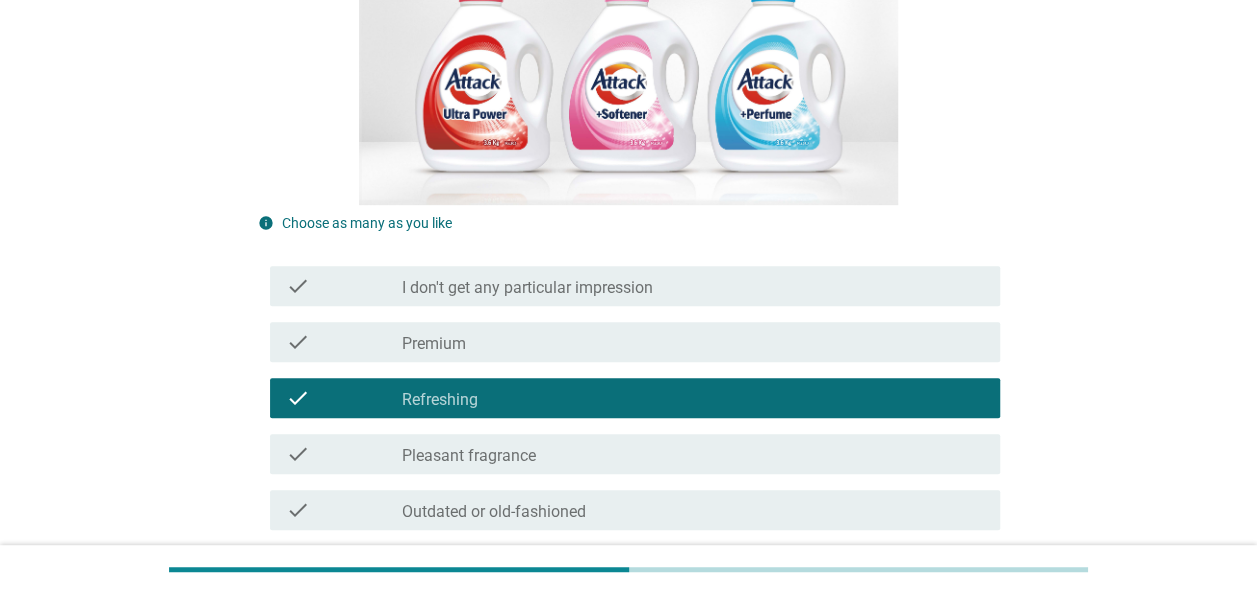 scroll, scrollTop: 412, scrollLeft: 0, axis: vertical 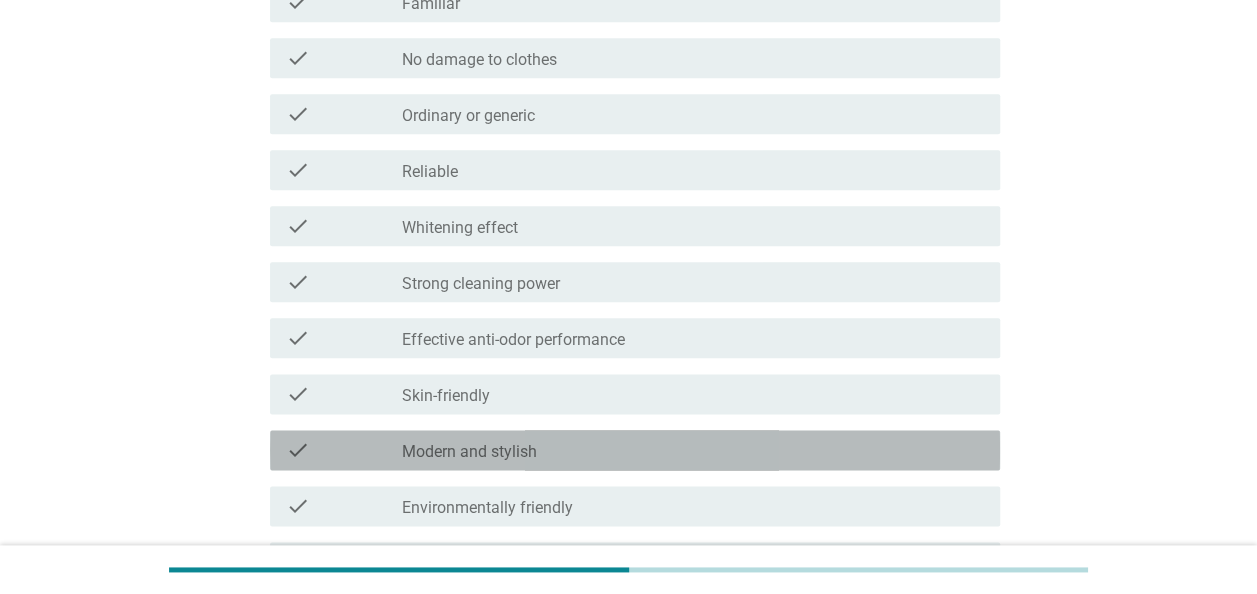 click on "check_box_outline_blank Modern and stylish" at bounding box center (693, 450) 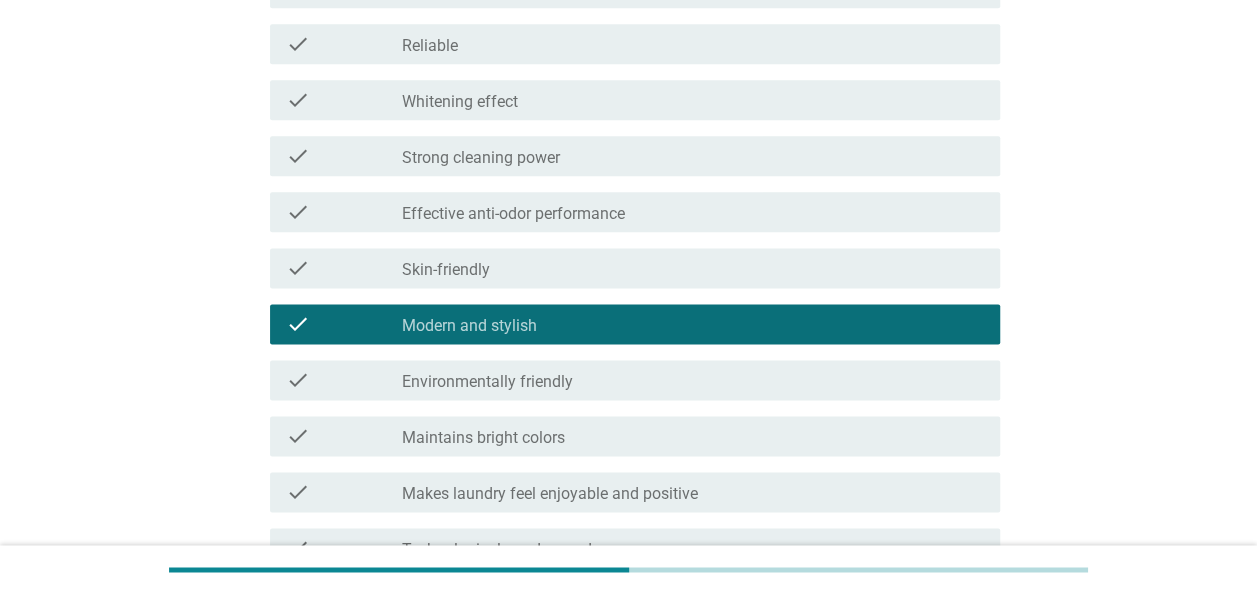 scroll, scrollTop: 1183, scrollLeft: 0, axis: vertical 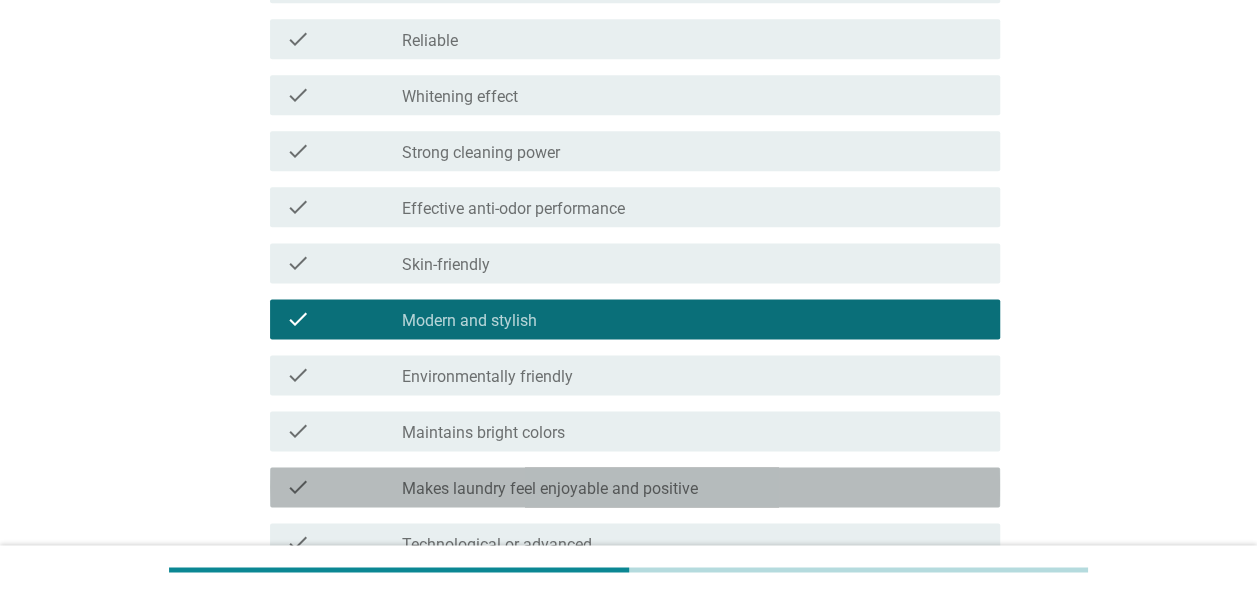 click on "check_box_outline_blank Makes laundry feel enjoyable and positive" at bounding box center (693, 487) 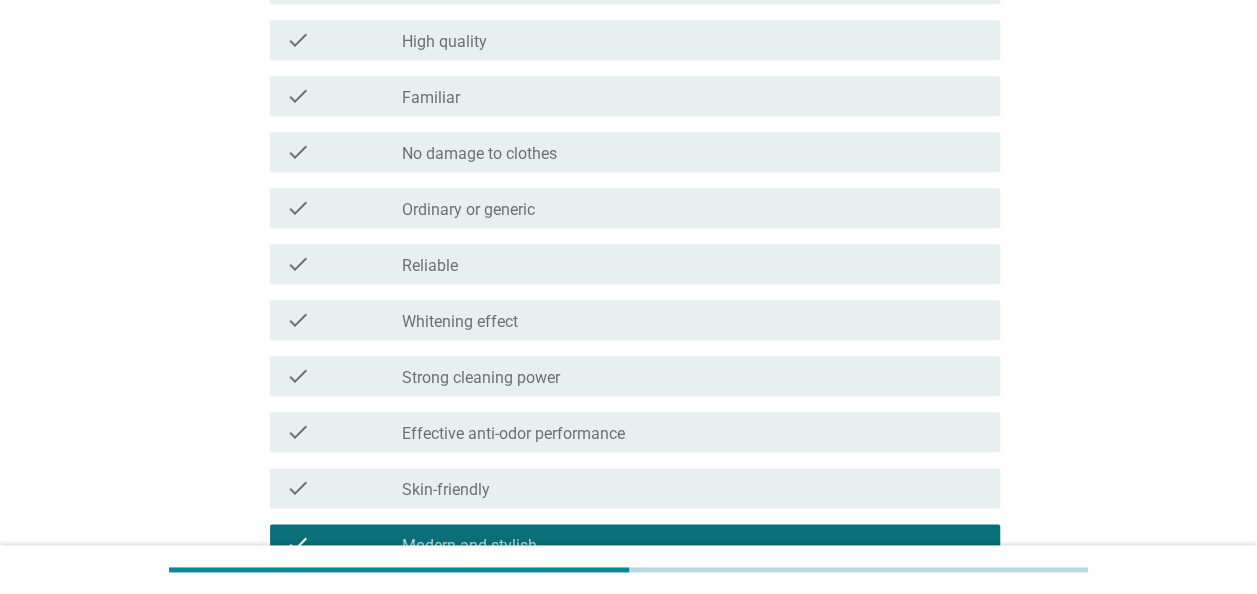 scroll, scrollTop: 972, scrollLeft: 0, axis: vertical 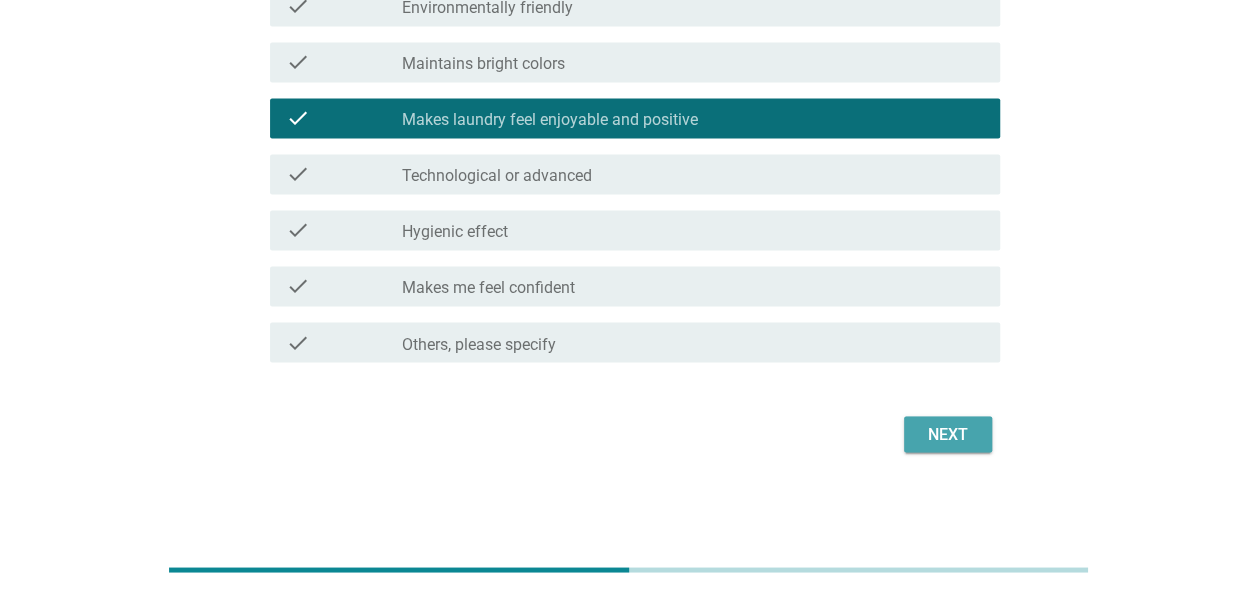 click on "Next" at bounding box center [948, 434] 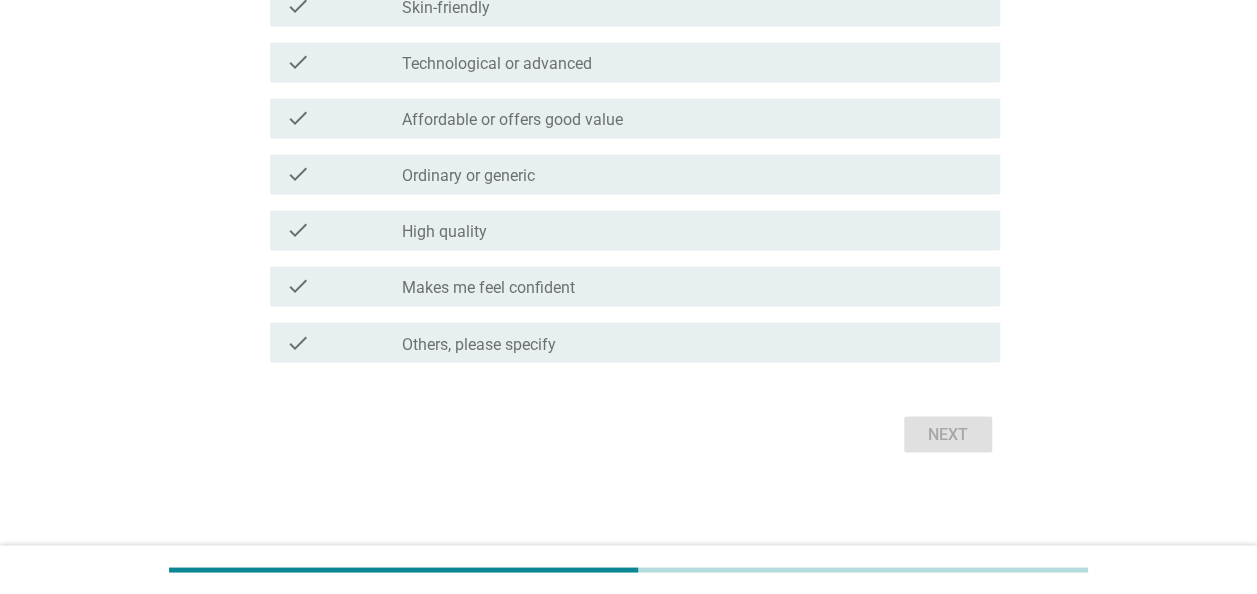 scroll, scrollTop: 0, scrollLeft: 0, axis: both 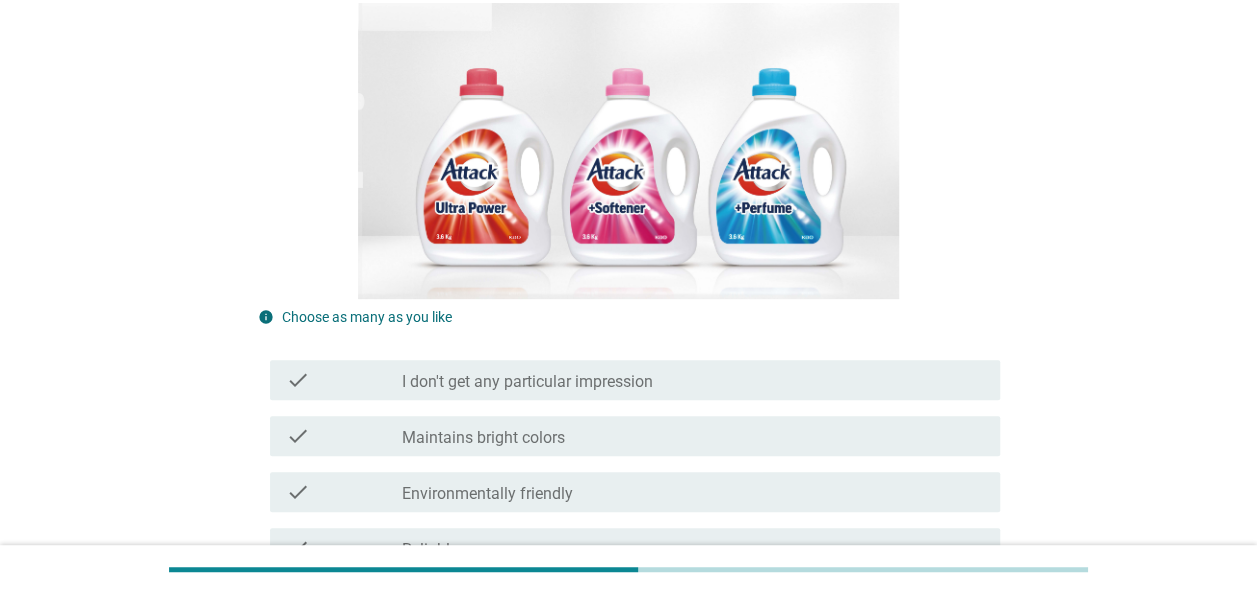 click on "check_box_outline_blank Maintains bright colors" at bounding box center (693, 436) 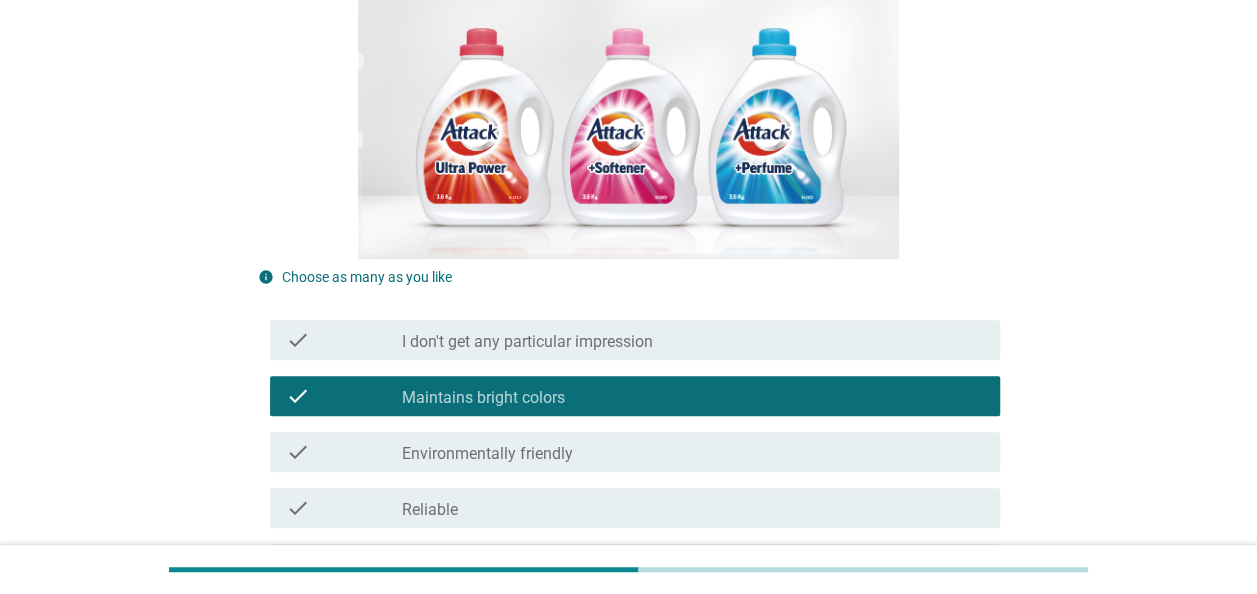 scroll, scrollTop: 374, scrollLeft: 0, axis: vertical 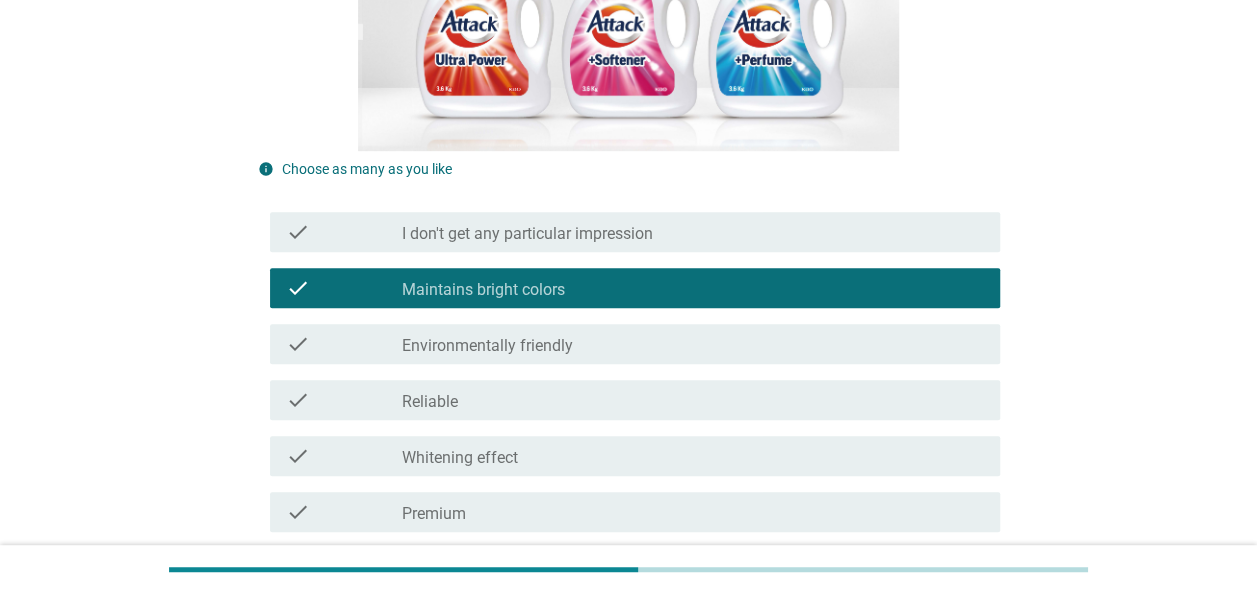 click on "check_box_outline_blank Premium" at bounding box center (693, 512) 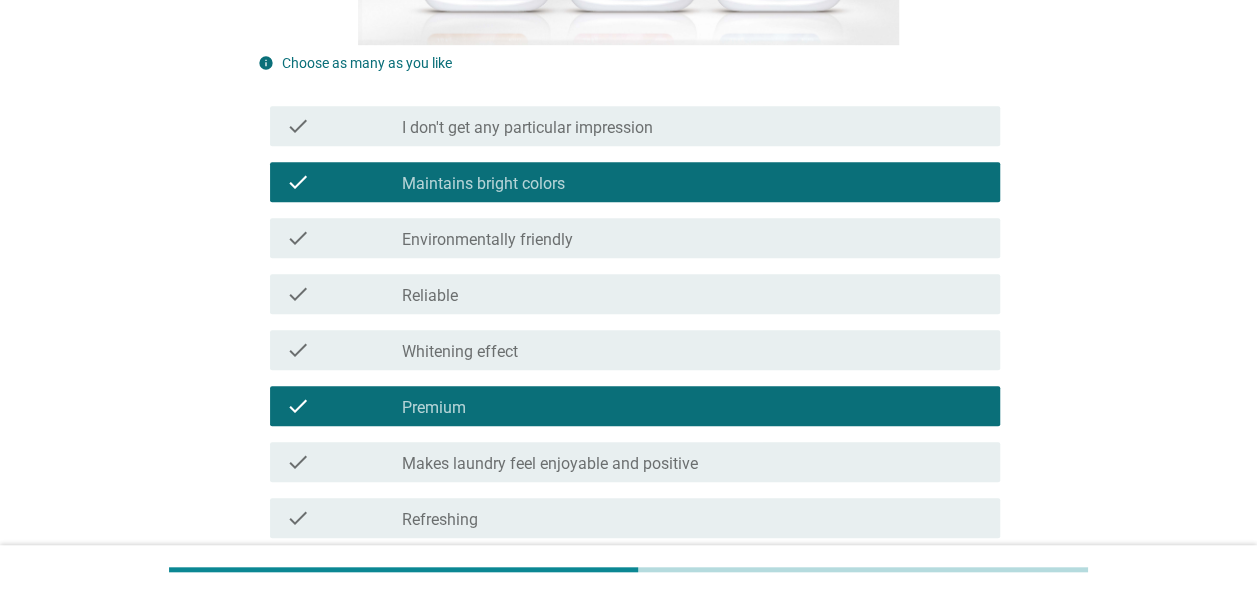 scroll, scrollTop: 520, scrollLeft: 0, axis: vertical 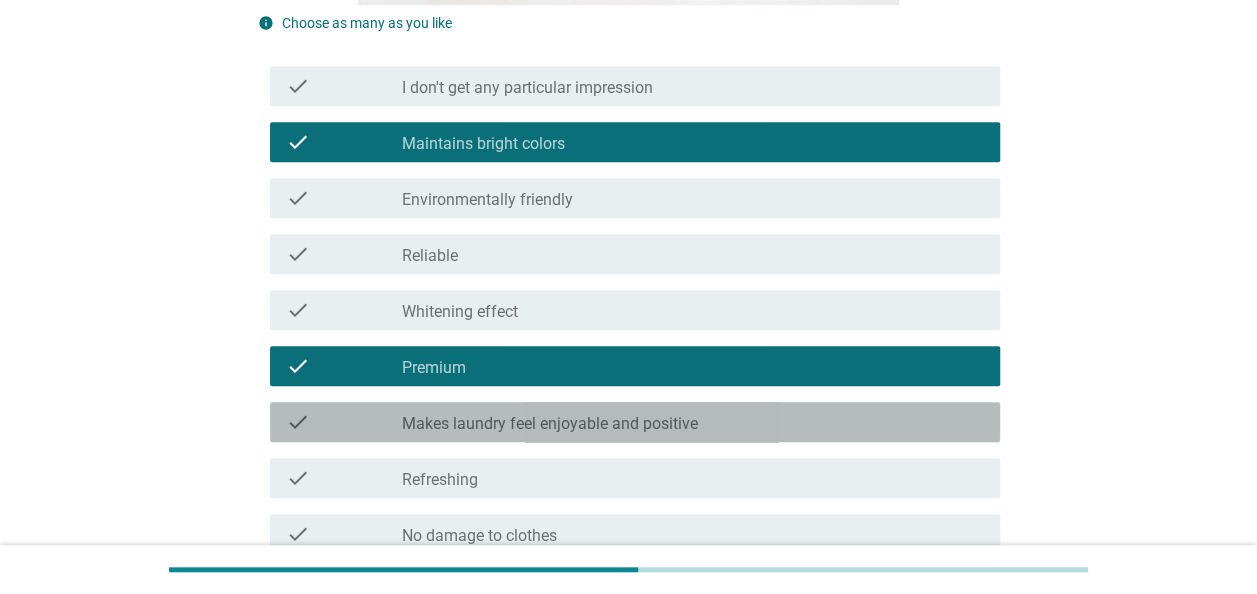 click on "check_box_outline_blank Makes laundry feel enjoyable and positive" at bounding box center [693, 422] 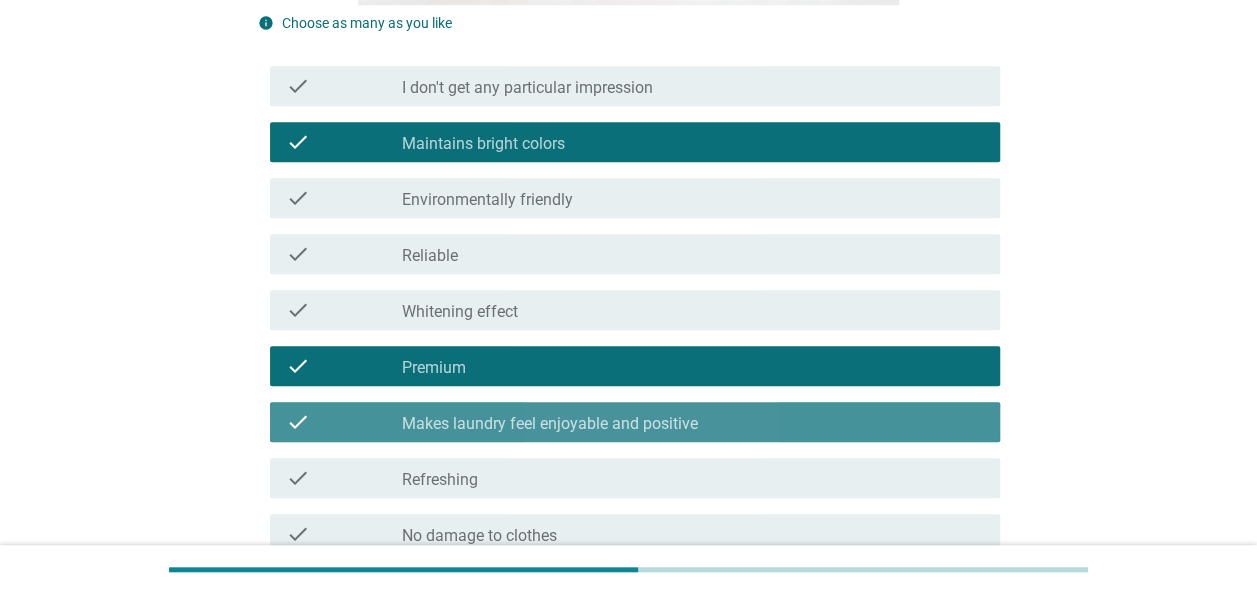 click on "check_box_outline_blank Makes laundry feel enjoyable and positive" at bounding box center (693, 422) 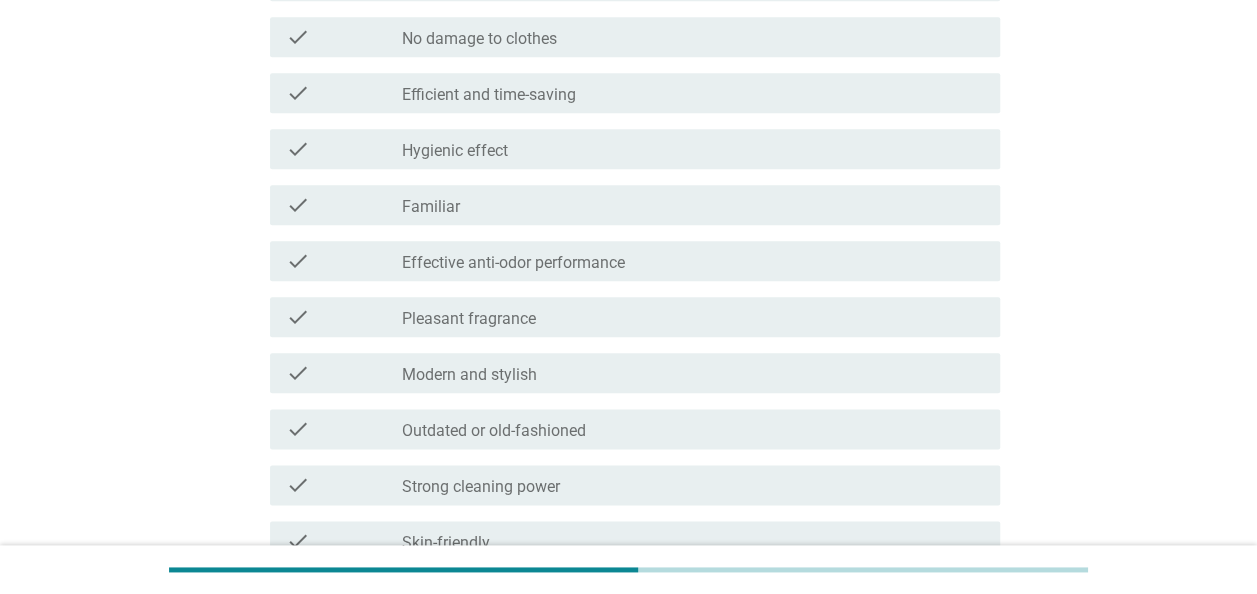 scroll, scrollTop: 1020, scrollLeft: 0, axis: vertical 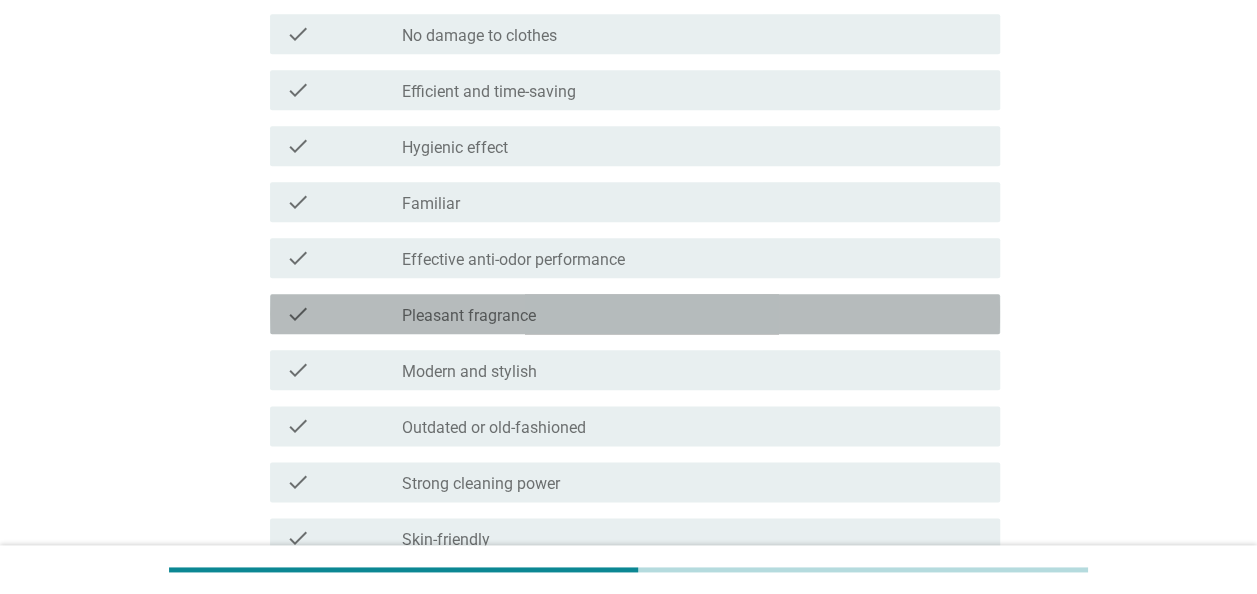 click on "check_box_outline_blank Pleasant fragrance" at bounding box center (693, 314) 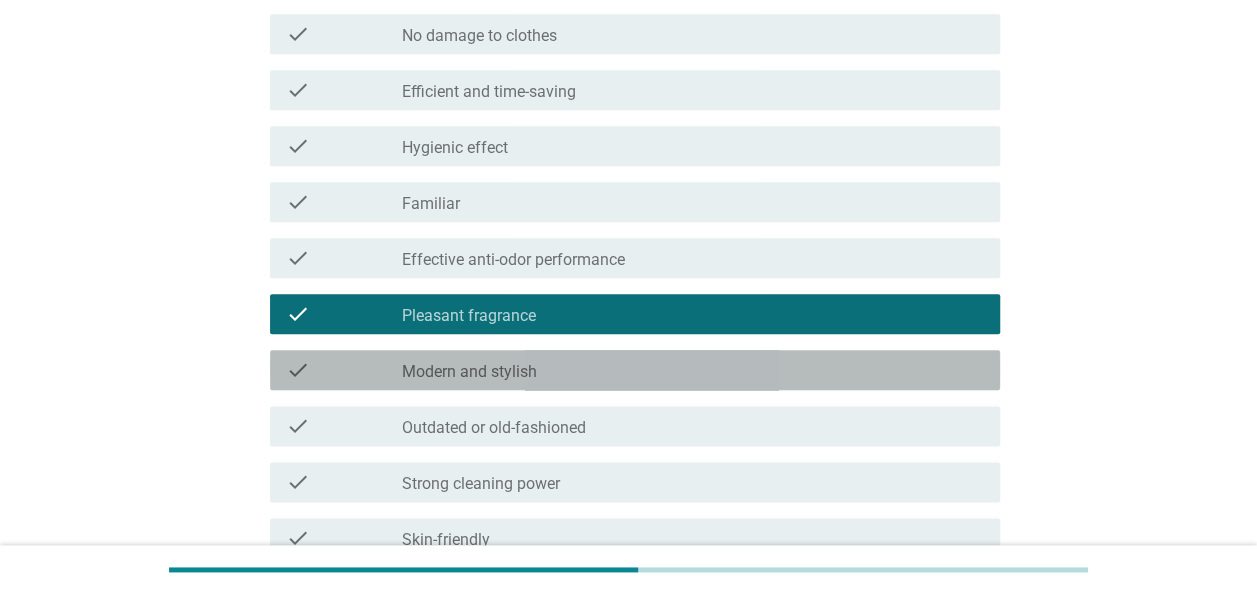 click on "check_box_outline_blank Modern and stylish" at bounding box center (693, 370) 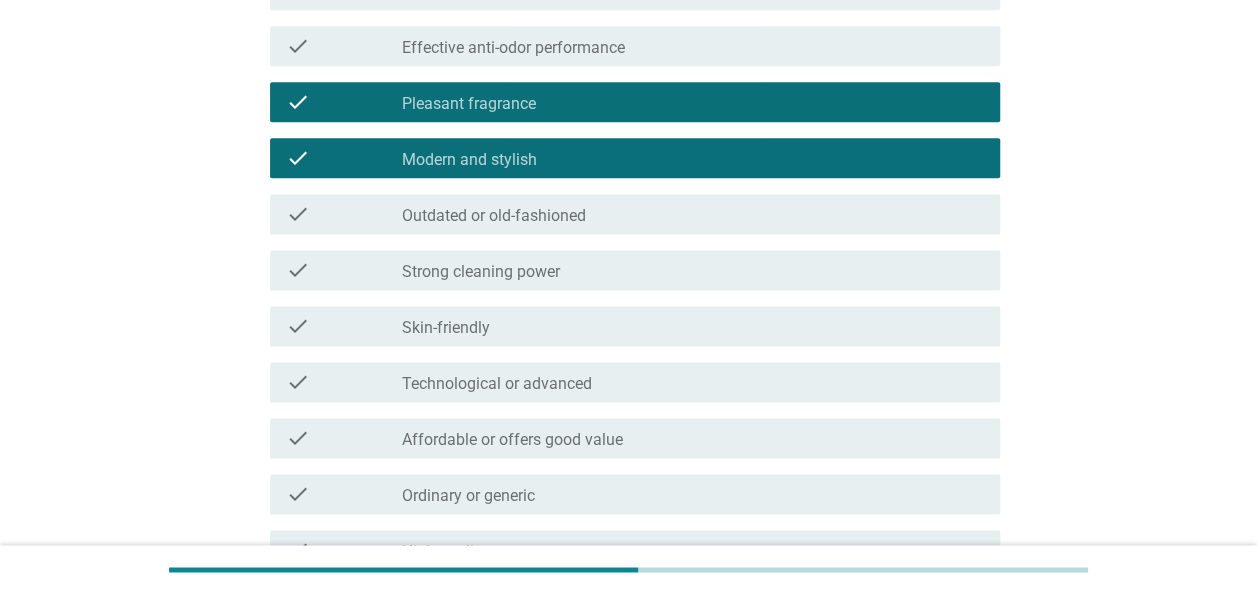 scroll, scrollTop: 1250, scrollLeft: 0, axis: vertical 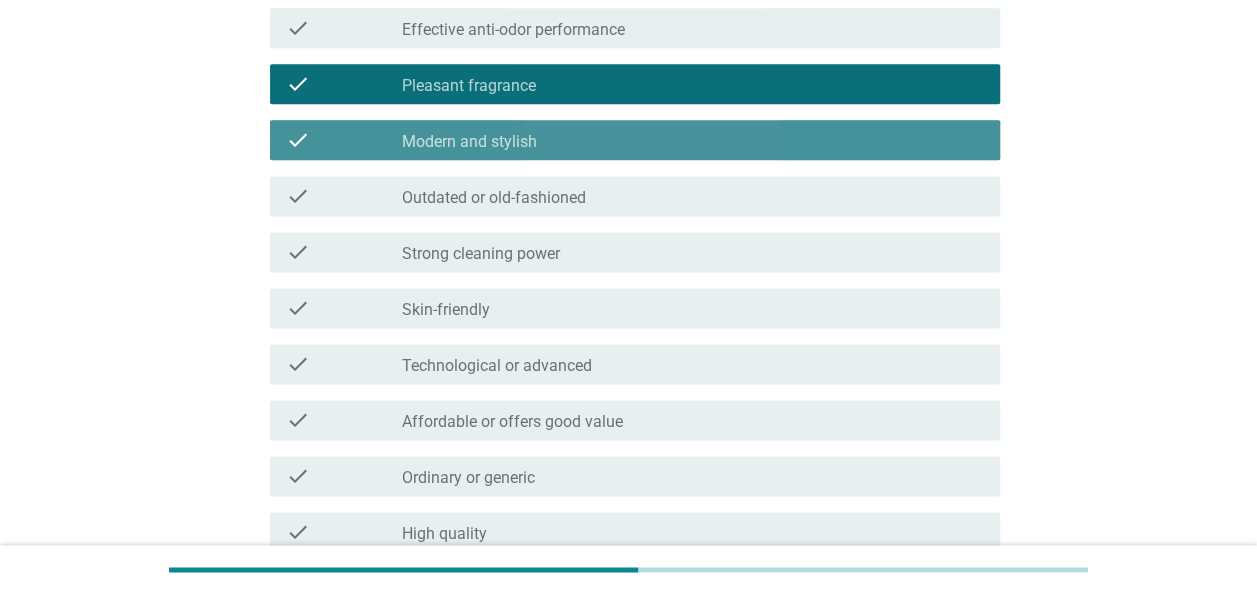click on "check_box_outline_blank Modern and stylish" at bounding box center (693, 140) 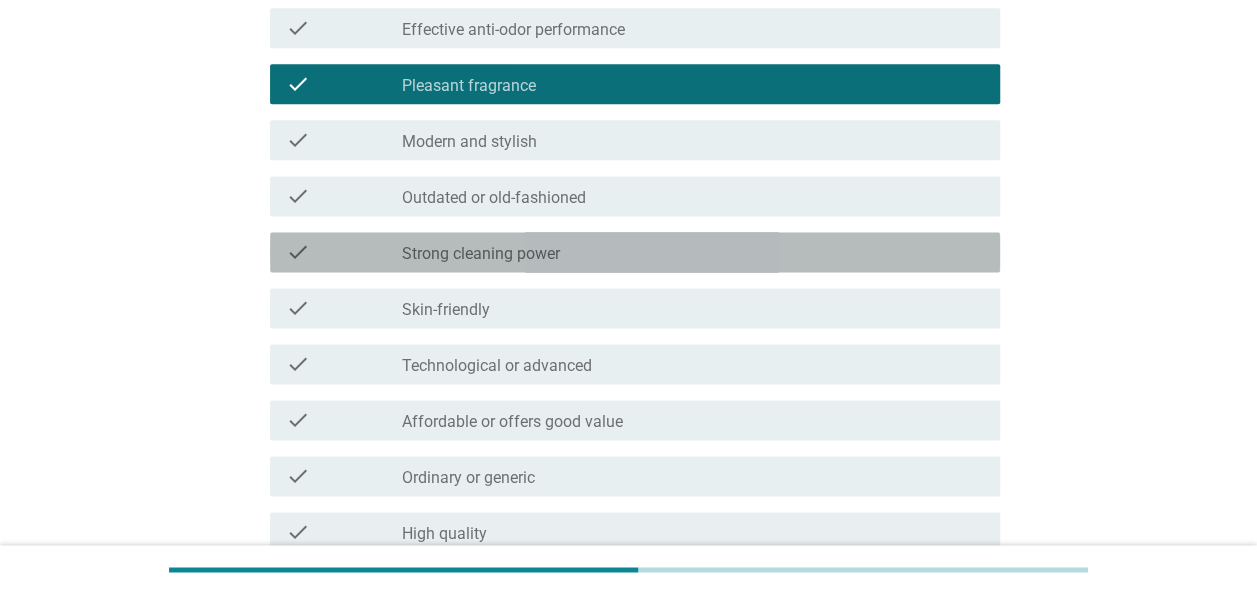 click on "check_box_outline_blank Strong cleaning power" at bounding box center (693, 252) 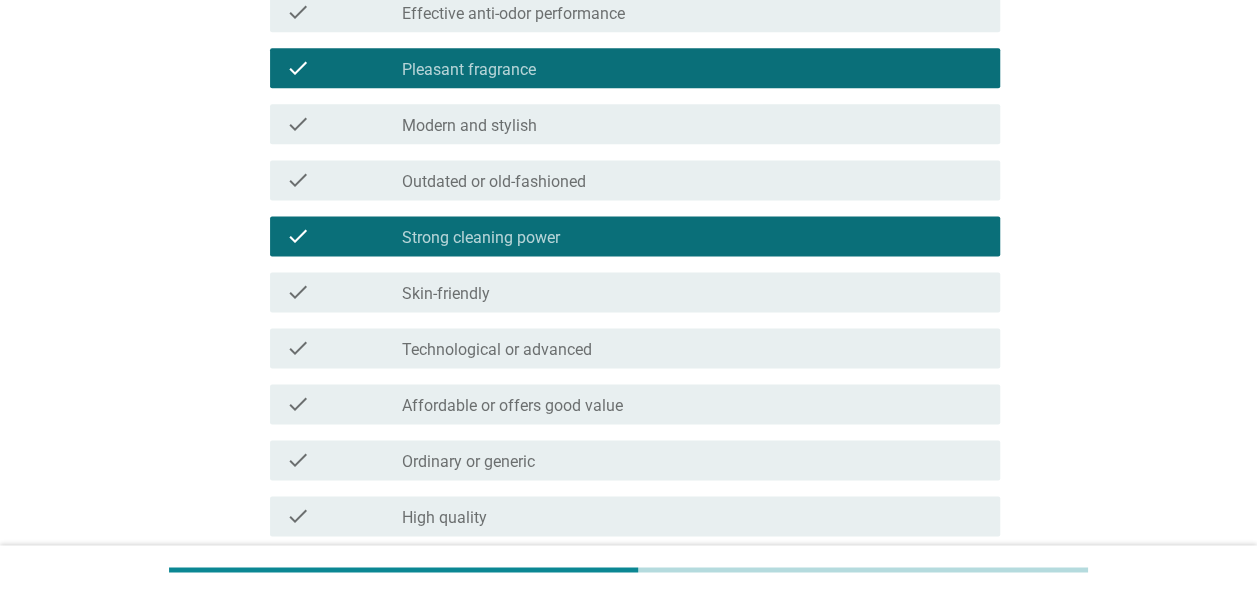 scroll, scrollTop: 1268, scrollLeft: 0, axis: vertical 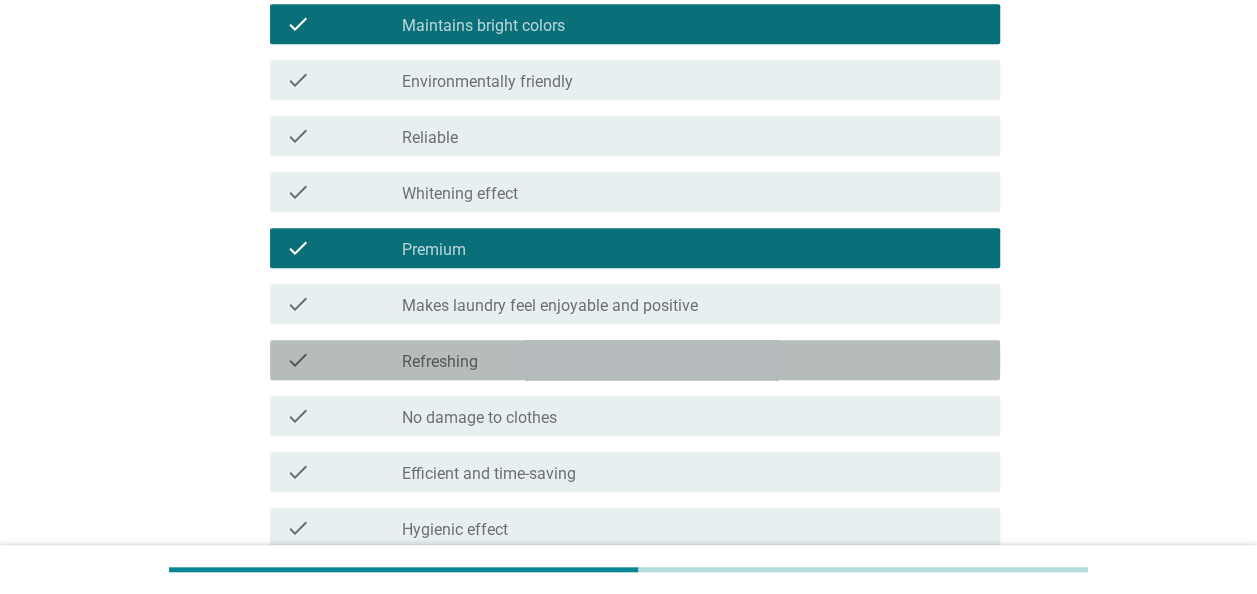 click on "check_box_outline_blank Refreshing" at bounding box center (693, 360) 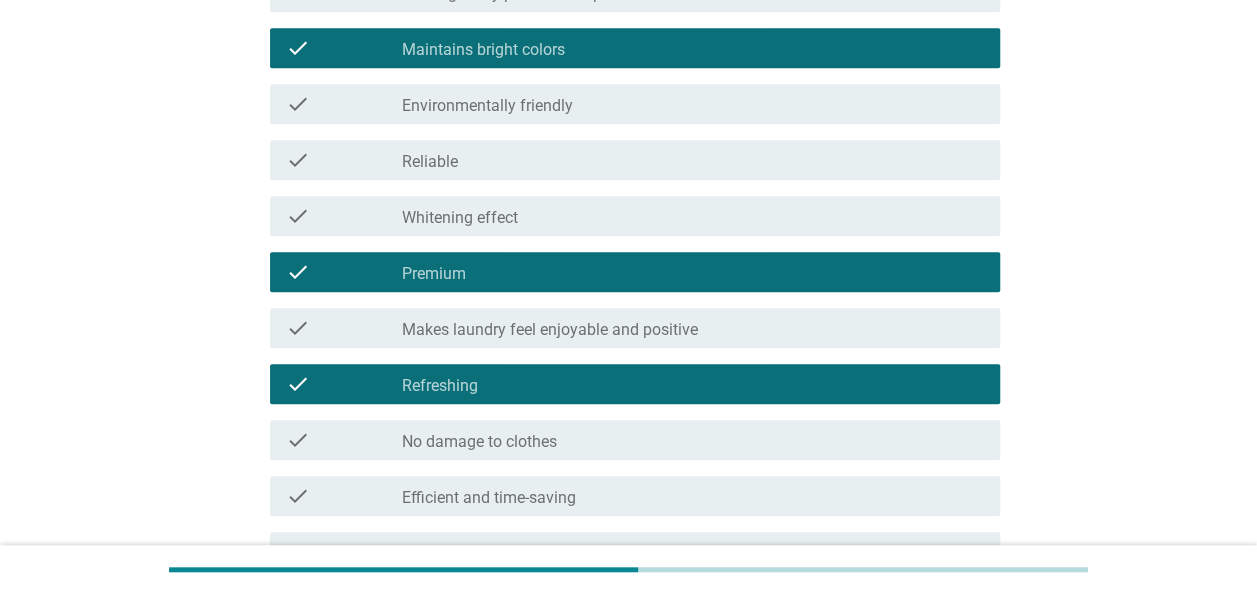 scroll, scrollTop: 617, scrollLeft: 0, axis: vertical 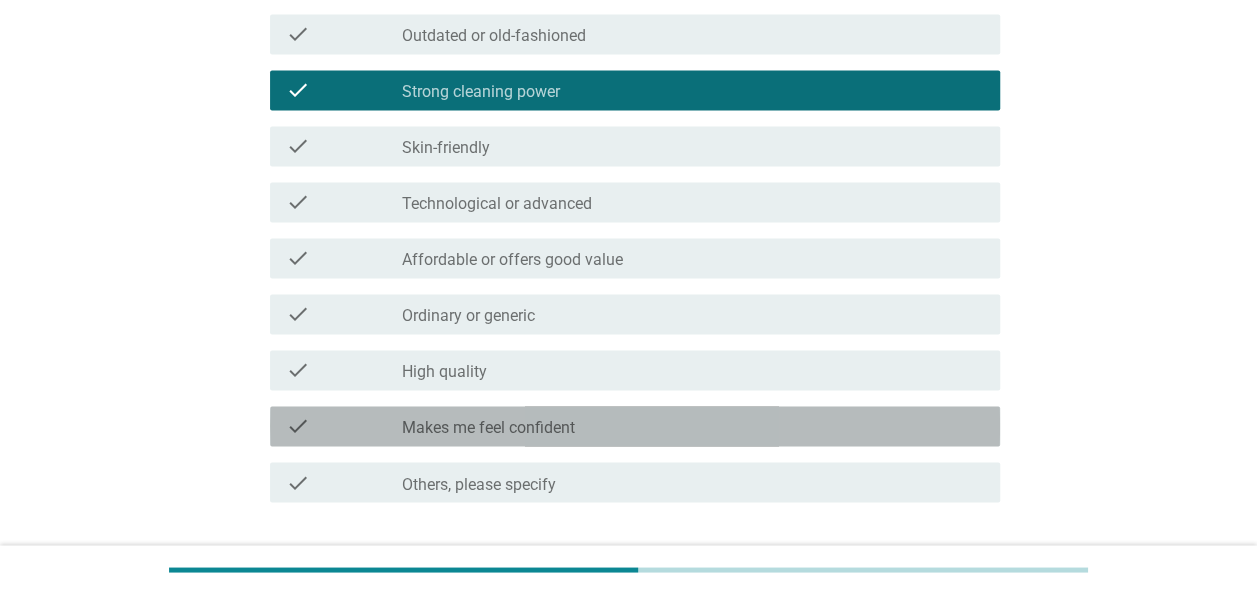 click on "check_box_outline_blank Makes me feel confident" at bounding box center (693, 426) 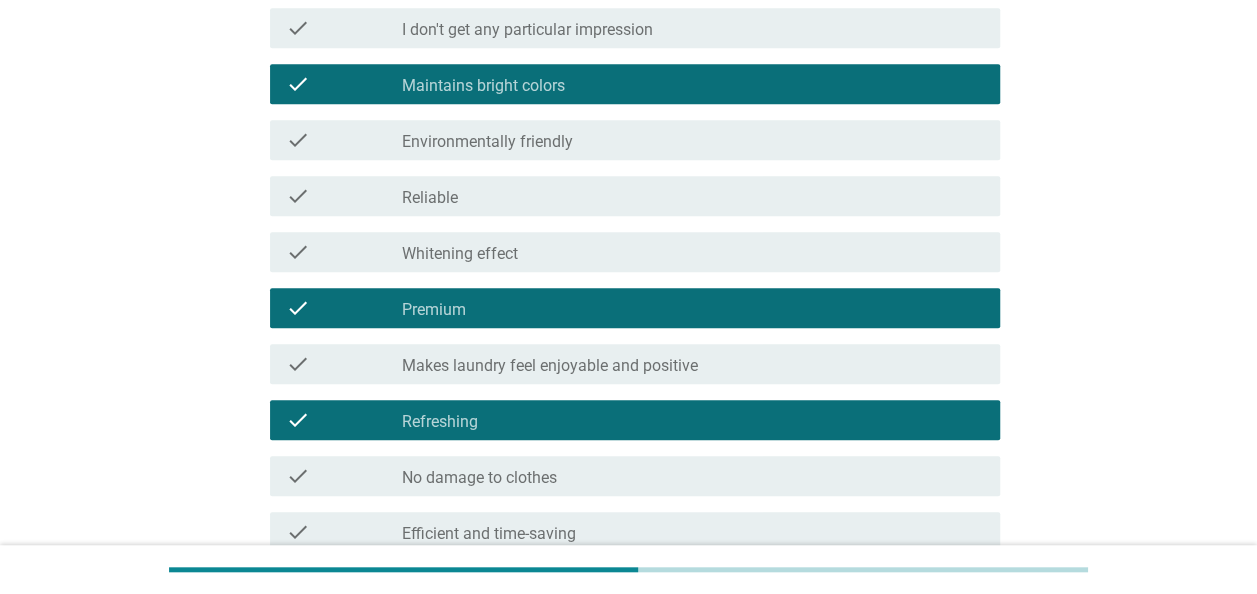 scroll, scrollTop: 586, scrollLeft: 0, axis: vertical 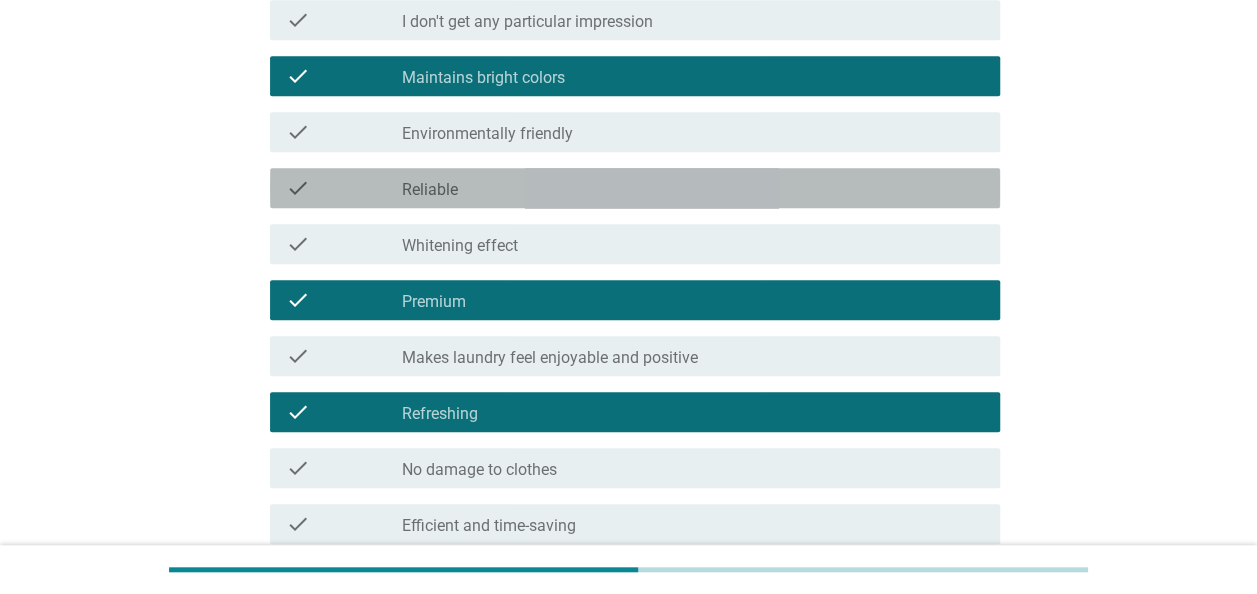 click on "check_box_outline_blank Reliable" at bounding box center (693, 188) 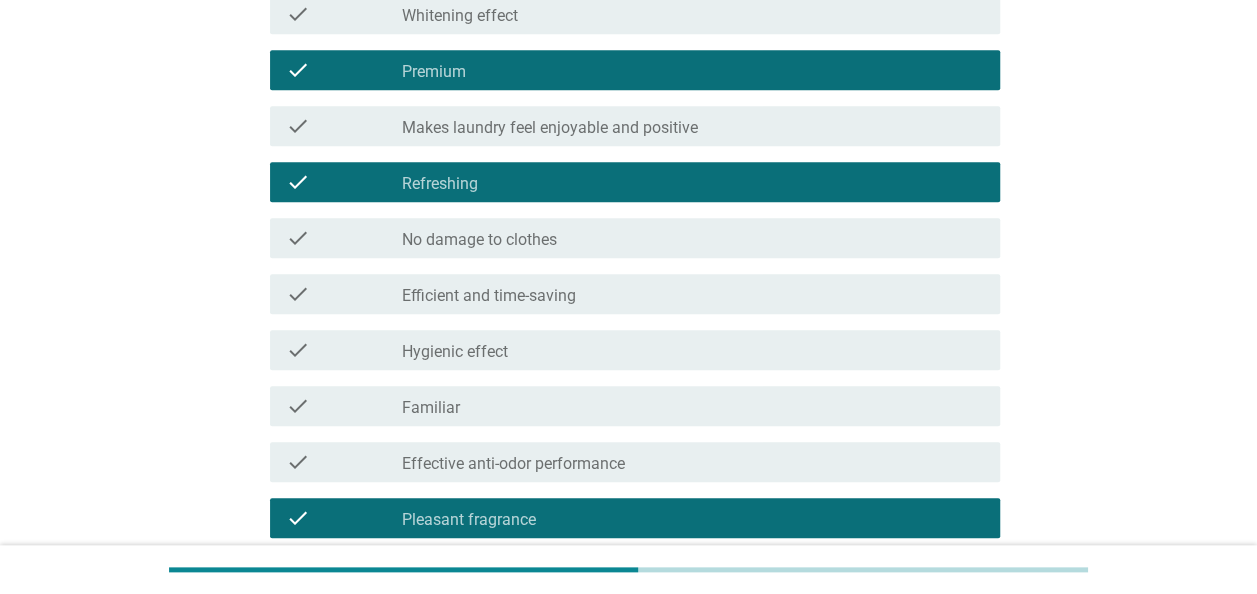 scroll, scrollTop: 810, scrollLeft: 0, axis: vertical 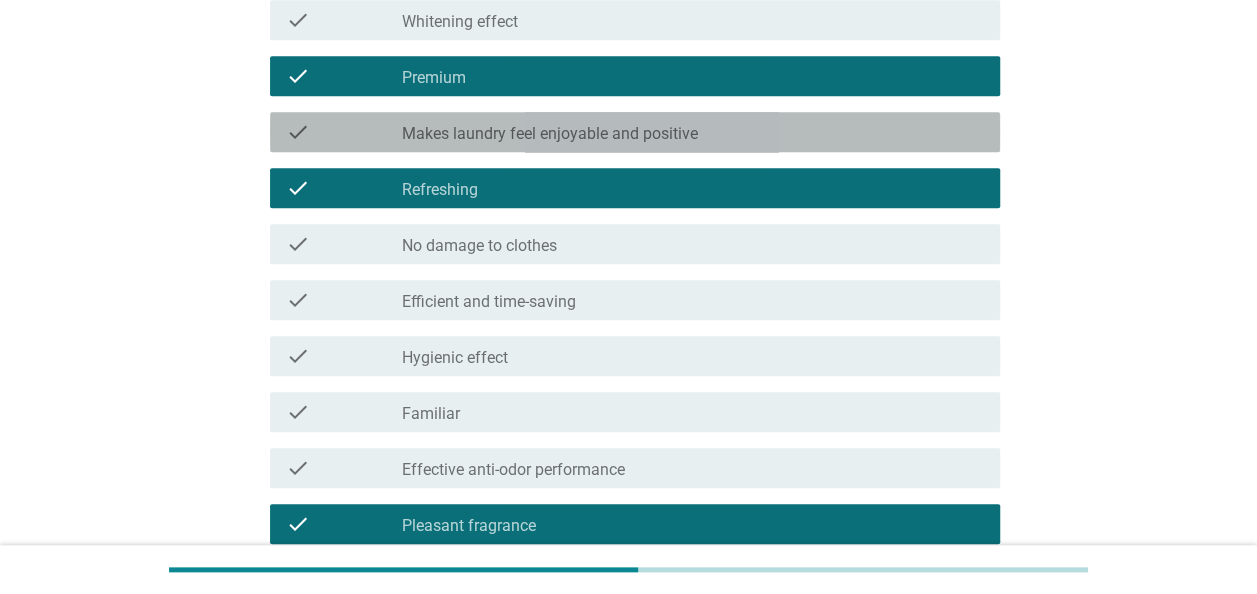 click on "check_box_outline_blank Makes laundry feel enjoyable and positive" at bounding box center (693, 132) 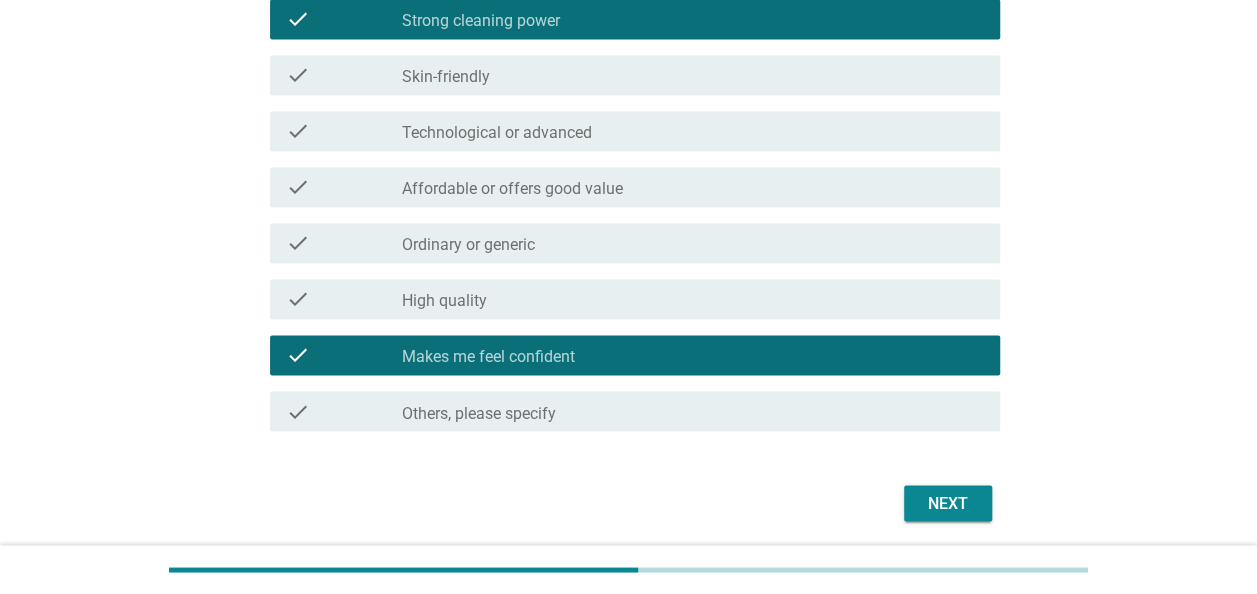 scroll, scrollTop: 1496, scrollLeft: 0, axis: vertical 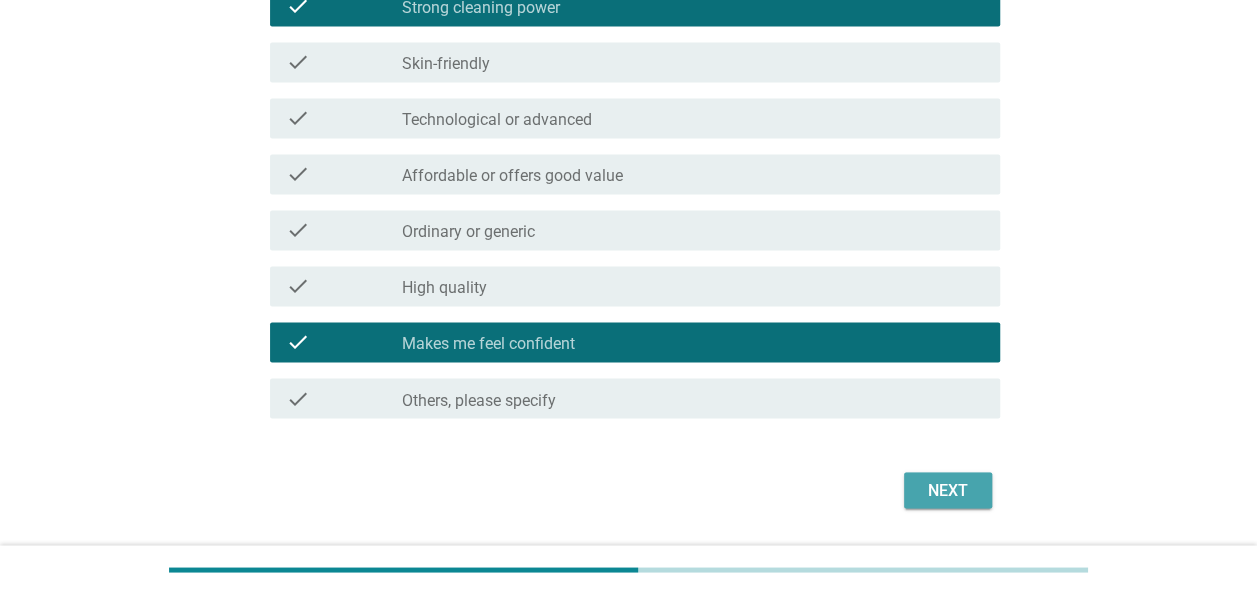 click on "Next" at bounding box center [948, 490] 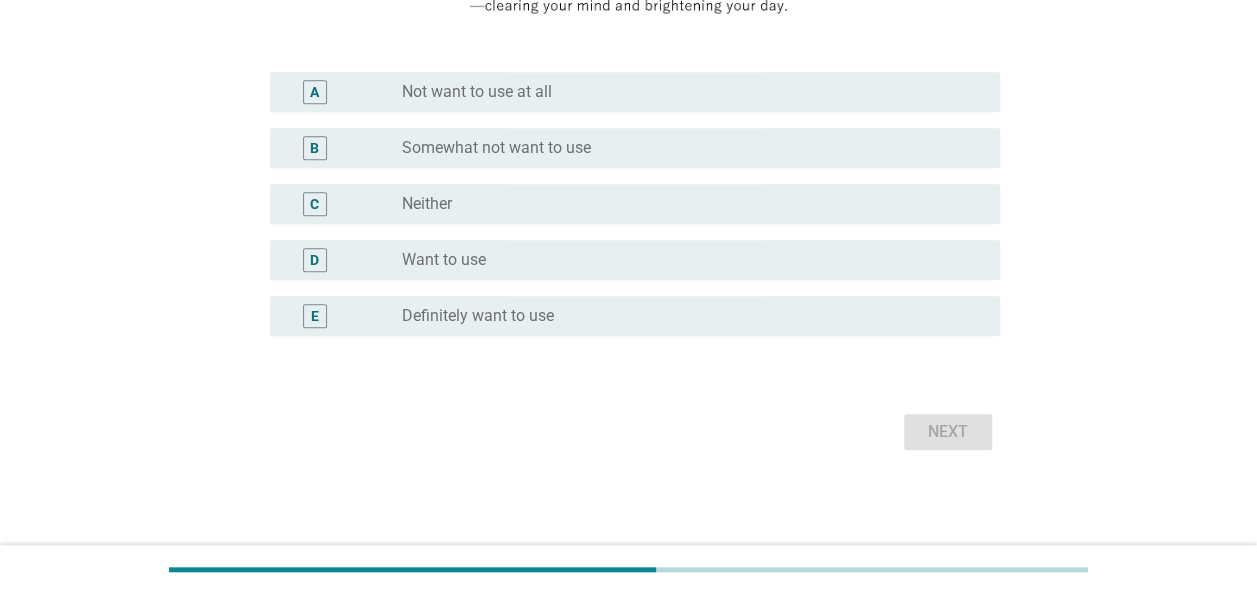 scroll, scrollTop: 0, scrollLeft: 0, axis: both 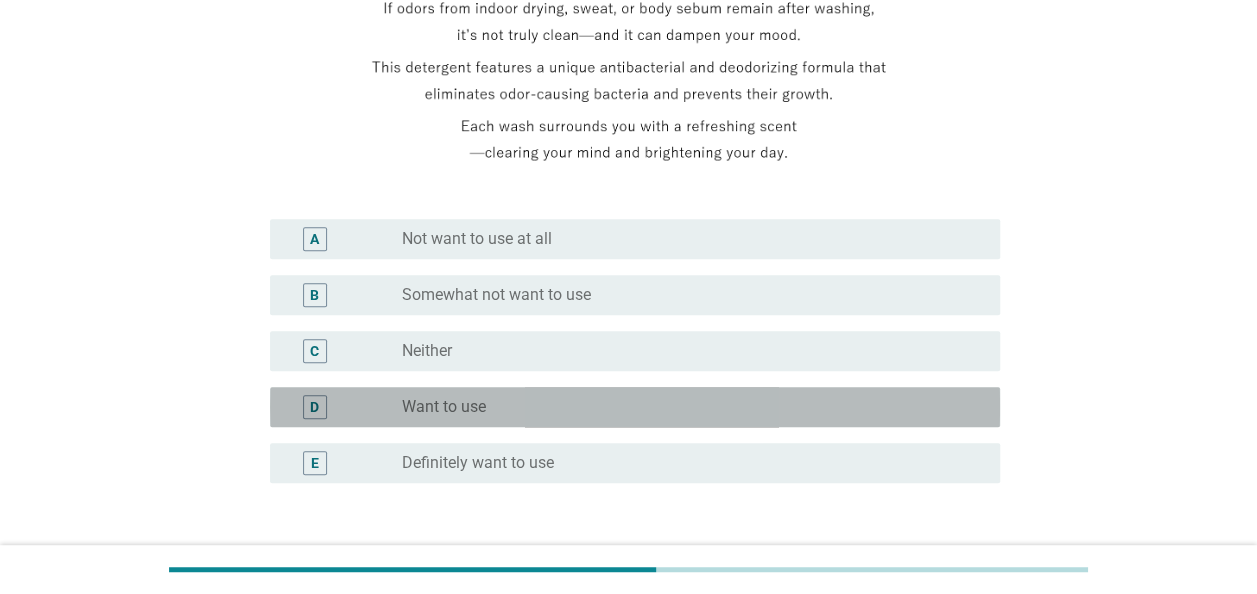 click on "radio_button_unchecked Want to use" at bounding box center [685, 407] 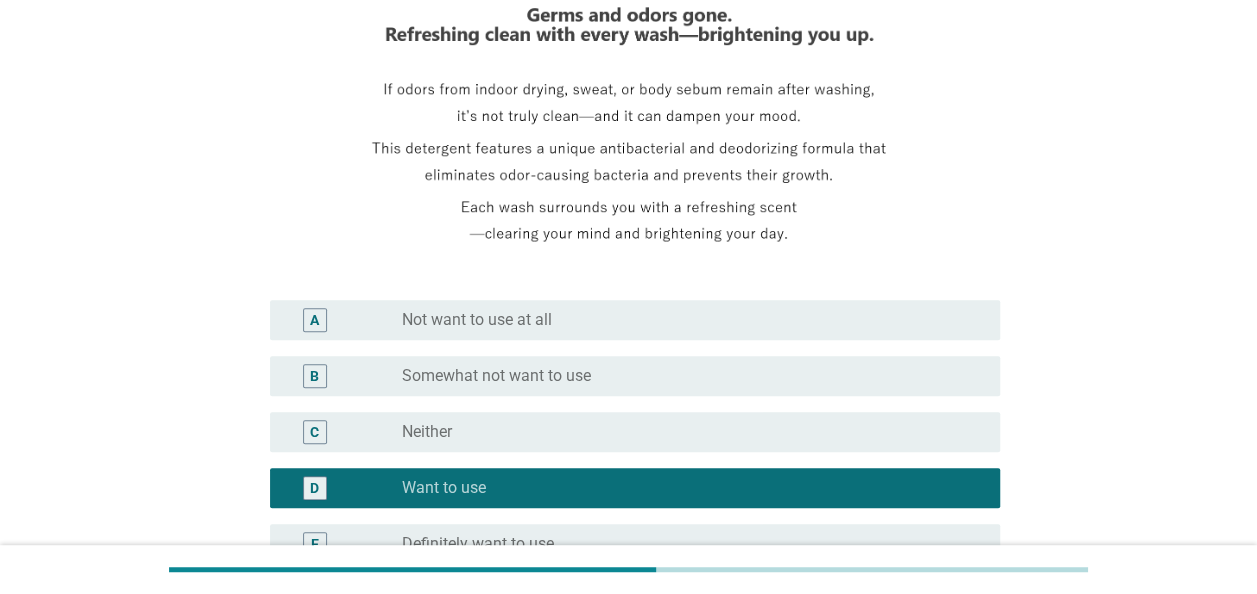 scroll, scrollTop: 323, scrollLeft: 0, axis: vertical 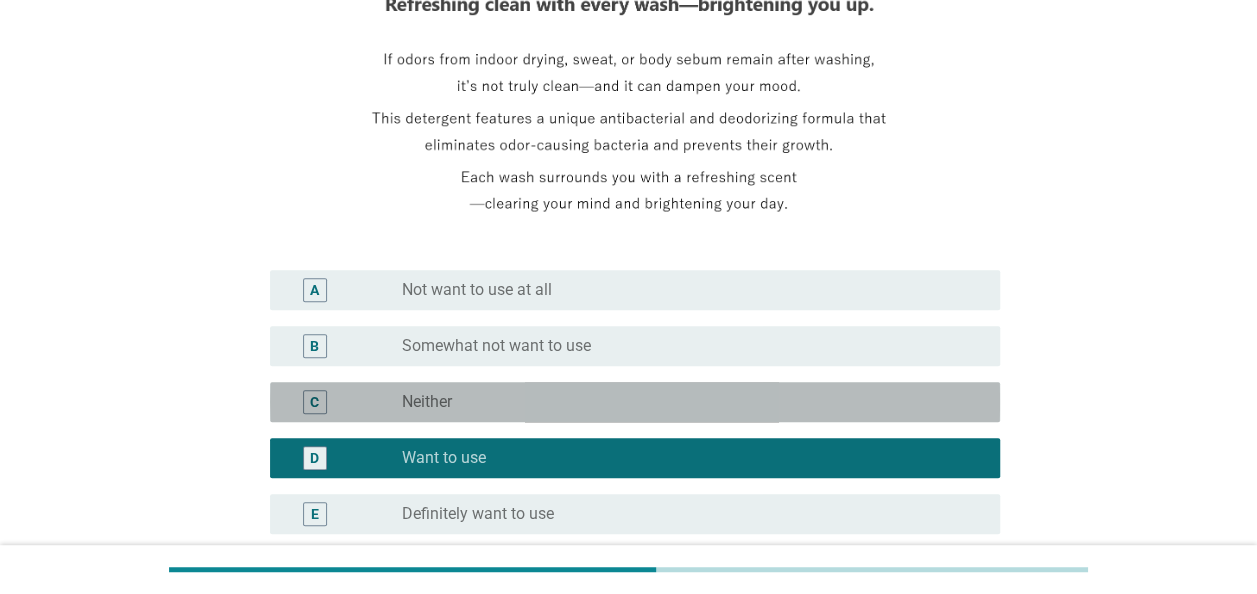 click on "radio_button_unchecked Neither" at bounding box center (685, 402) 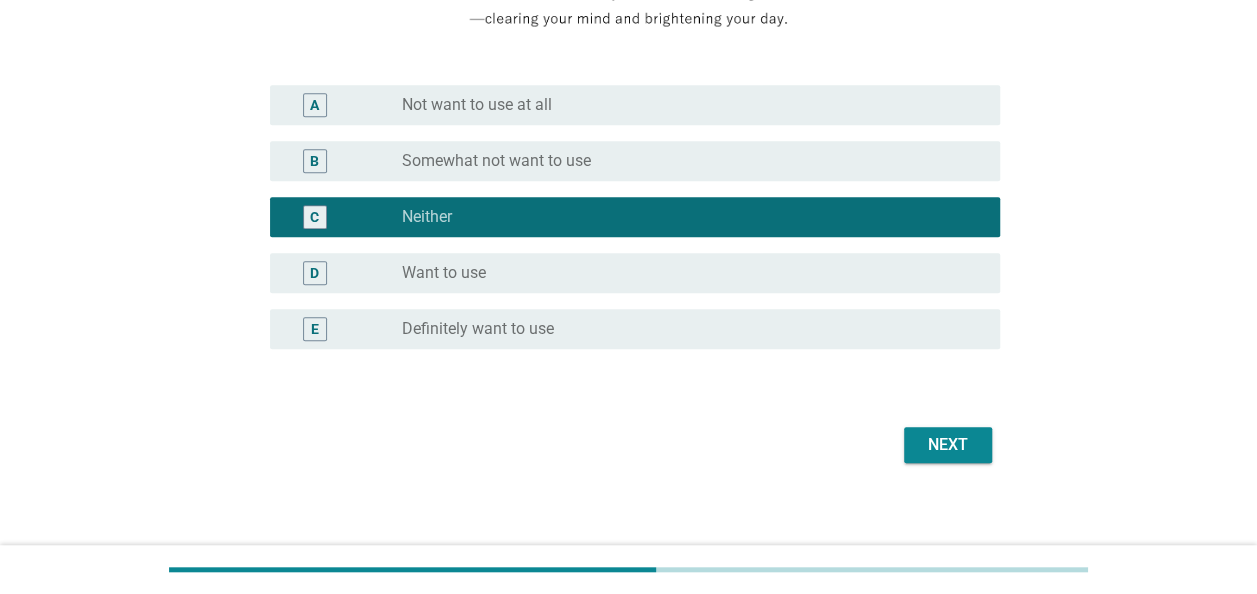 scroll, scrollTop: 520, scrollLeft: 0, axis: vertical 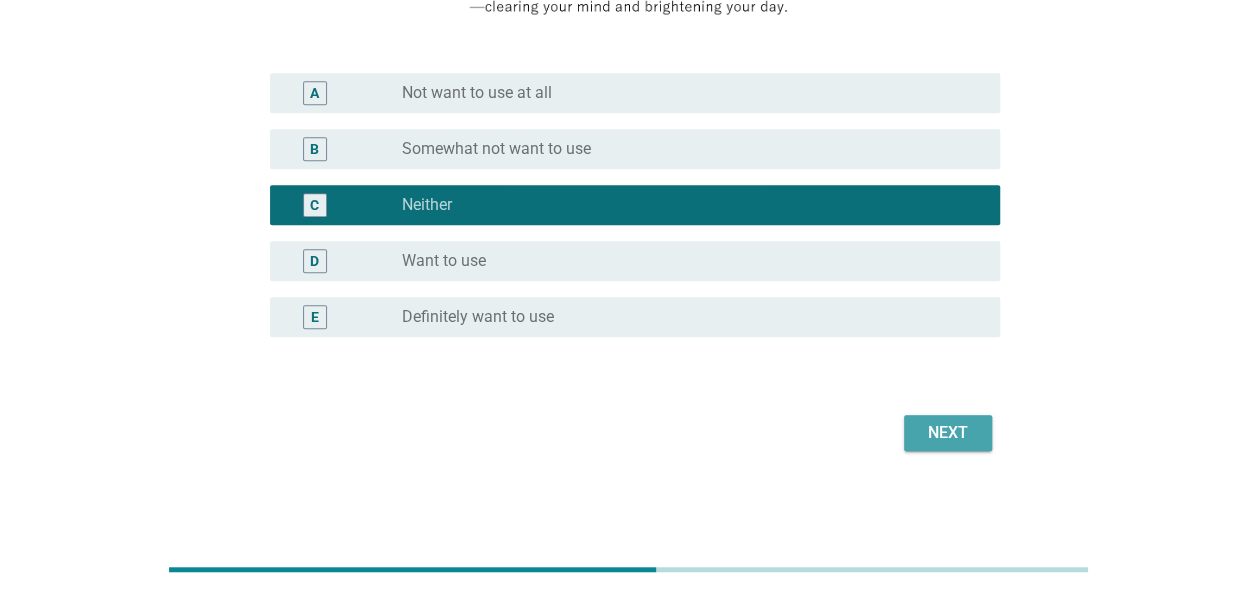 click on "Next" at bounding box center [948, 433] 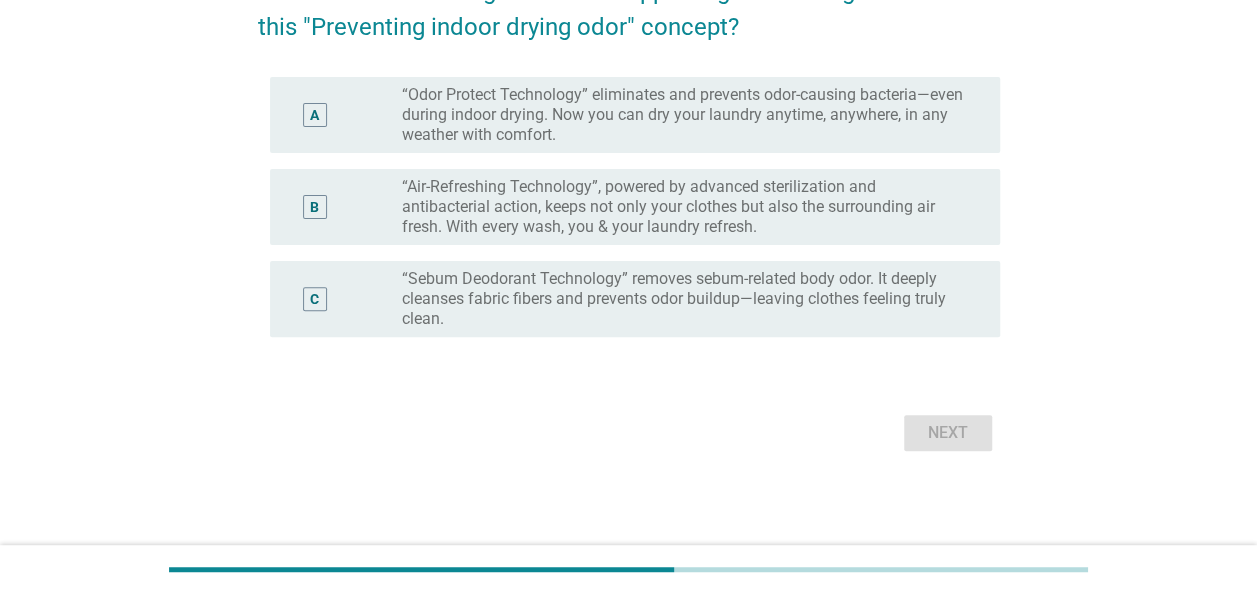 scroll, scrollTop: 0, scrollLeft: 0, axis: both 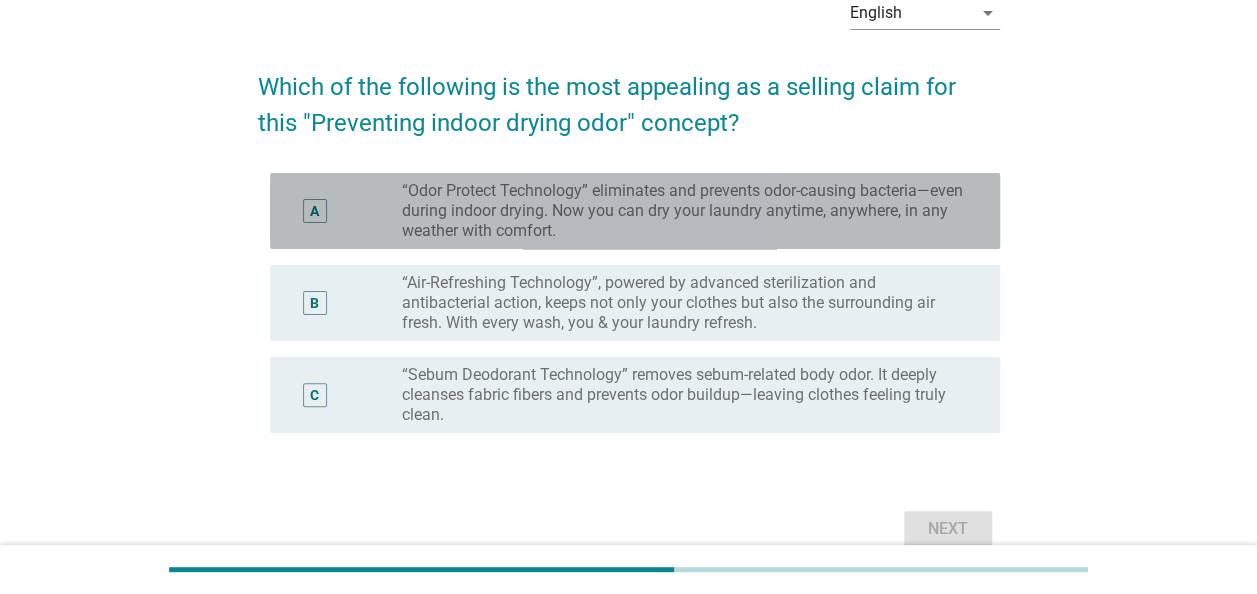 click on "A" at bounding box center (344, 211) 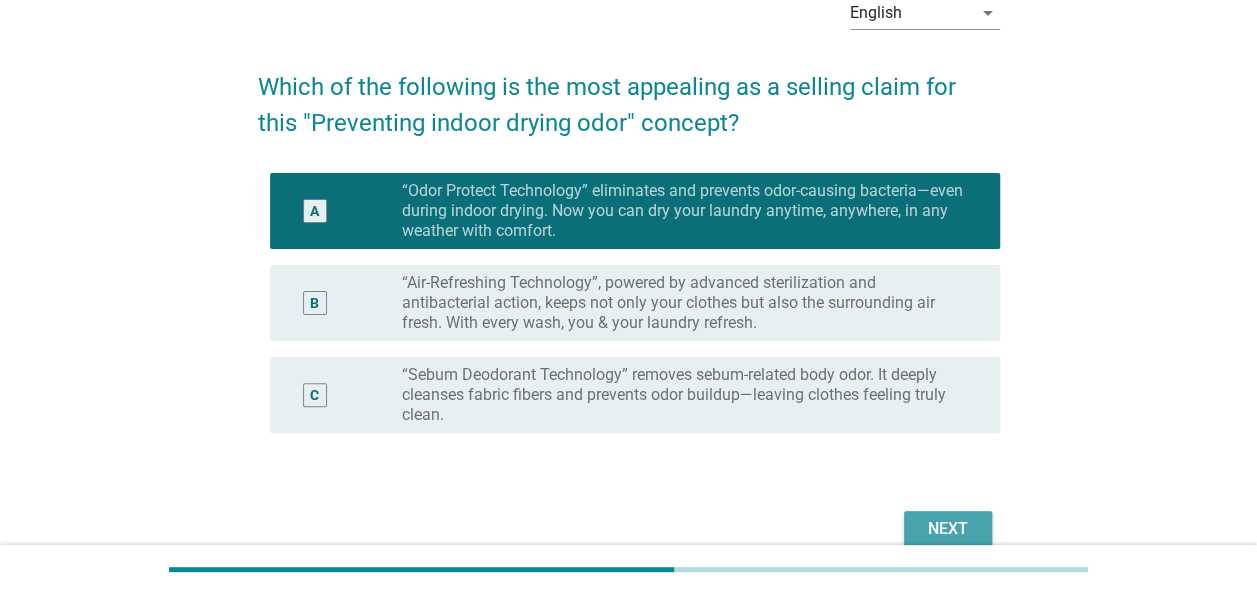 click on "Next" at bounding box center (948, 529) 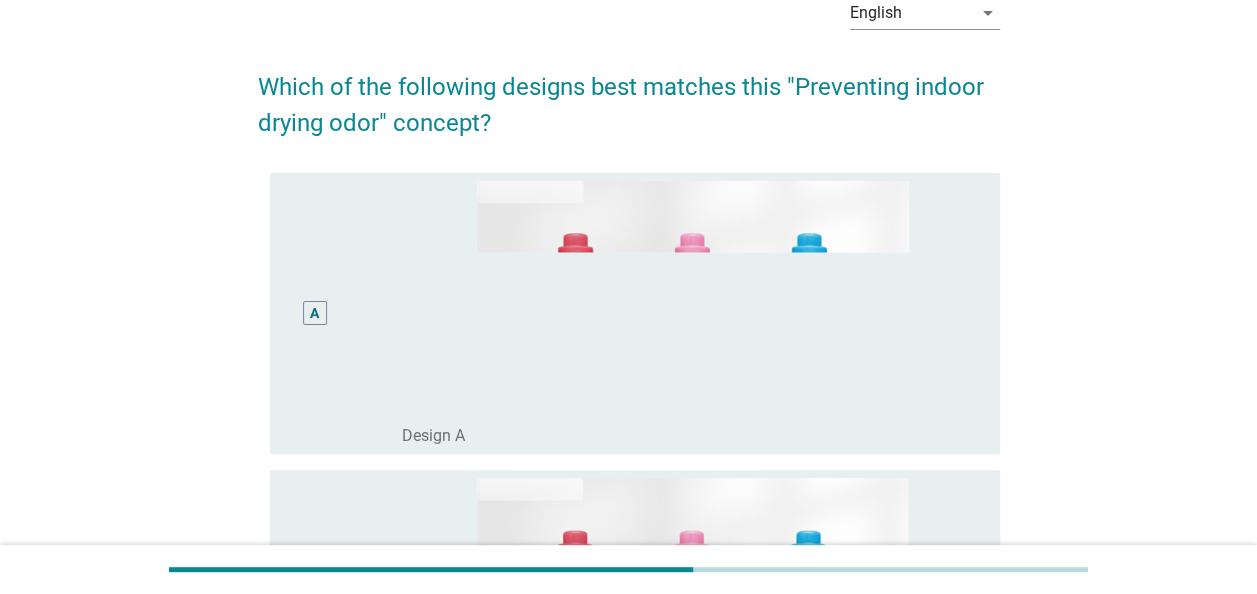 scroll, scrollTop: 0, scrollLeft: 0, axis: both 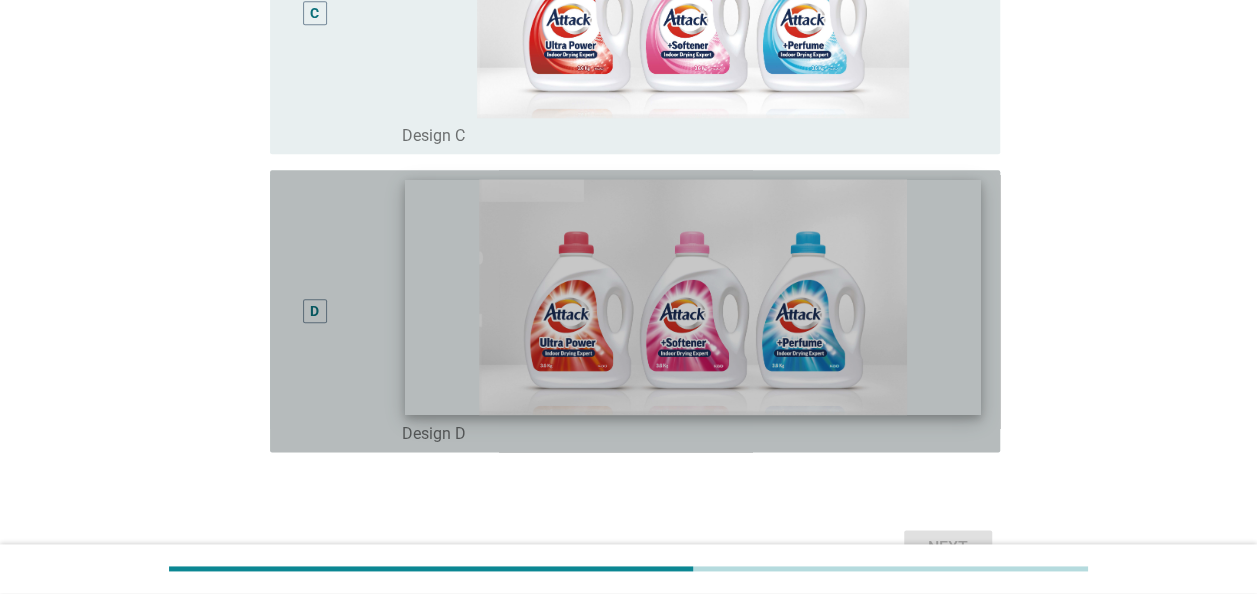 click at bounding box center [693, 296] 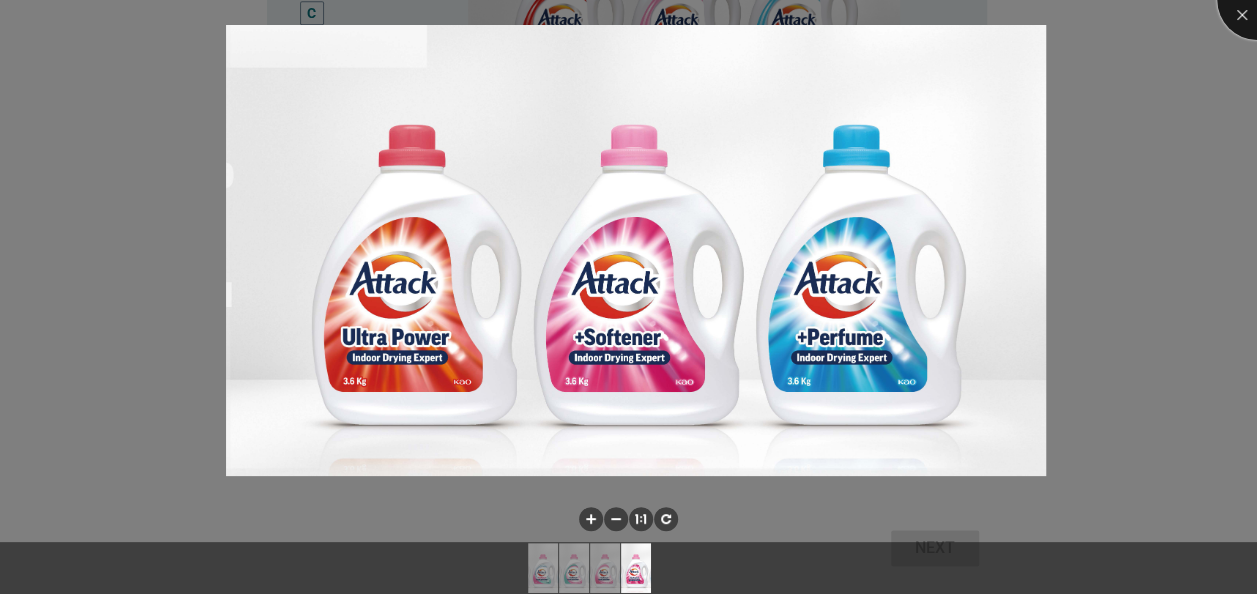 click at bounding box center (1257, 0) 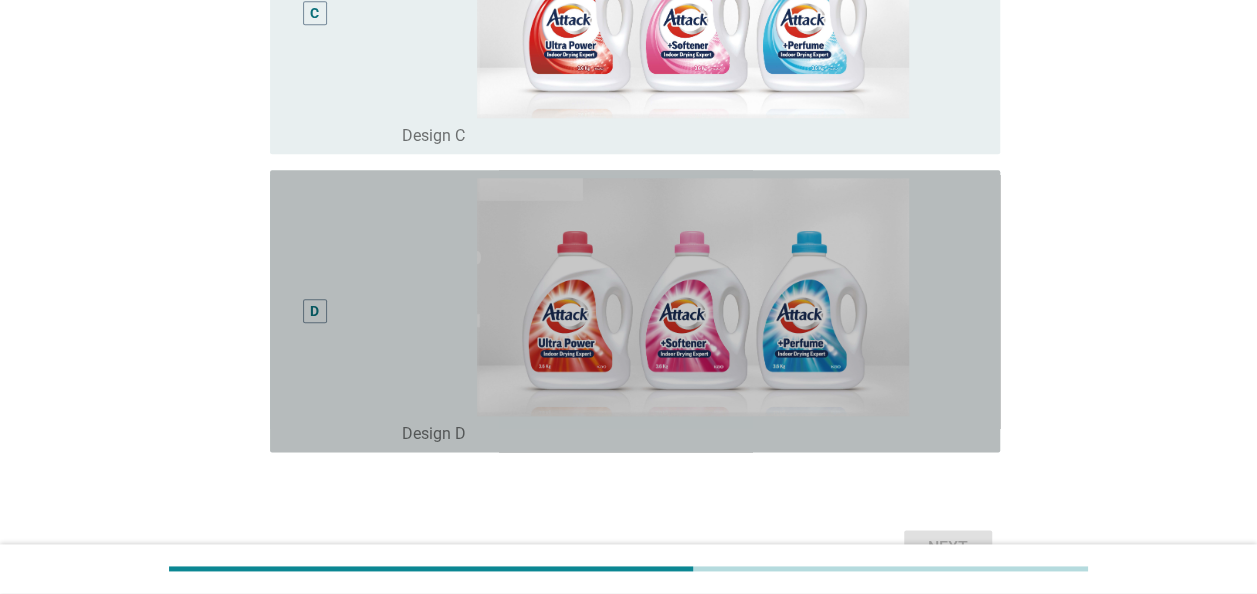 click on "radio_button_unchecked Design D" at bounding box center [685, 434] 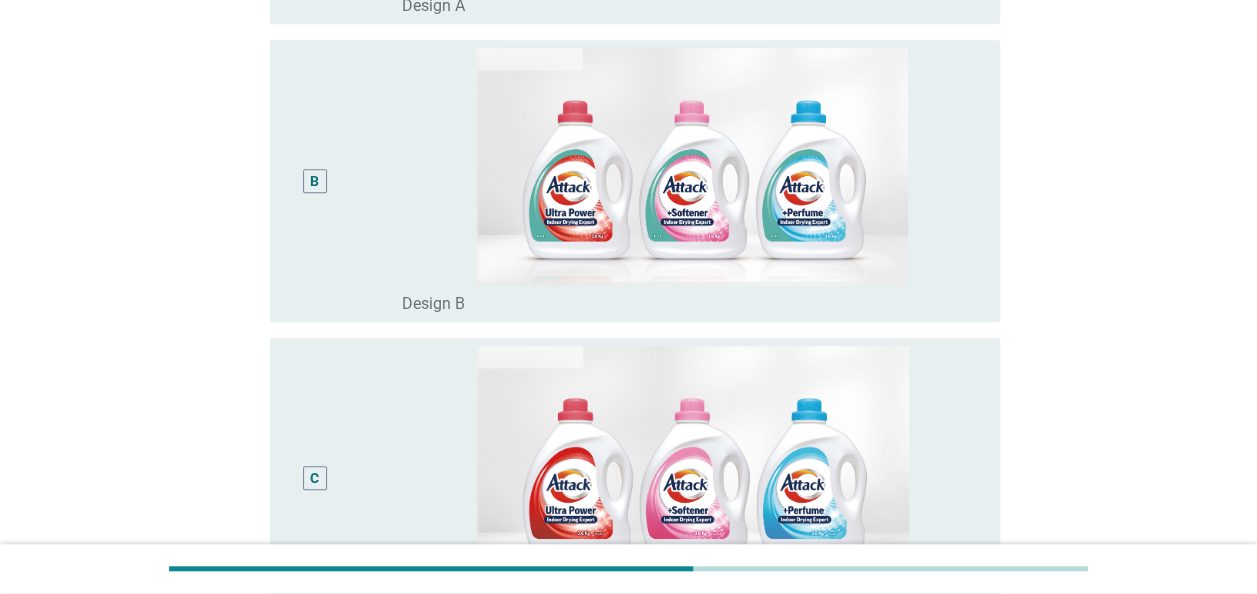 scroll, scrollTop: 634, scrollLeft: 0, axis: vertical 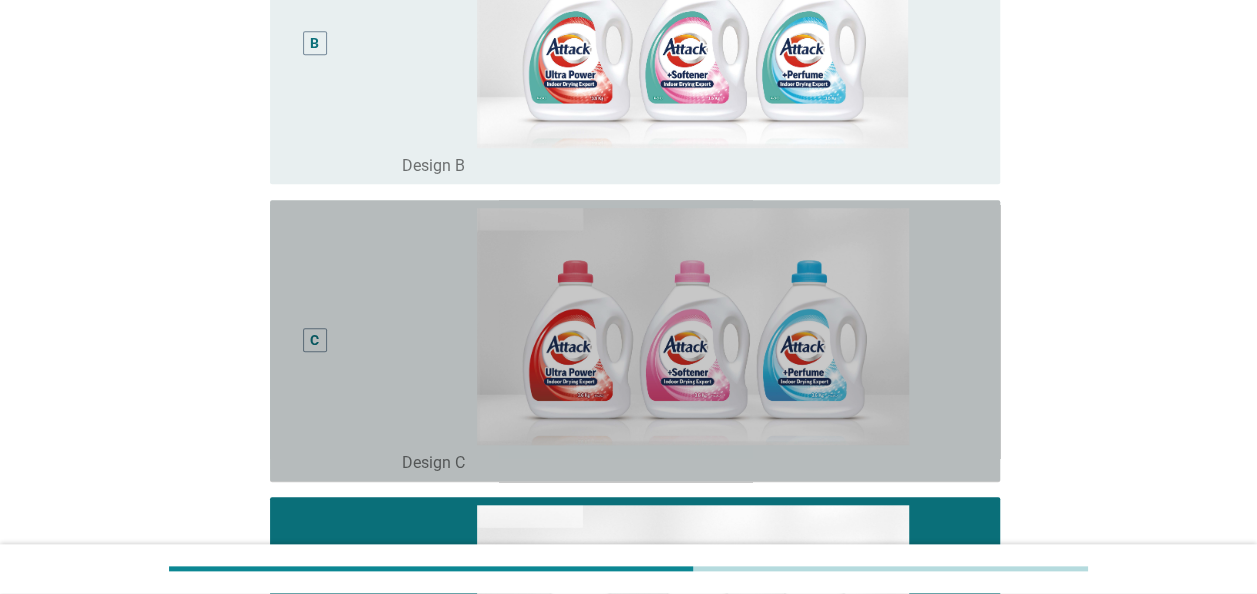 click on "C" at bounding box center (315, 340) 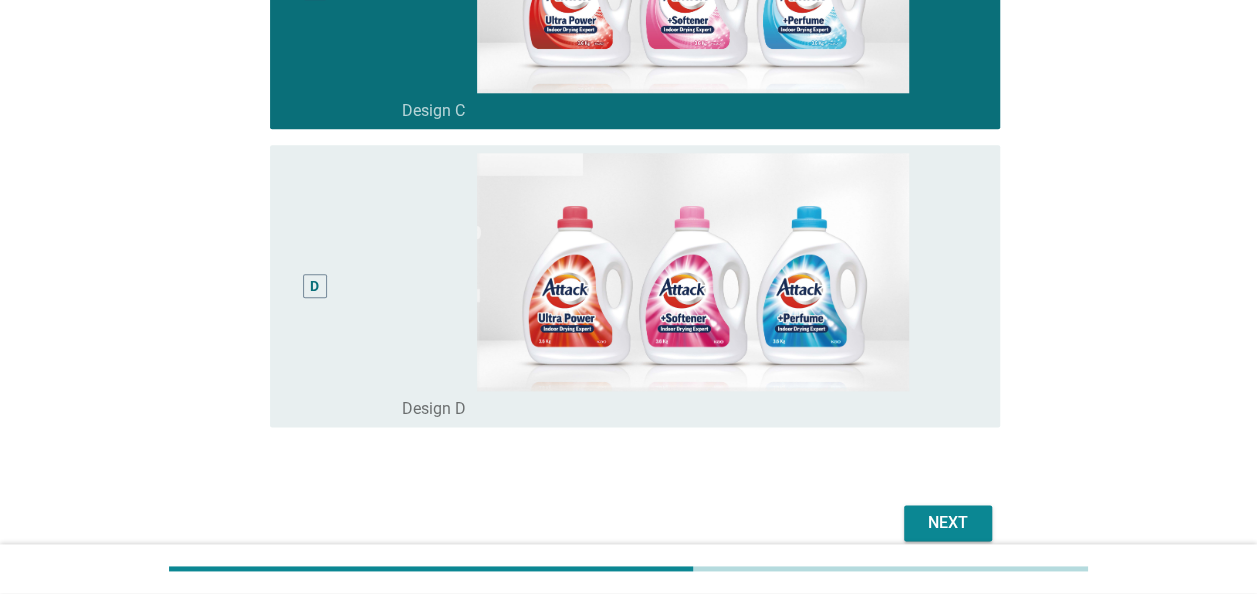 scroll, scrollTop: 1030, scrollLeft: 0, axis: vertical 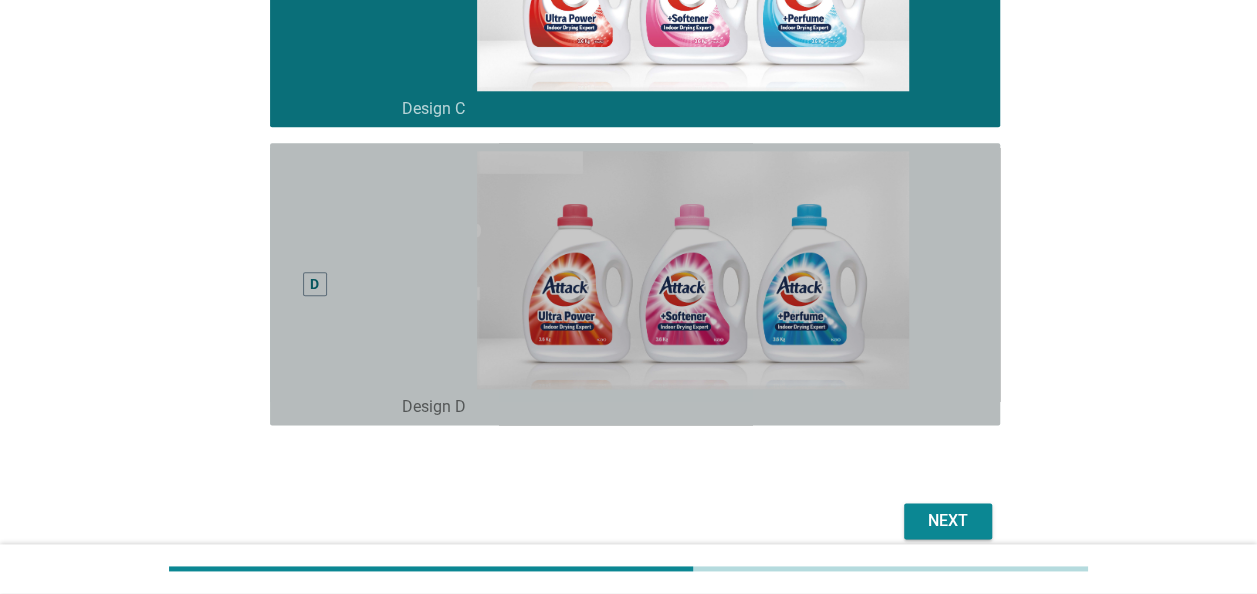click on "D" at bounding box center (315, 284) 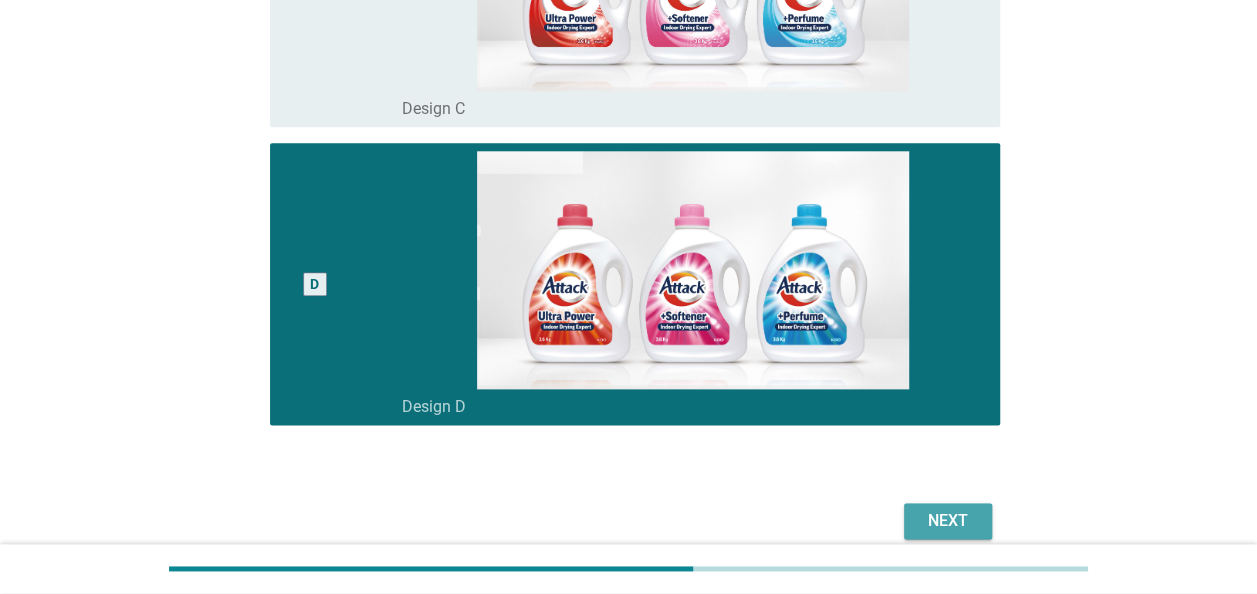 click on "Next" at bounding box center [948, 521] 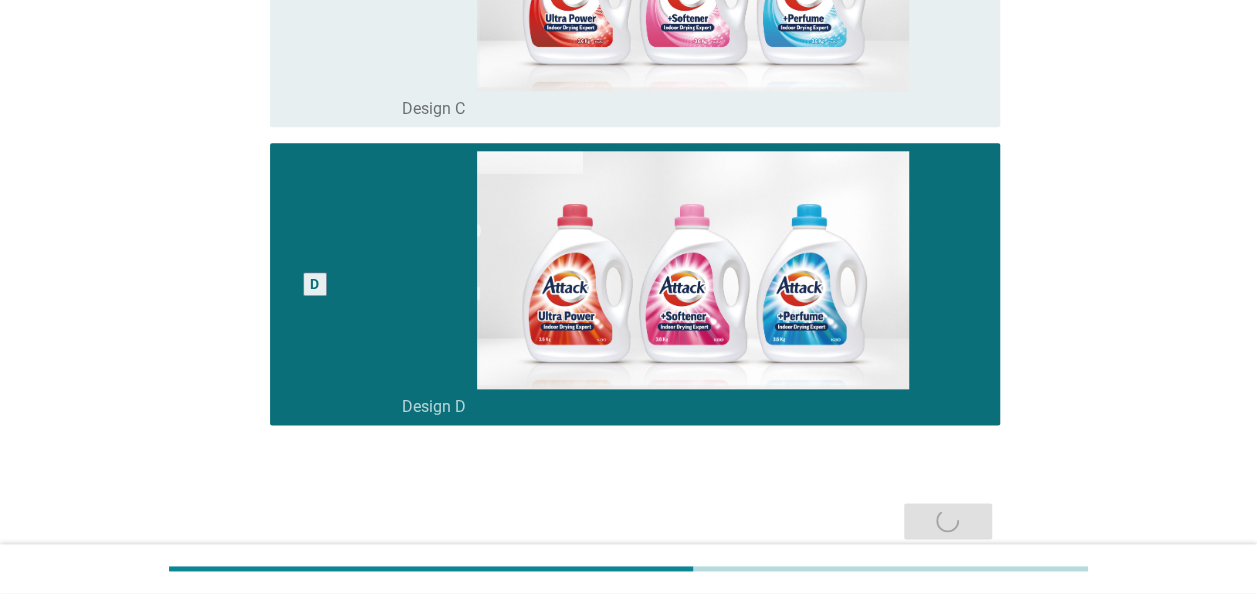 scroll, scrollTop: 0, scrollLeft: 0, axis: both 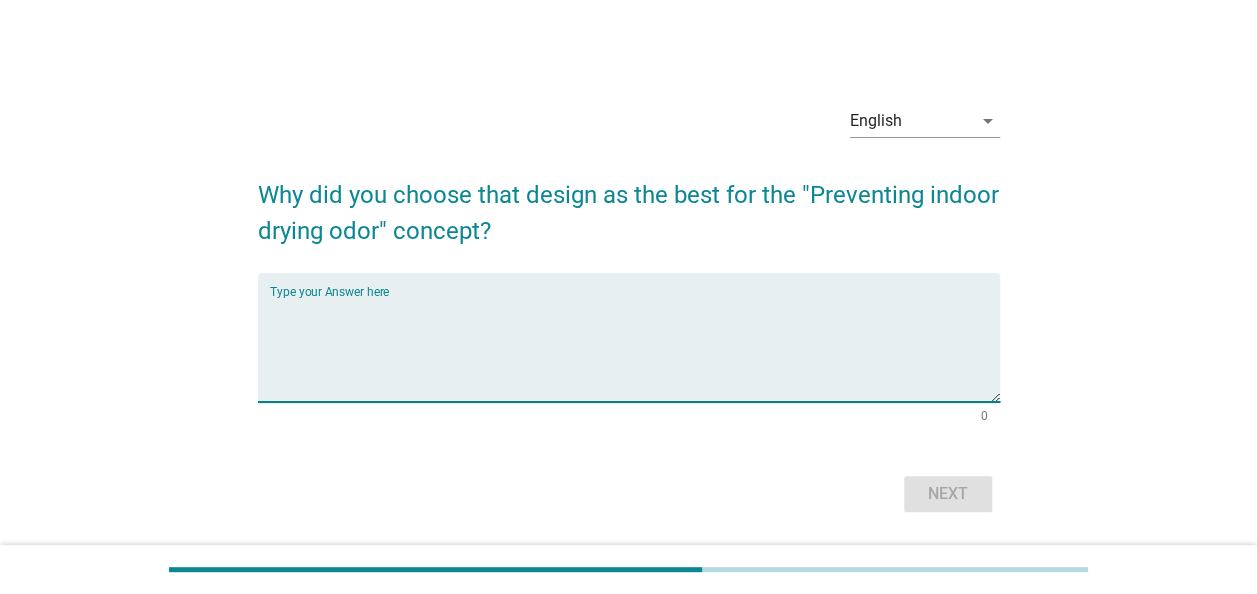 click at bounding box center (635, 349) 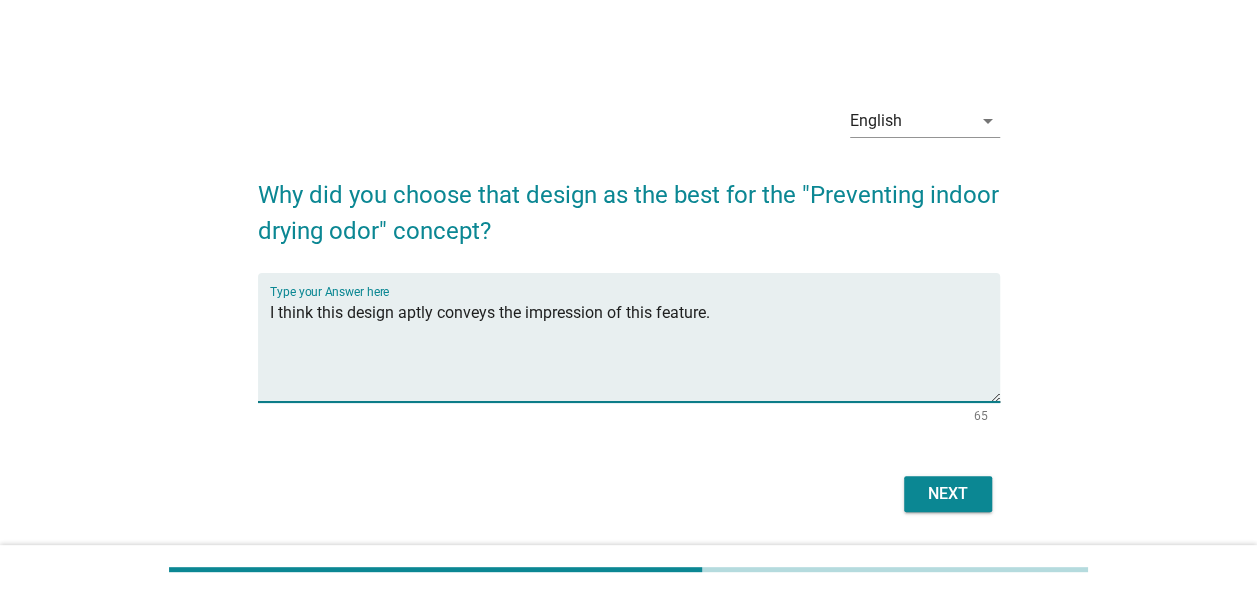 click on "I think this design aptly conveys the impression of this feature." at bounding box center (635, 349) 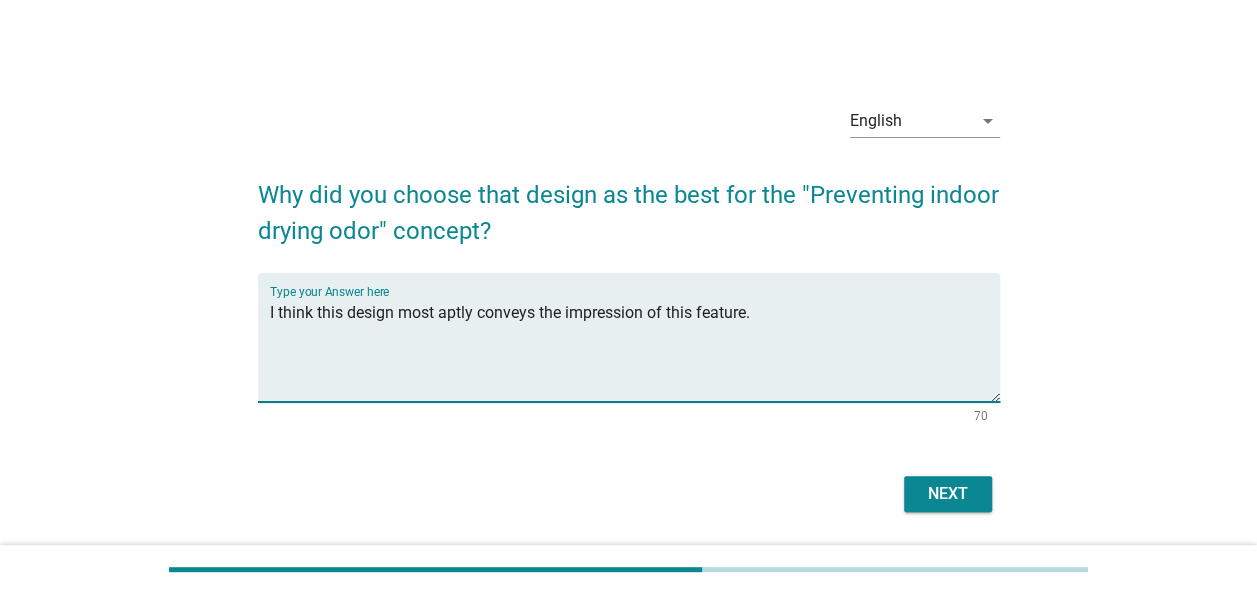 click on "I think this design most aptly conveys the impression of this feature." at bounding box center [635, 349] 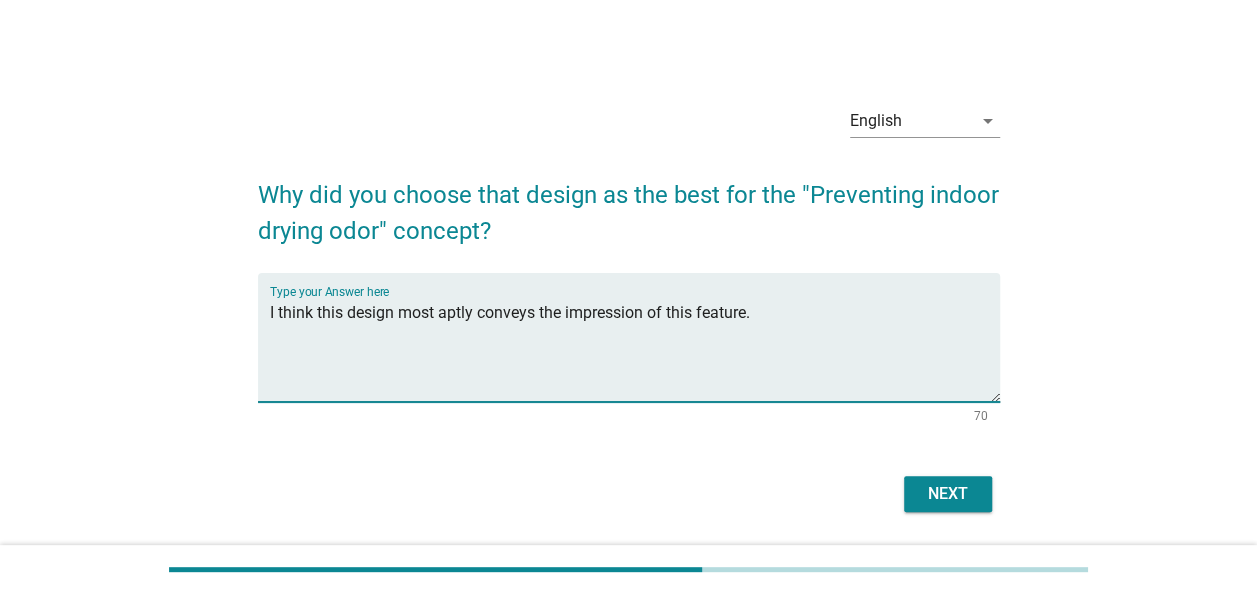 type on "I think this design most aptly conveys the impression of this feature." 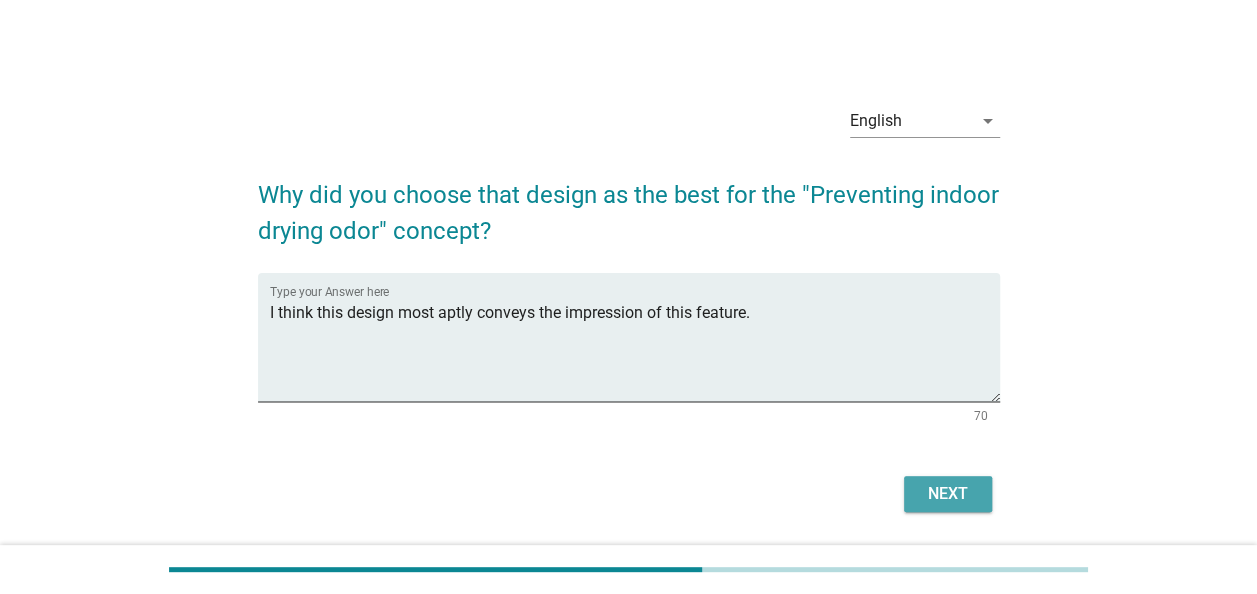 click on "Next" at bounding box center [948, 494] 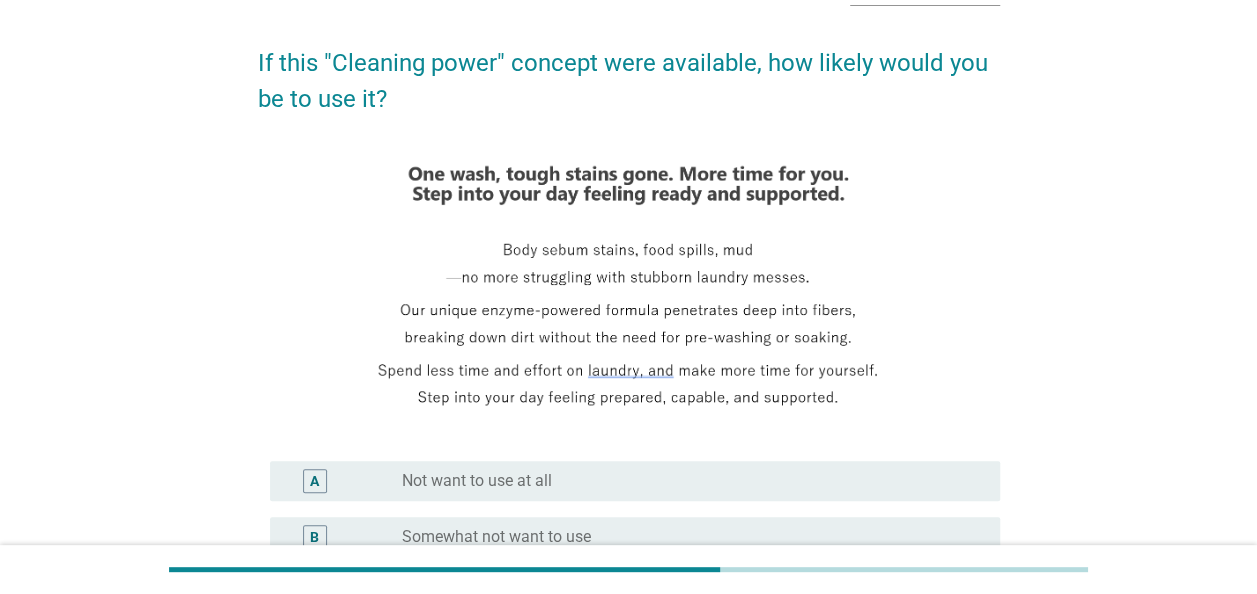 scroll, scrollTop: 133, scrollLeft: 0, axis: vertical 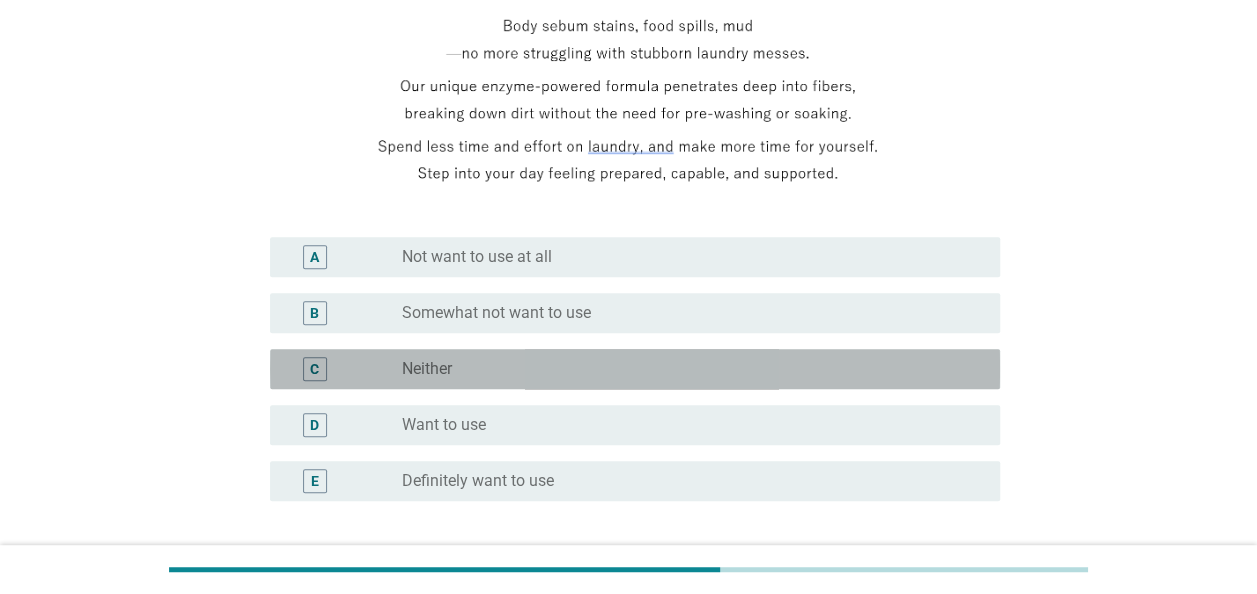click on "radio_button_unchecked Neither" at bounding box center [685, 369] 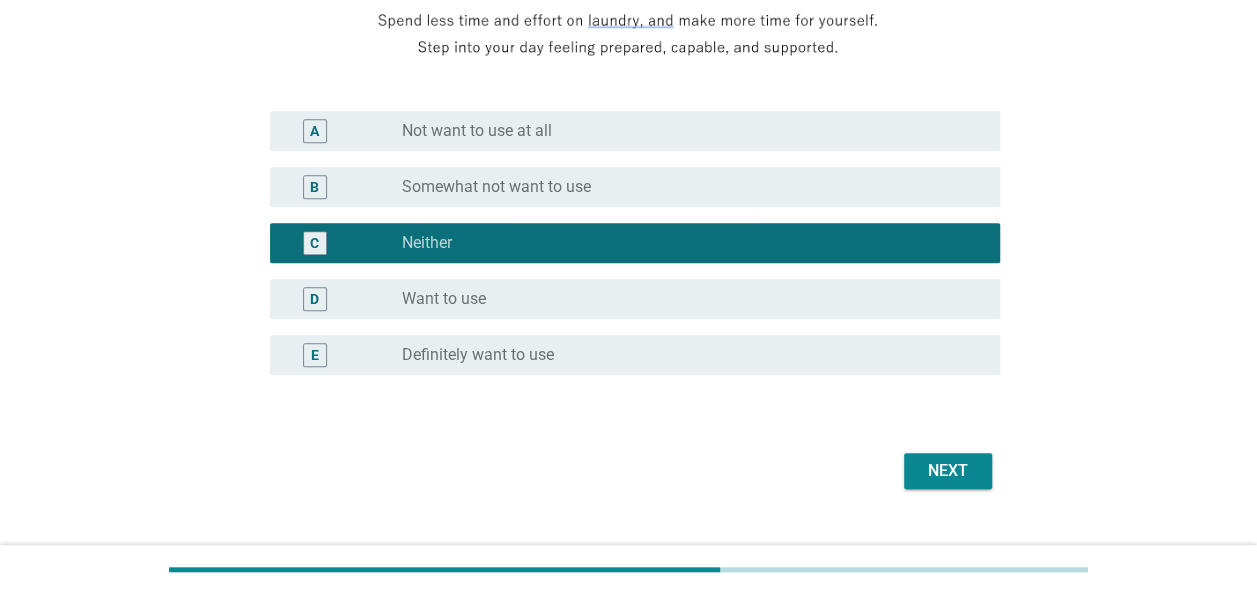 scroll, scrollTop: 520, scrollLeft: 0, axis: vertical 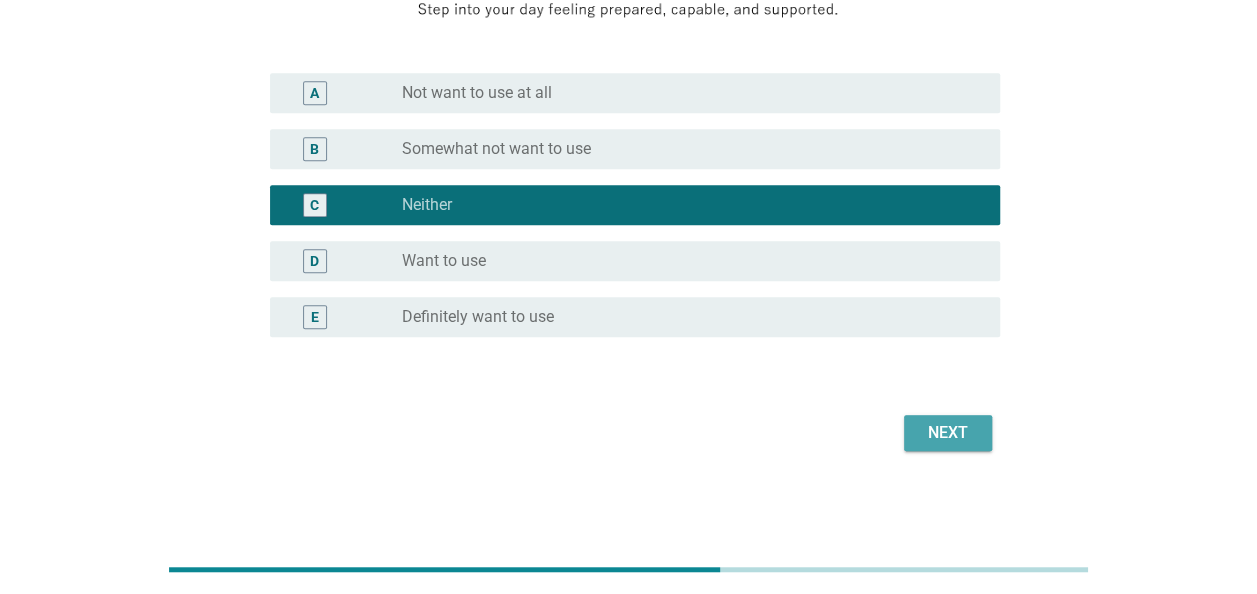 click on "Next" at bounding box center [948, 433] 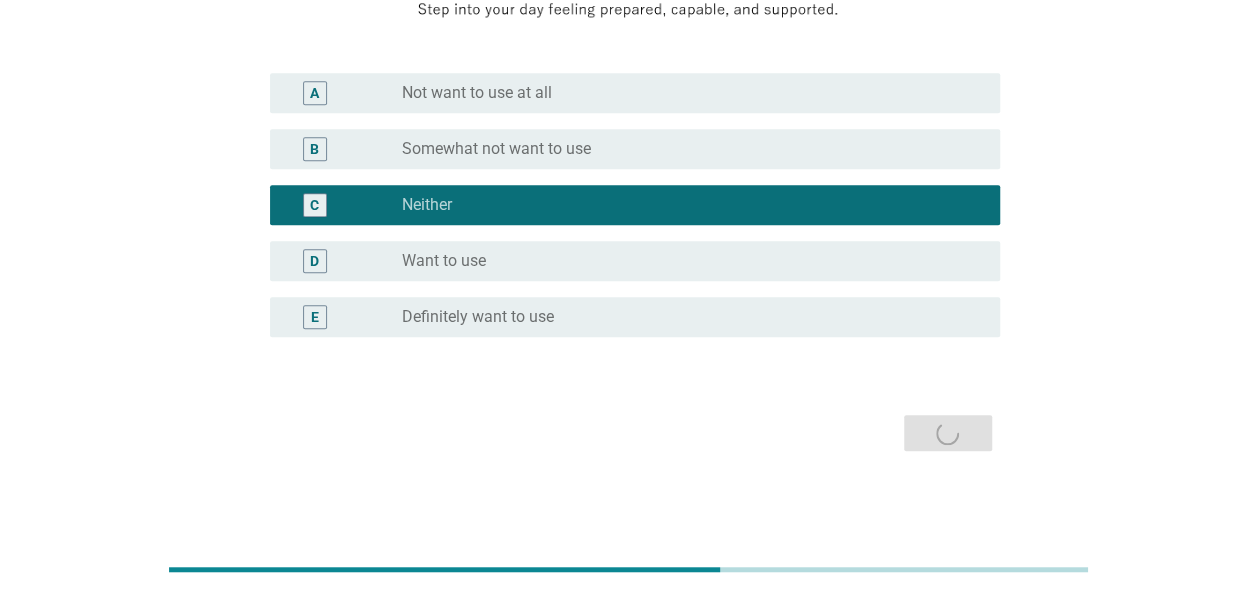 scroll, scrollTop: 0, scrollLeft: 0, axis: both 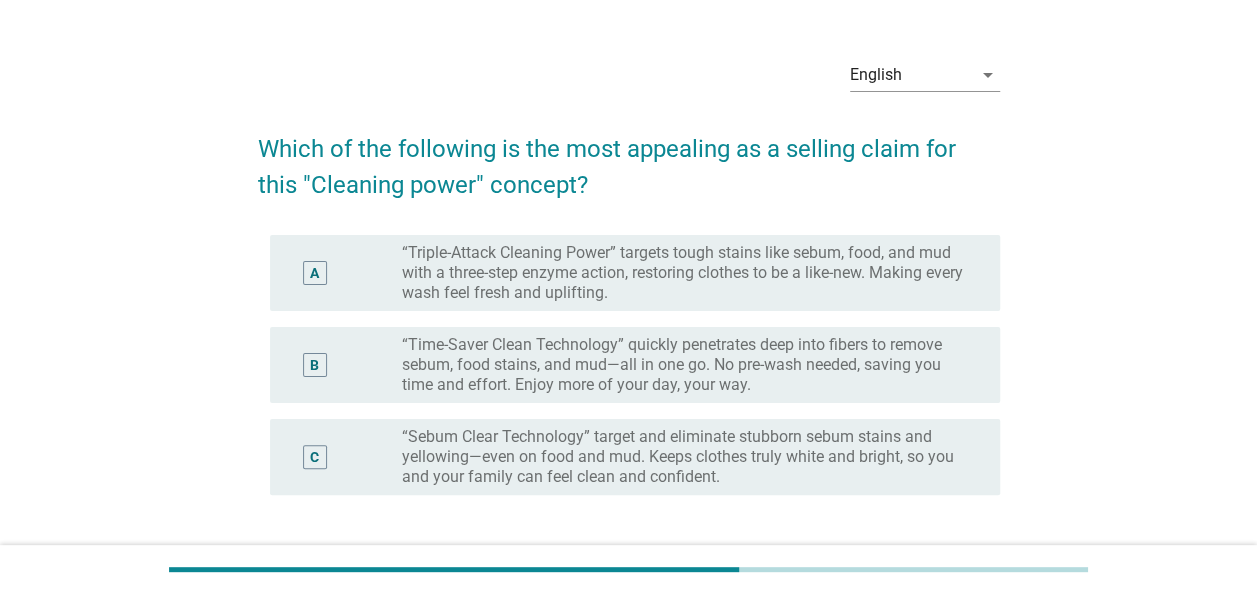 click on "B" at bounding box center [315, 365] 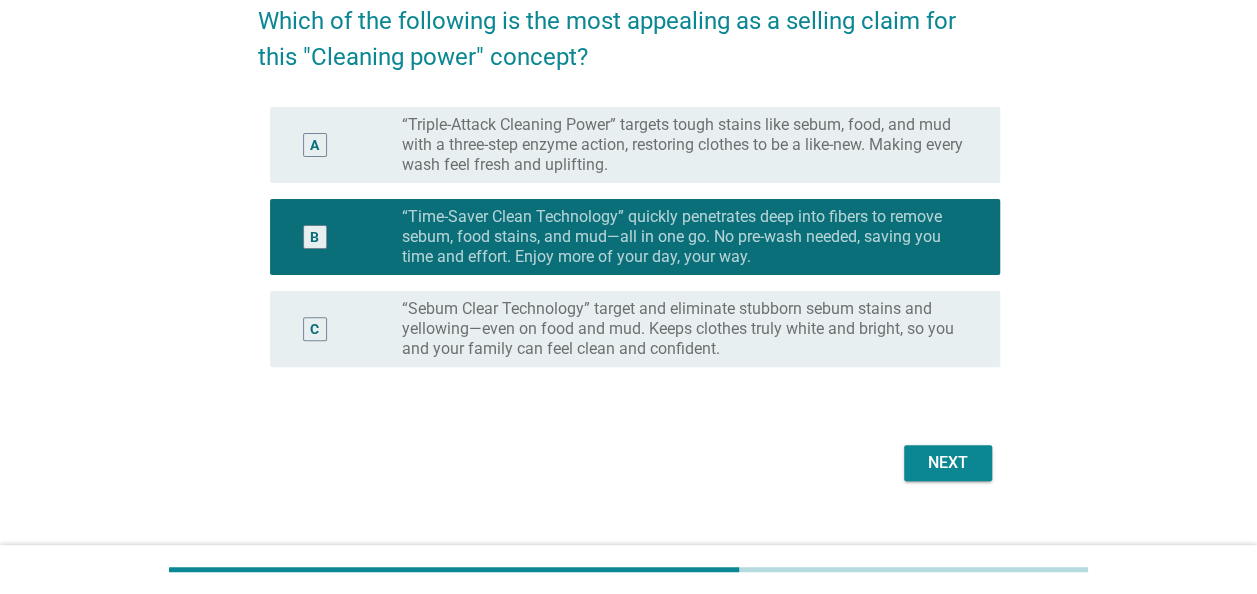 scroll, scrollTop: 181, scrollLeft: 0, axis: vertical 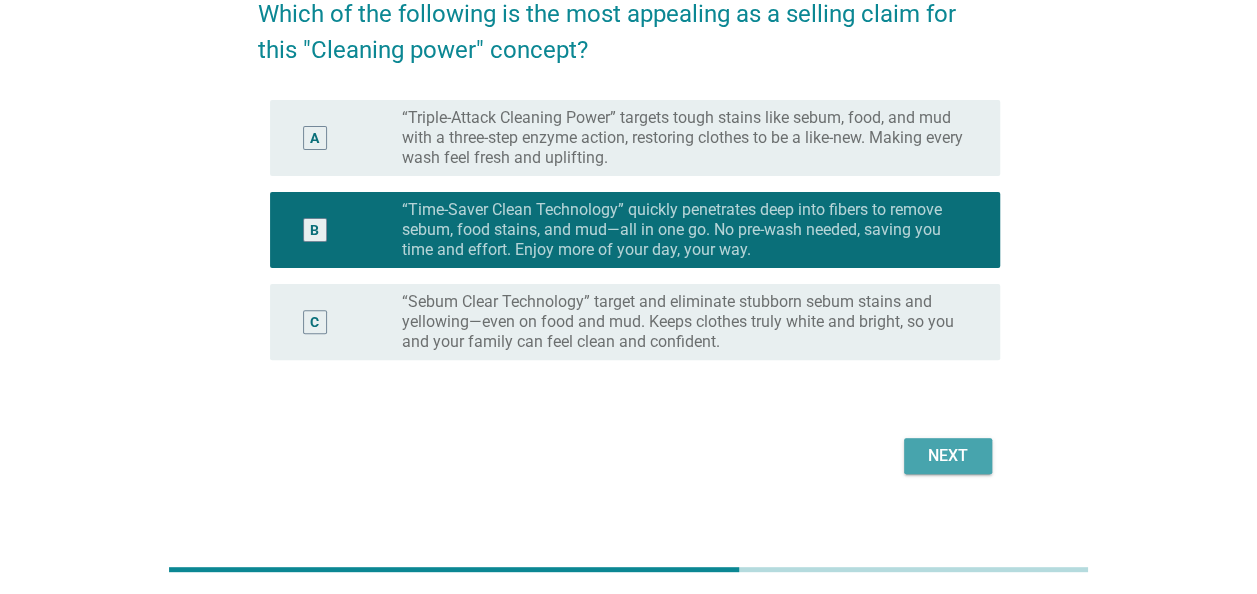 click on "Next" at bounding box center [948, 456] 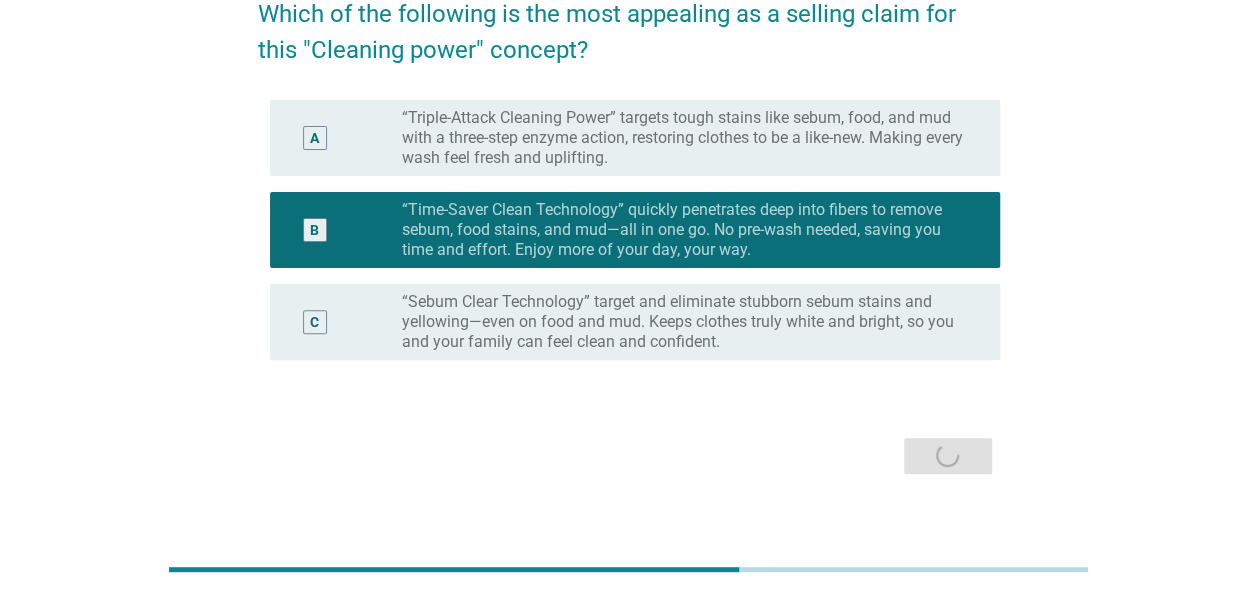 scroll, scrollTop: 0, scrollLeft: 0, axis: both 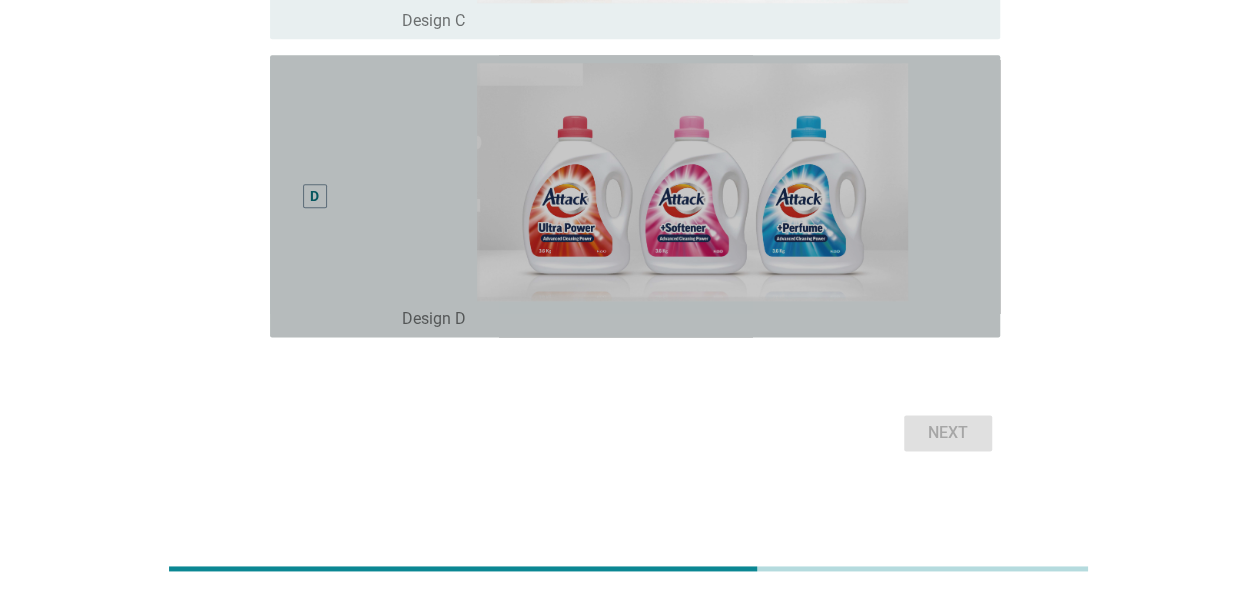 click on "D" at bounding box center [314, 196] 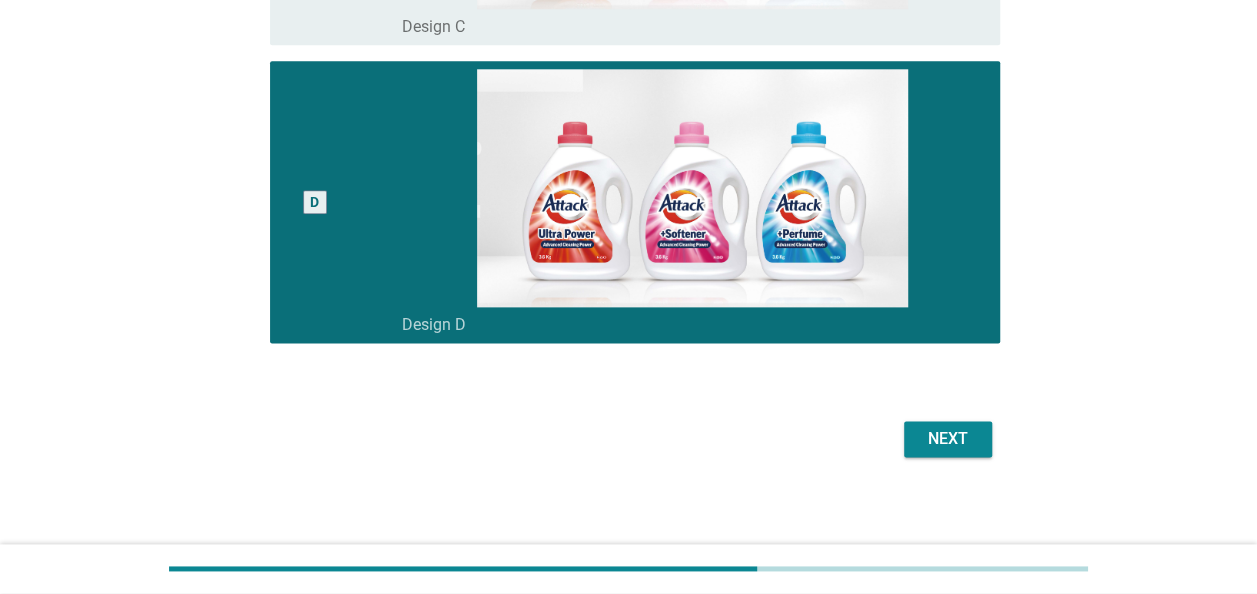 scroll, scrollTop: 1118, scrollLeft: 0, axis: vertical 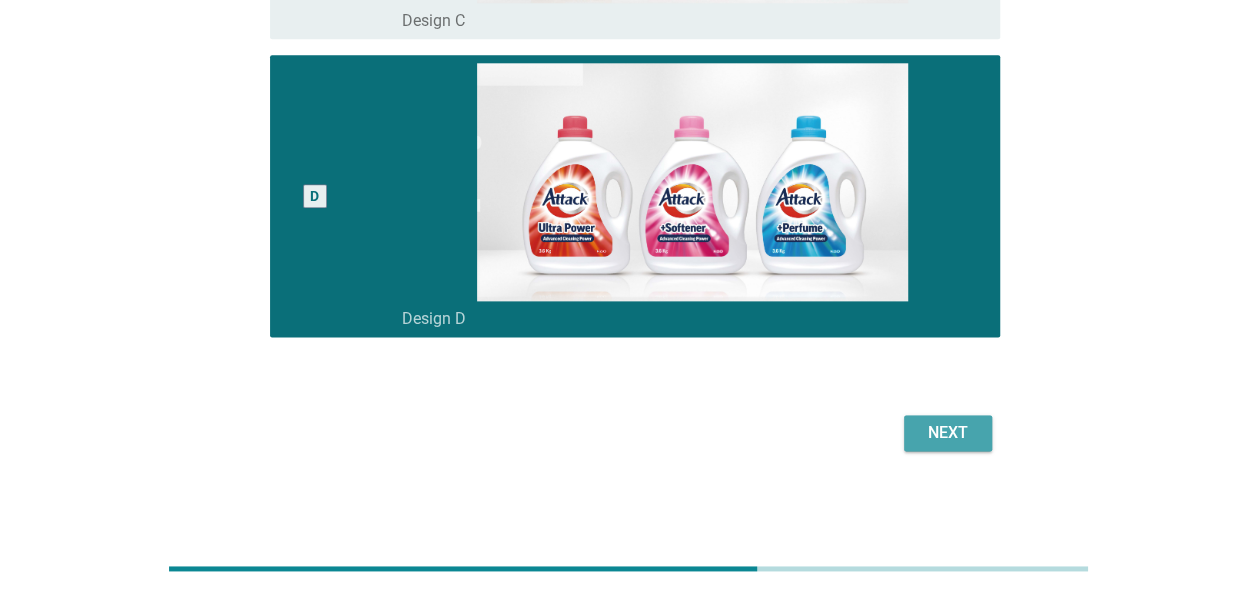 click on "Next" at bounding box center [948, 433] 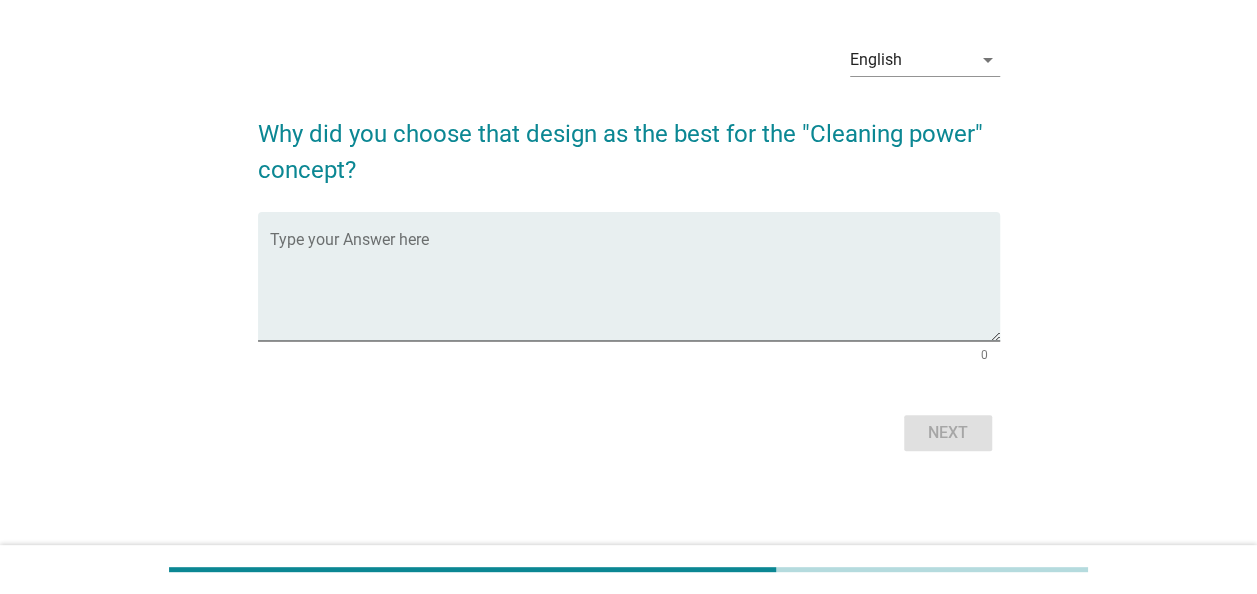 scroll, scrollTop: 0, scrollLeft: 0, axis: both 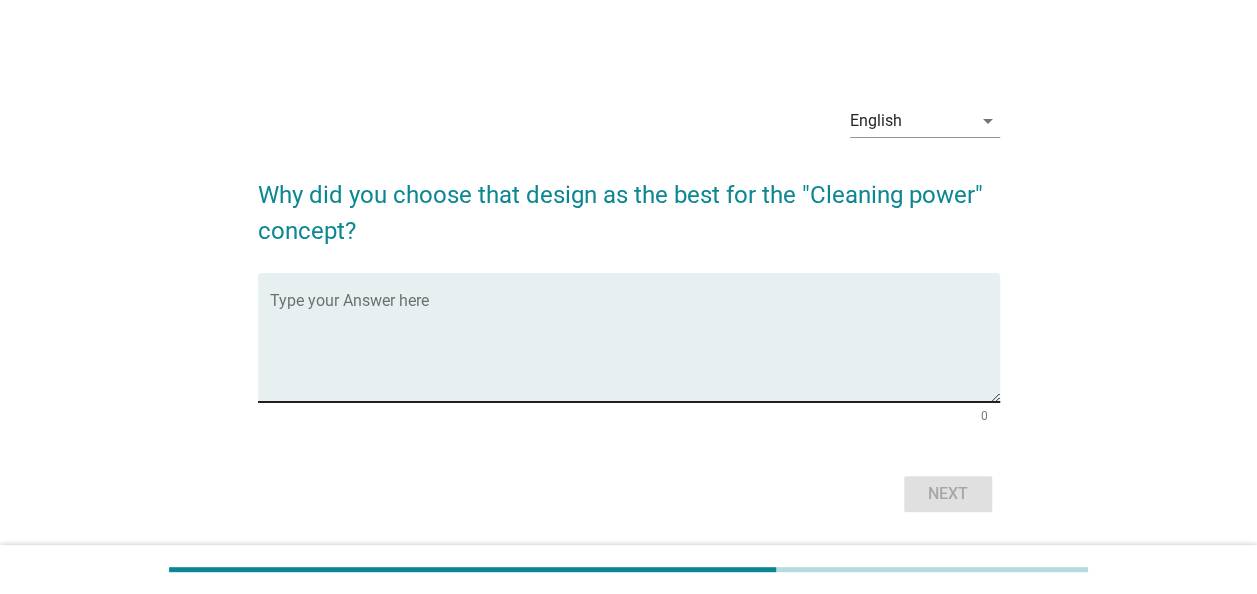 click at bounding box center (635, 349) 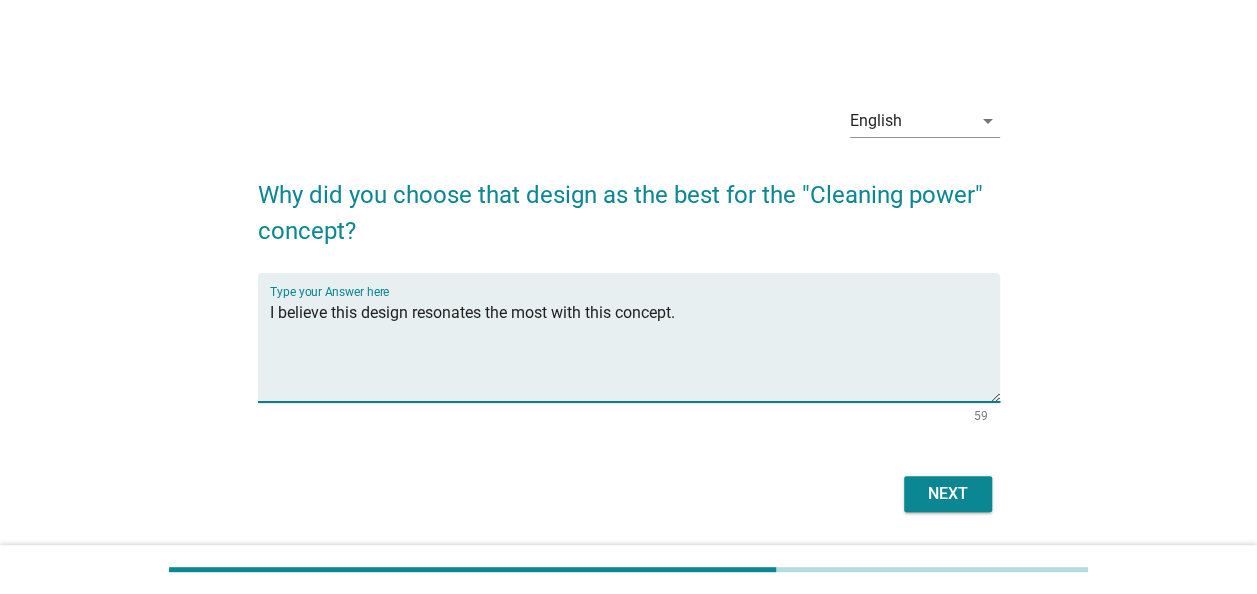 drag, startPoint x: 262, startPoint y: 313, endPoint x: 368, endPoint y: 334, distance: 108.060165 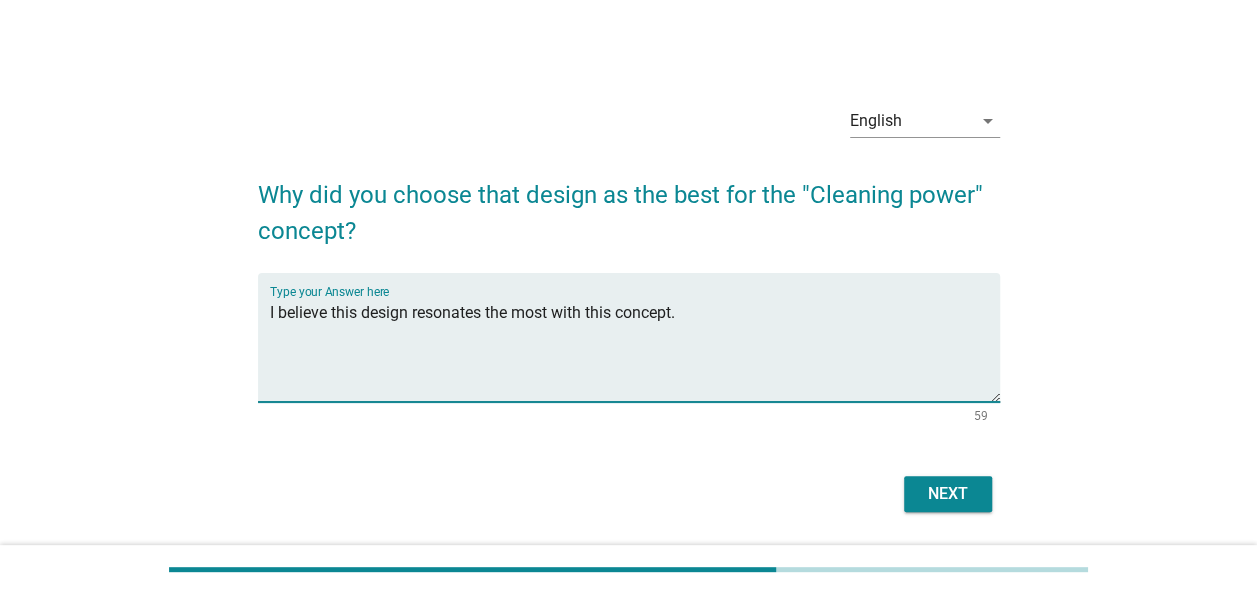 type on "I believe this design resonates the most with this concept." 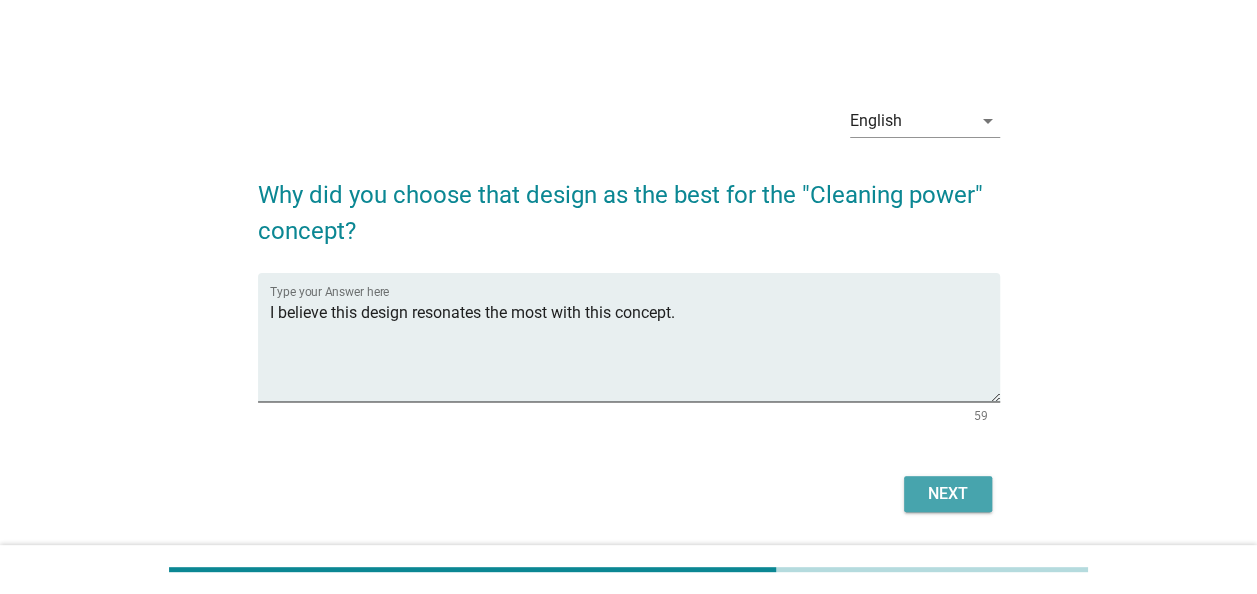 click on "Next" at bounding box center (948, 494) 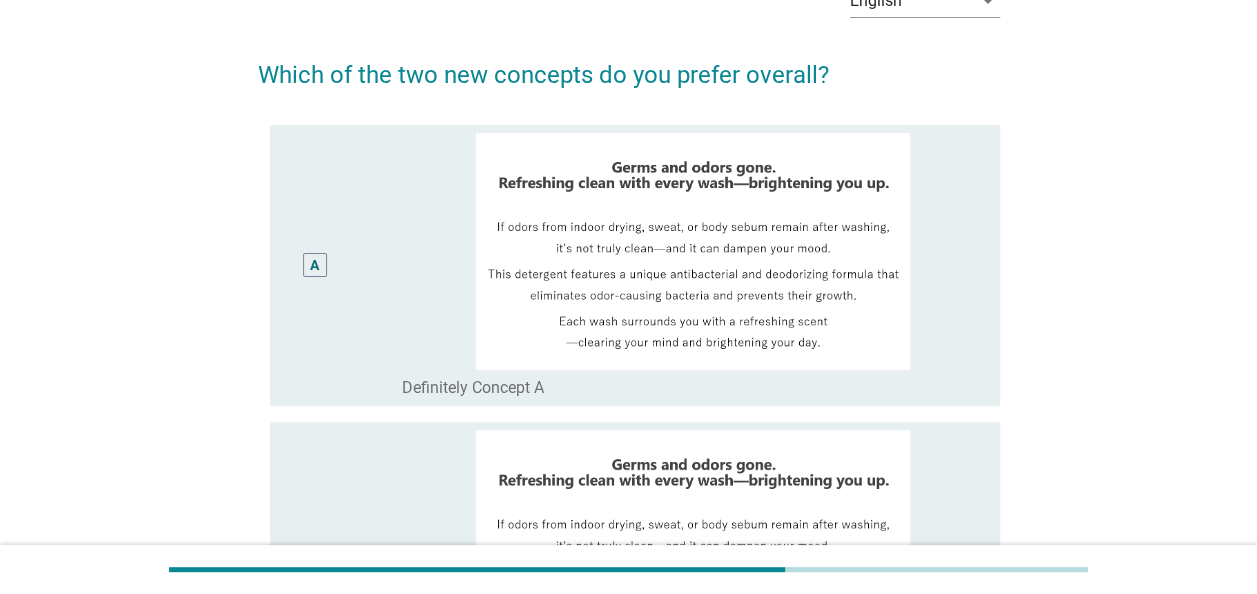 scroll, scrollTop: 186, scrollLeft: 0, axis: vertical 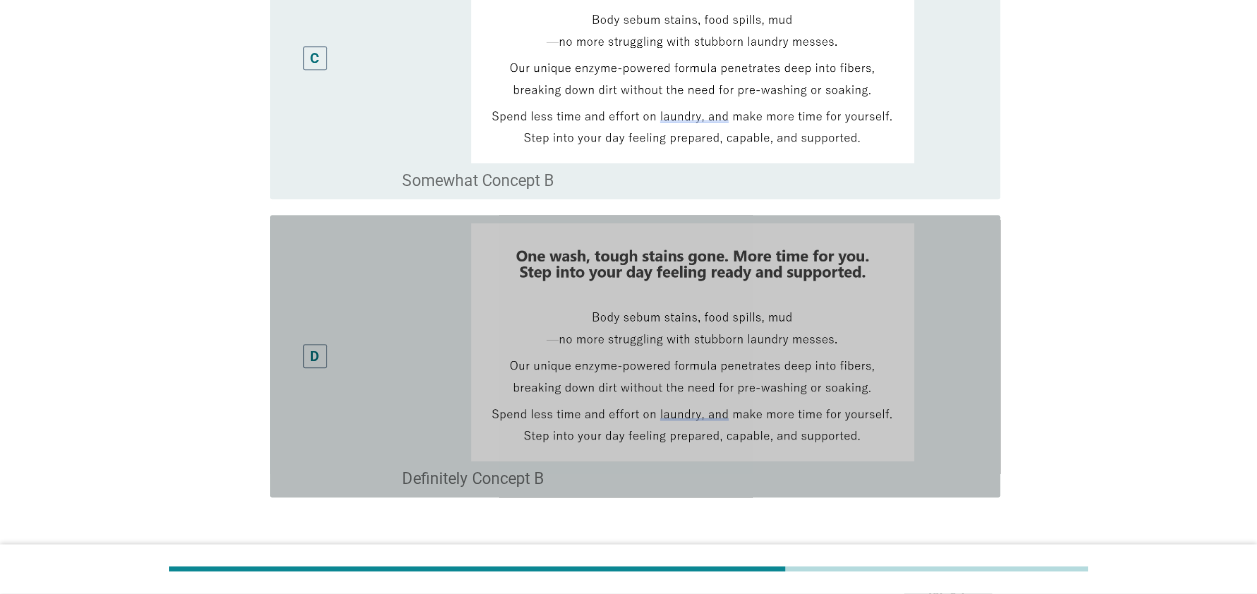 click on "D" at bounding box center [314, 356] 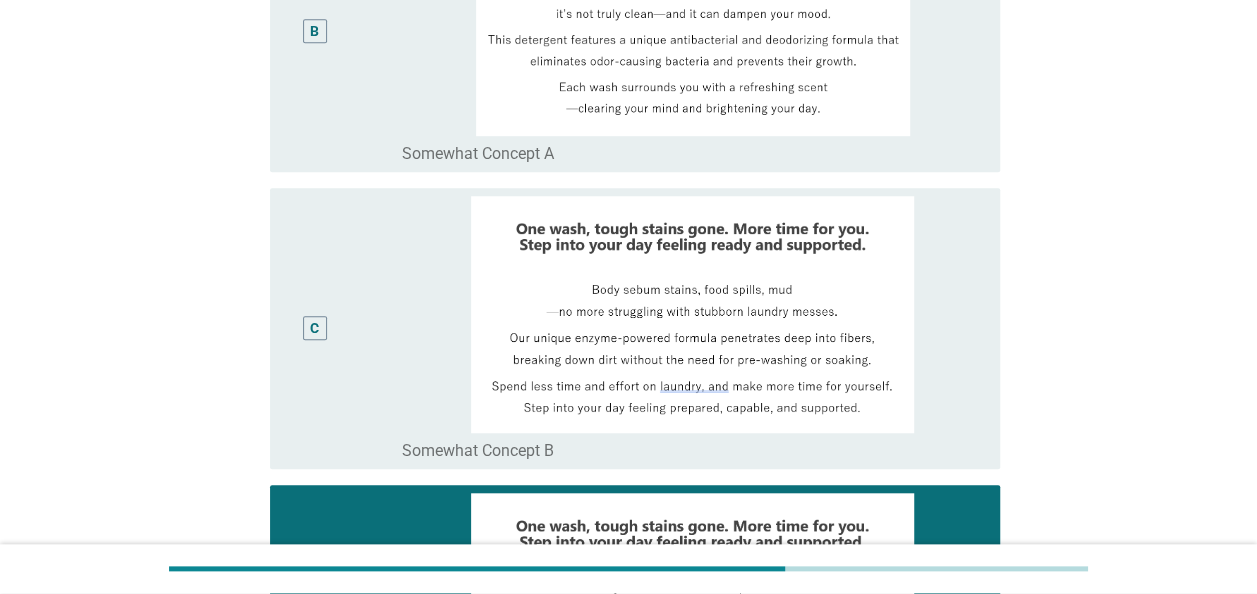 scroll, scrollTop: 644, scrollLeft: 0, axis: vertical 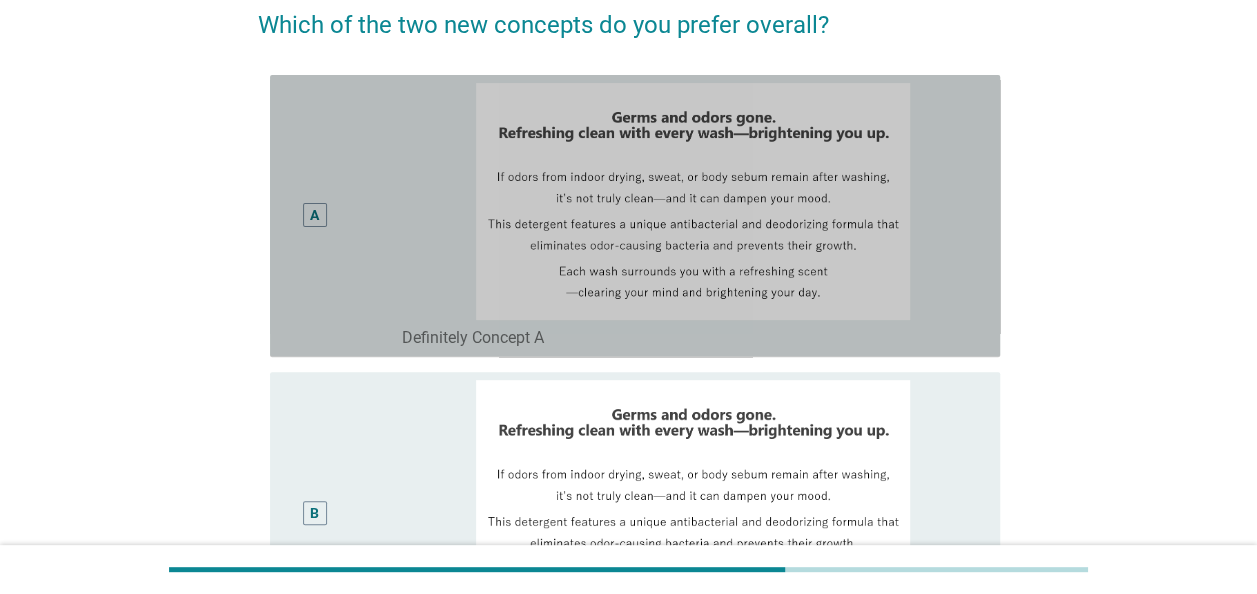 click on "A" at bounding box center [314, 215] 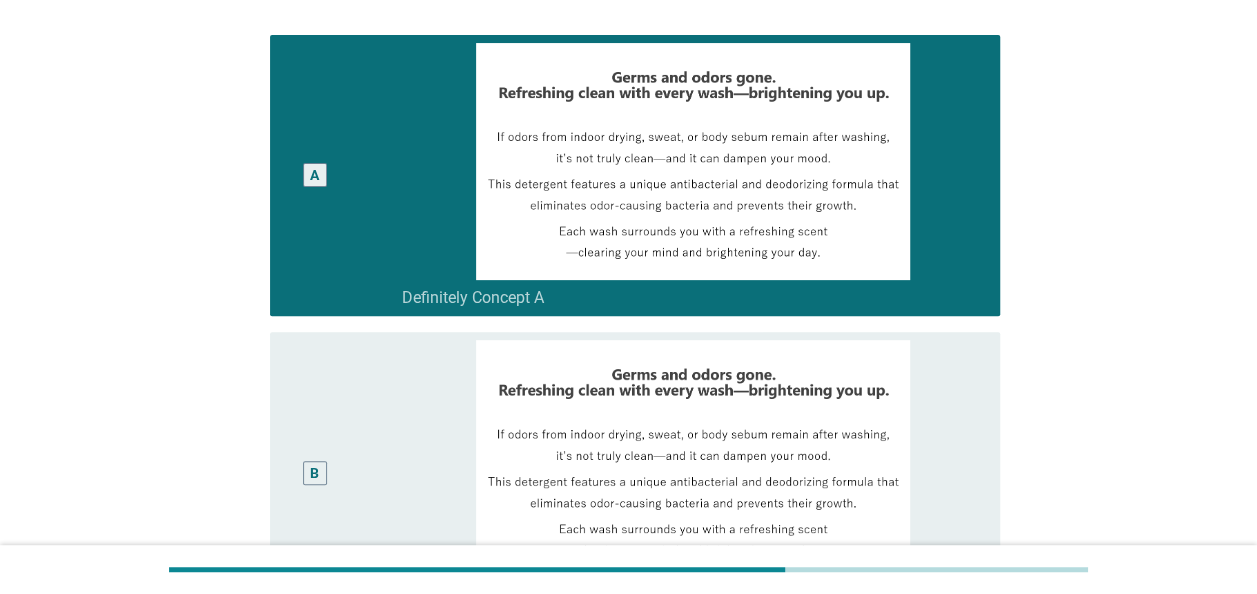 scroll, scrollTop: 303, scrollLeft: 0, axis: vertical 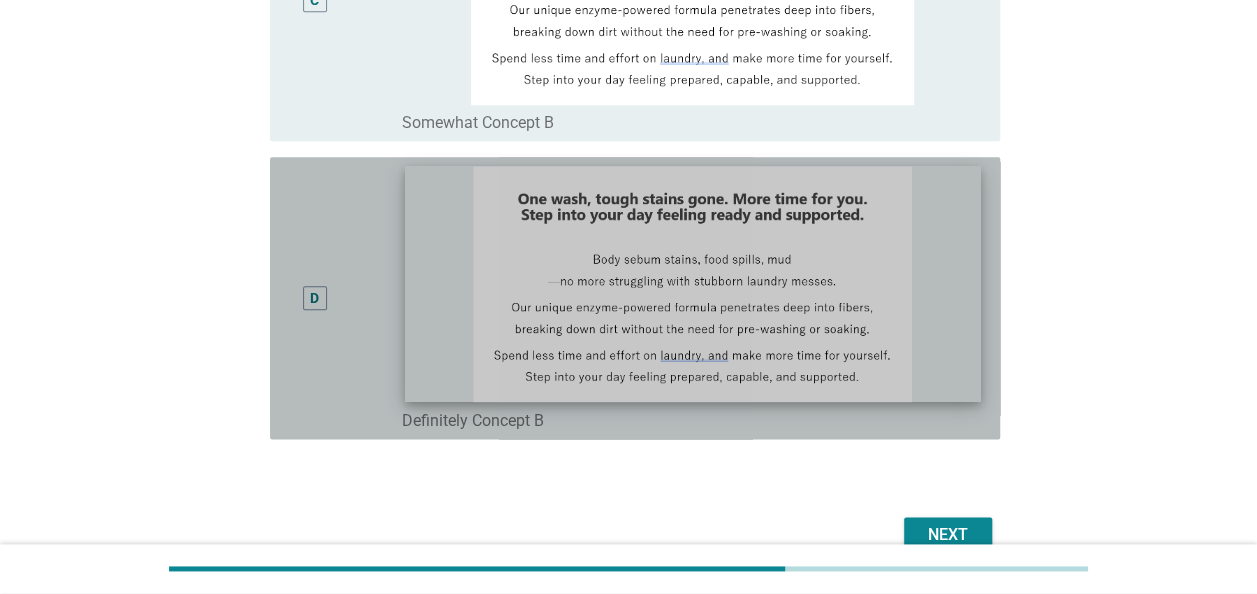 click at bounding box center (693, 283) 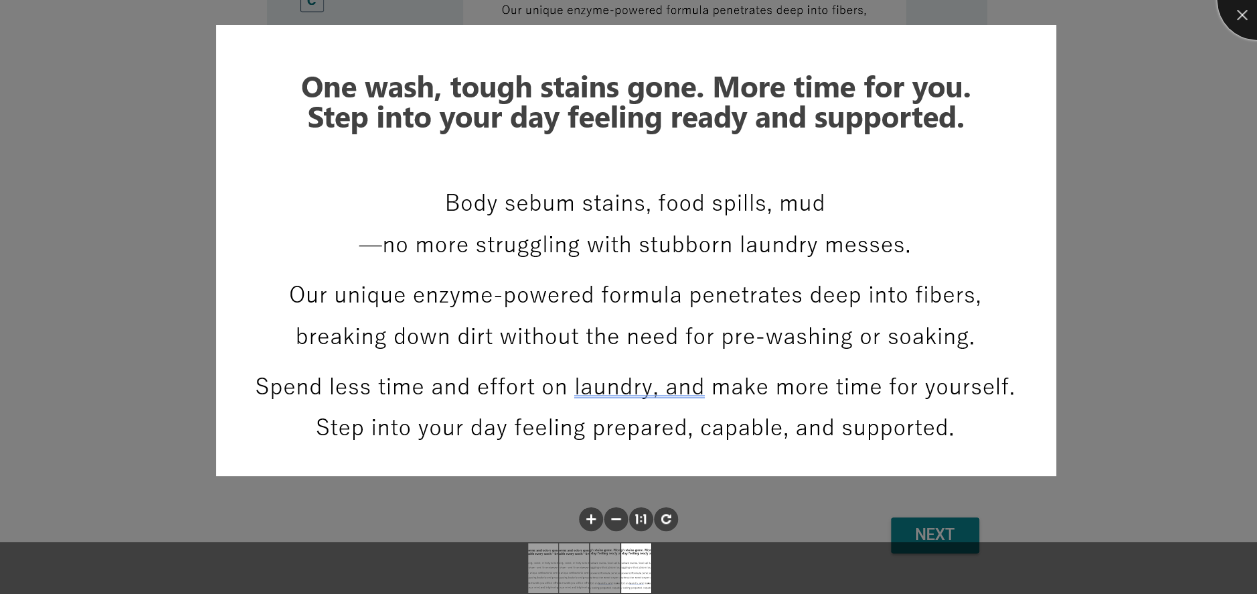 click at bounding box center (1257, 0) 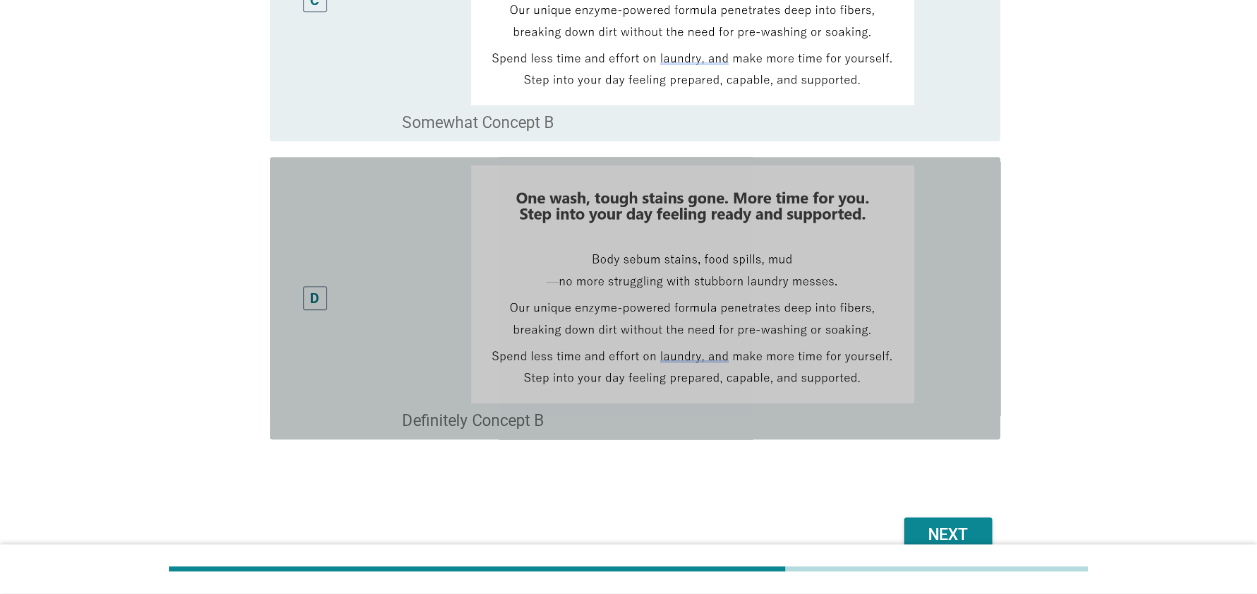 click on "D" at bounding box center [314, 298] 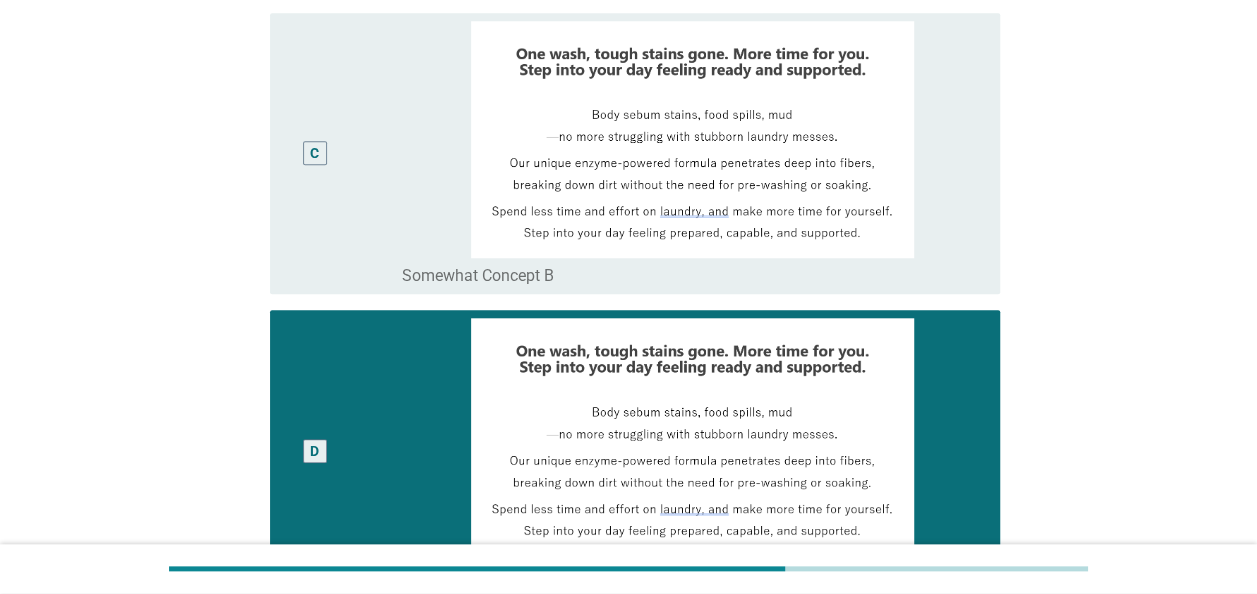 scroll, scrollTop: 854, scrollLeft: 0, axis: vertical 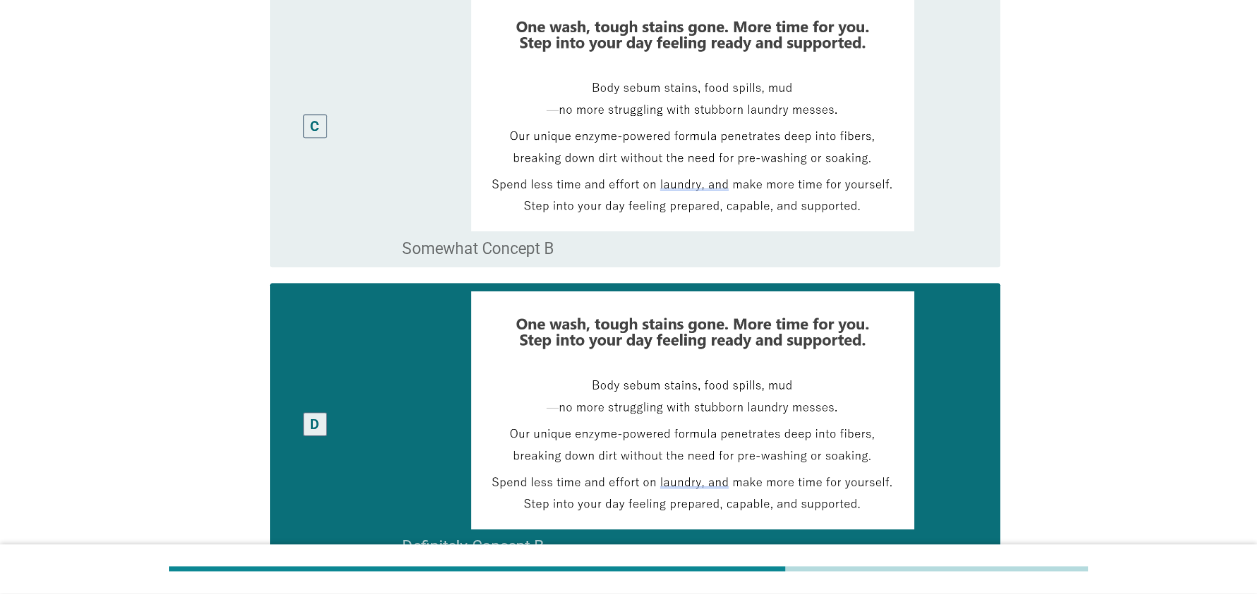 click on "C" at bounding box center (314, 126) 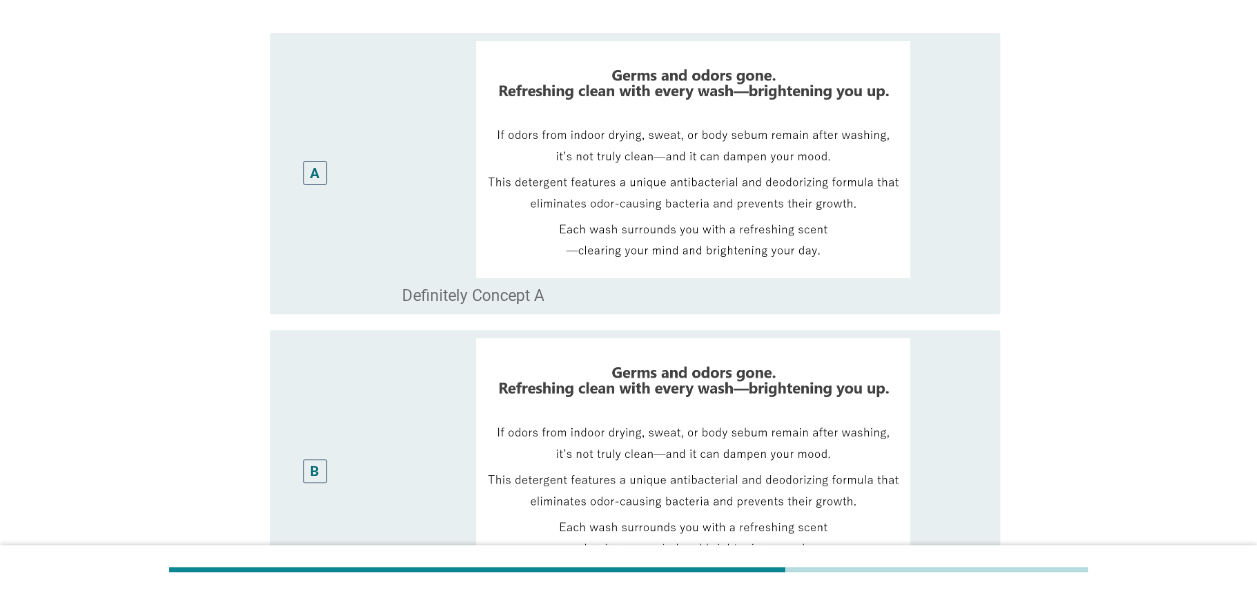scroll, scrollTop: 192, scrollLeft: 0, axis: vertical 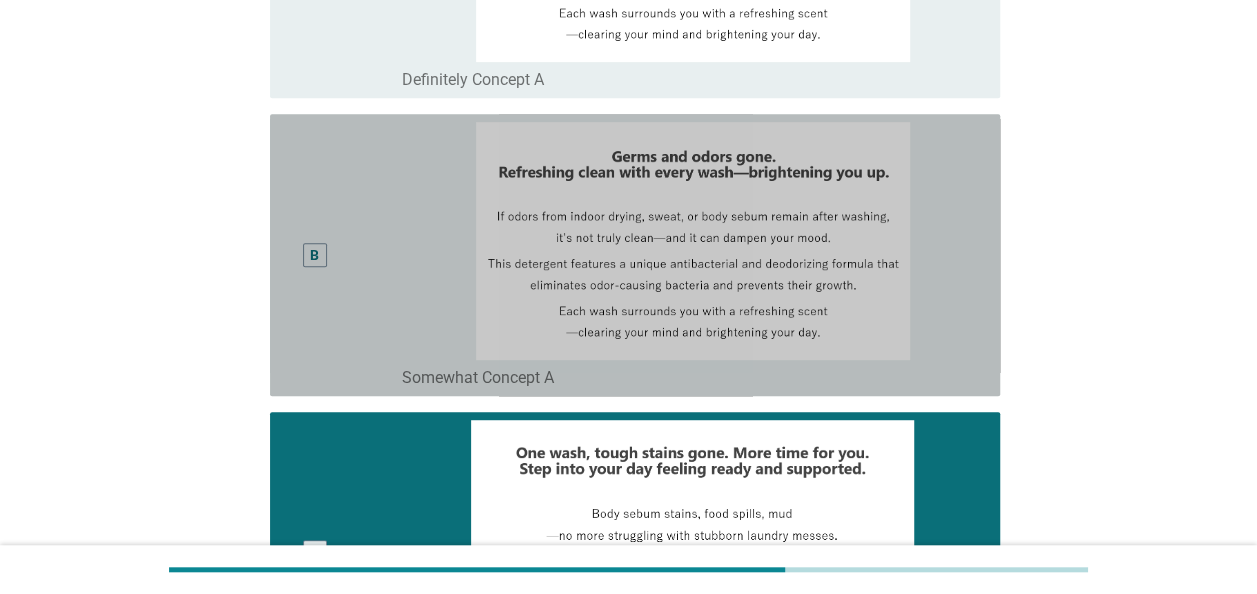click on "B" at bounding box center [315, 255] 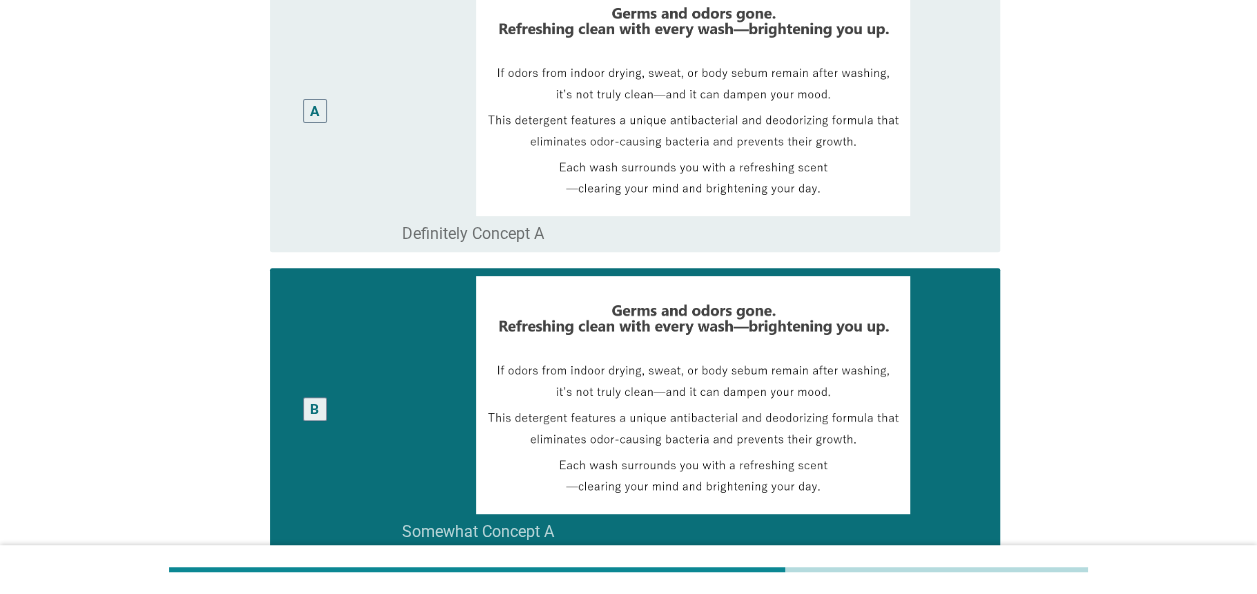 scroll, scrollTop: 278, scrollLeft: 0, axis: vertical 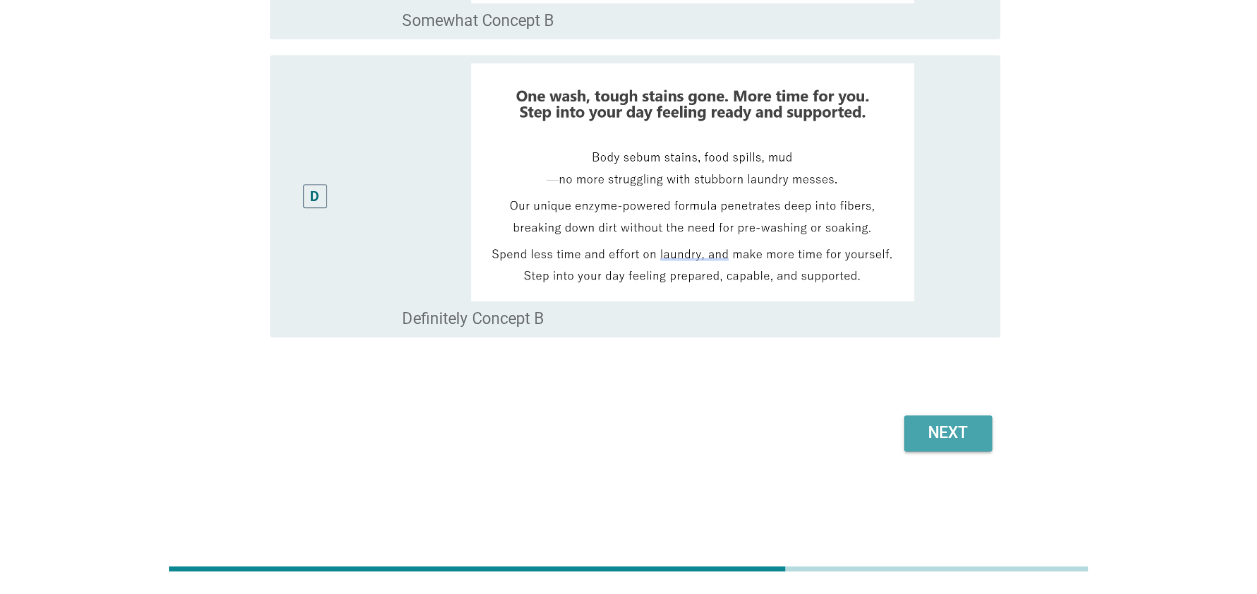 click on "Next" at bounding box center [948, 433] 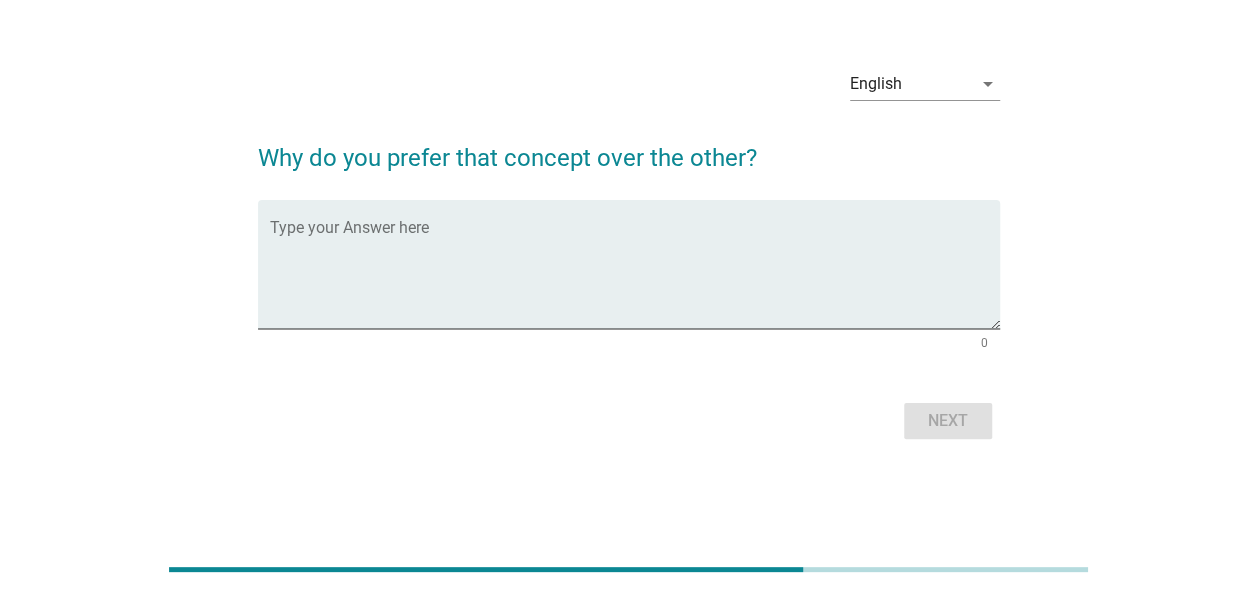 scroll, scrollTop: 0, scrollLeft: 0, axis: both 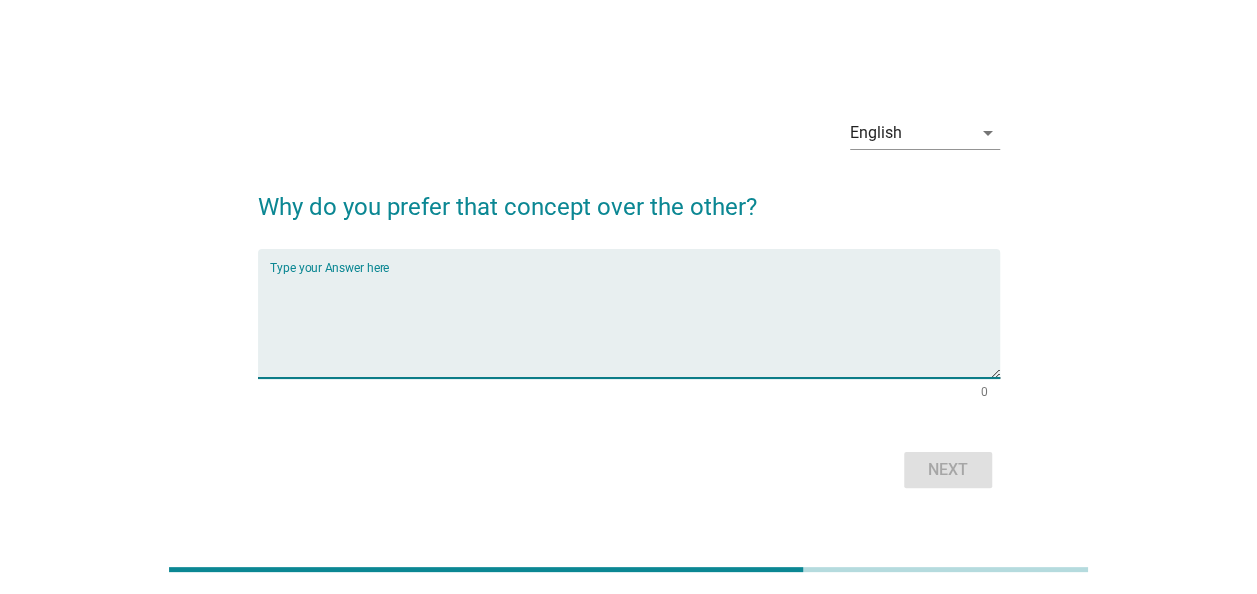 click at bounding box center (635, 325) 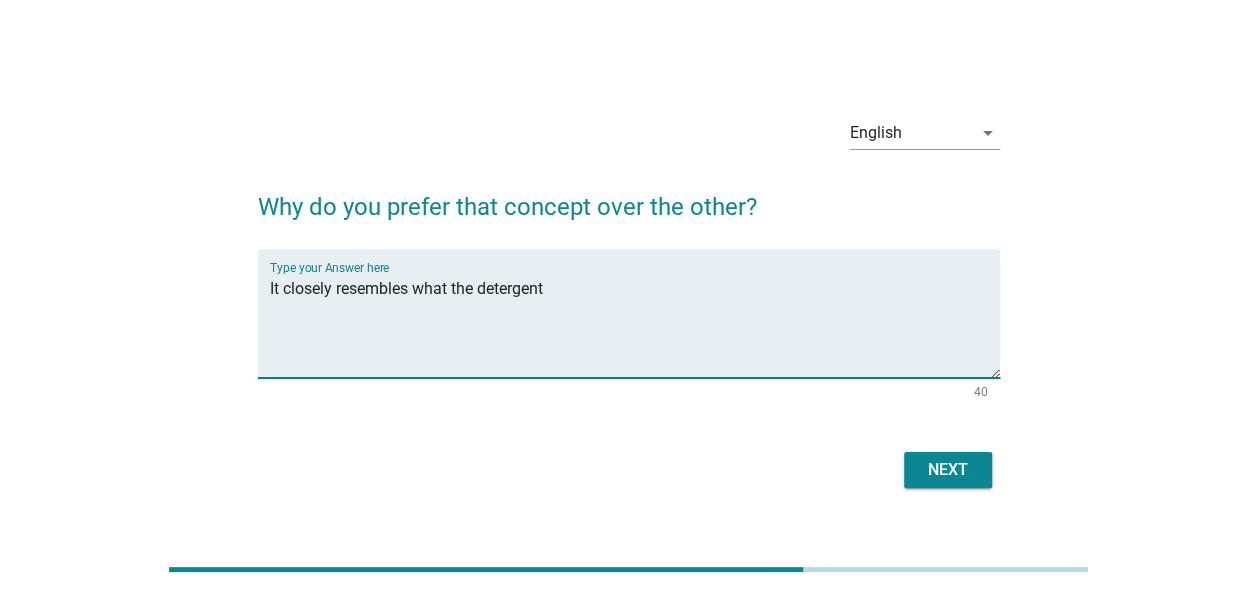 click on "It closely resembles what the detergent" at bounding box center (635, 325) 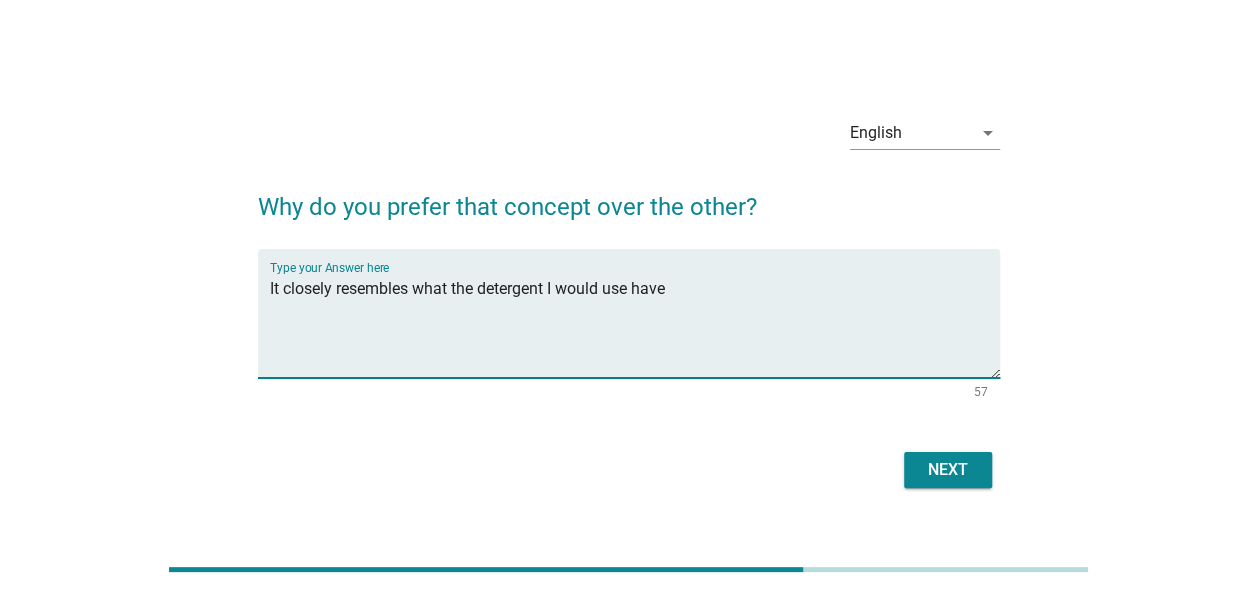 click on "It closely resembles what the detergent I would use have" at bounding box center [635, 325] 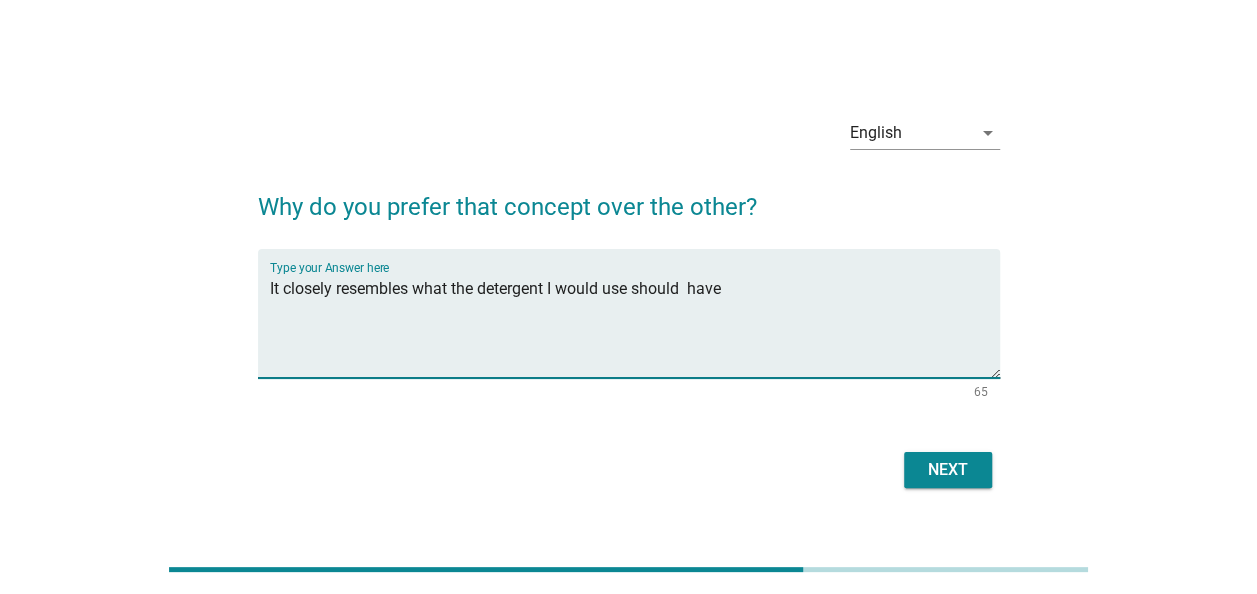 click on "It closely resembles what the detergent I would use should  have" at bounding box center [635, 325] 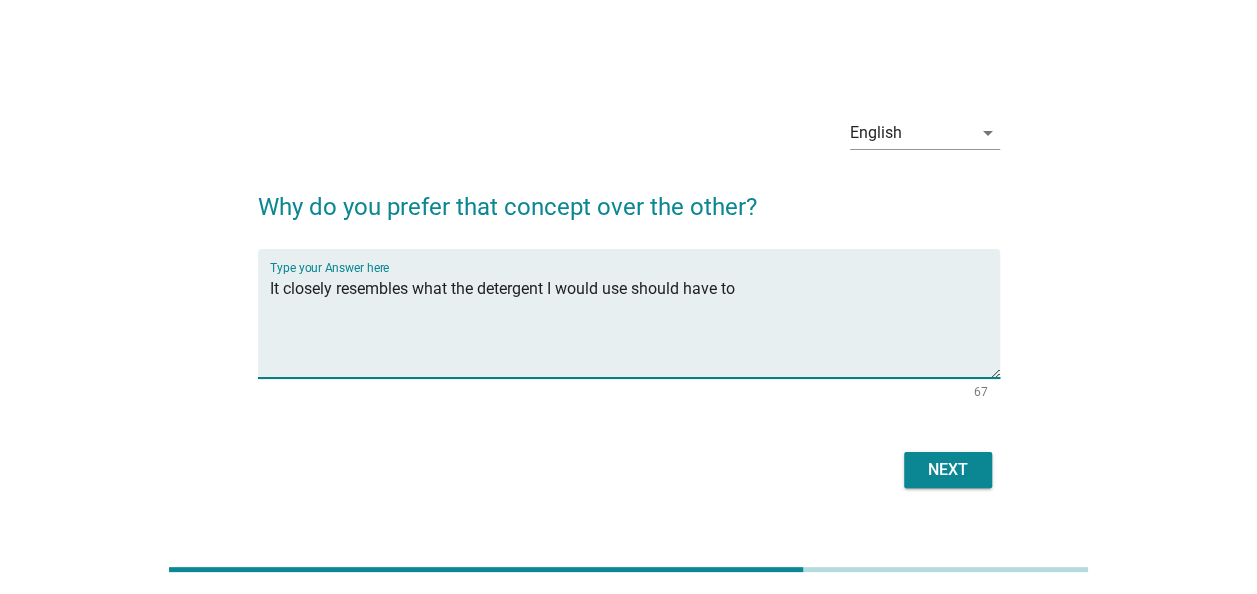 click on "It closely resembles what the detergent I would use should have to" at bounding box center (635, 325) 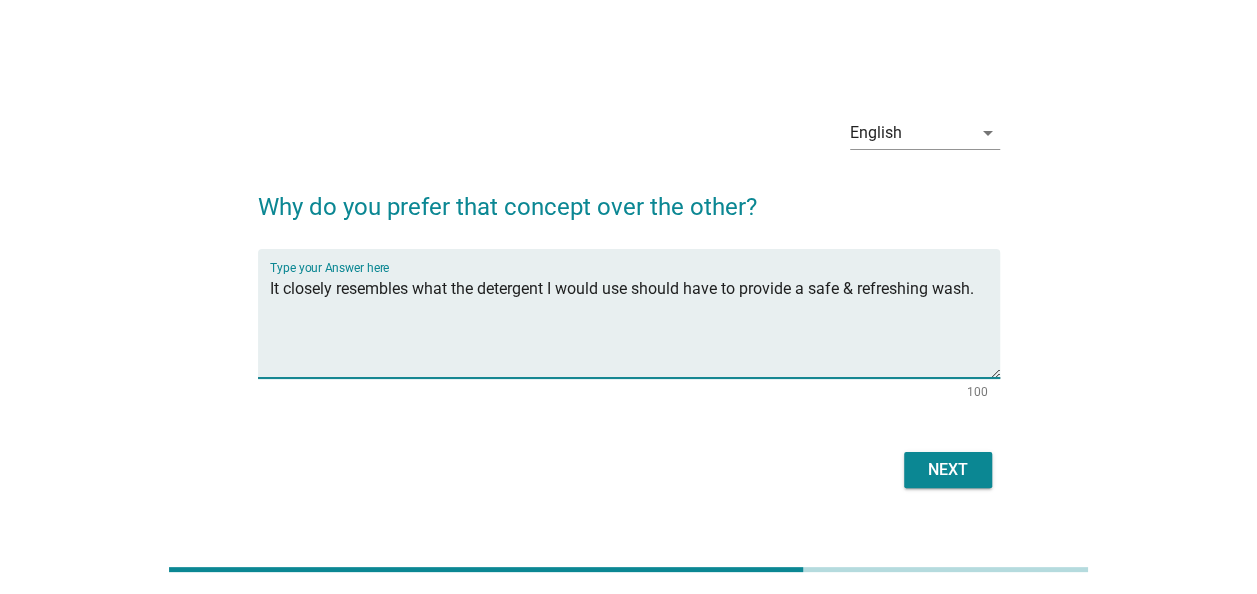 drag, startPoint x: 991, startPoint y: 300, endPoint x: 1002, endPoint y: 300, distance: 11 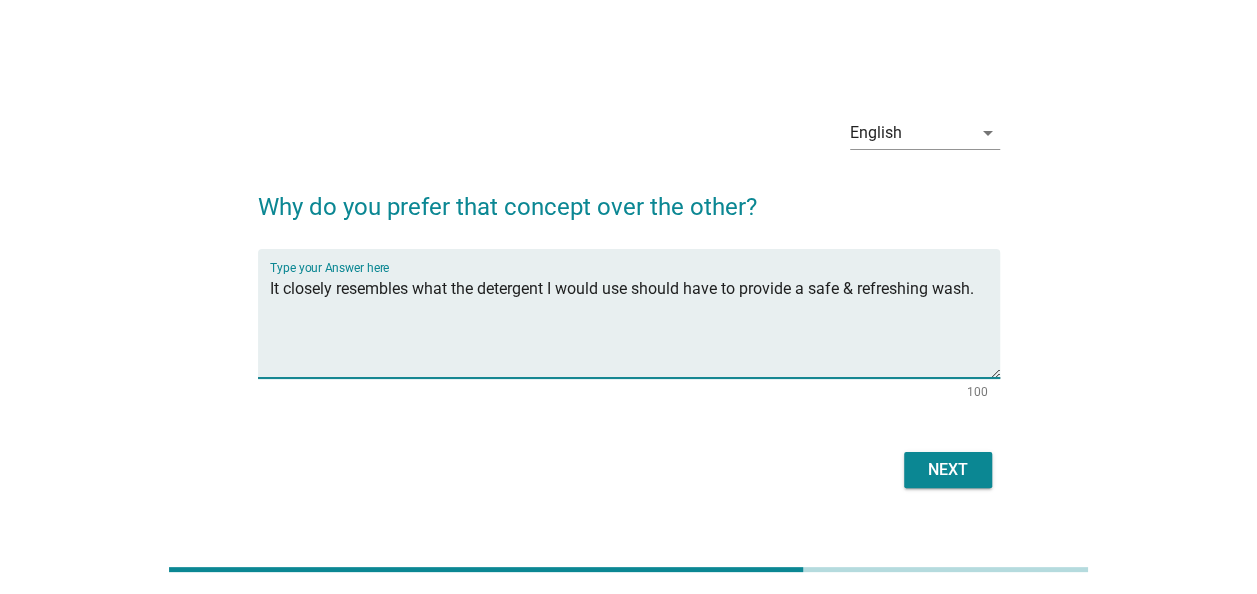 type on "It closely resembles what the detergent I would use should have to provide a safe & refreshing wash." 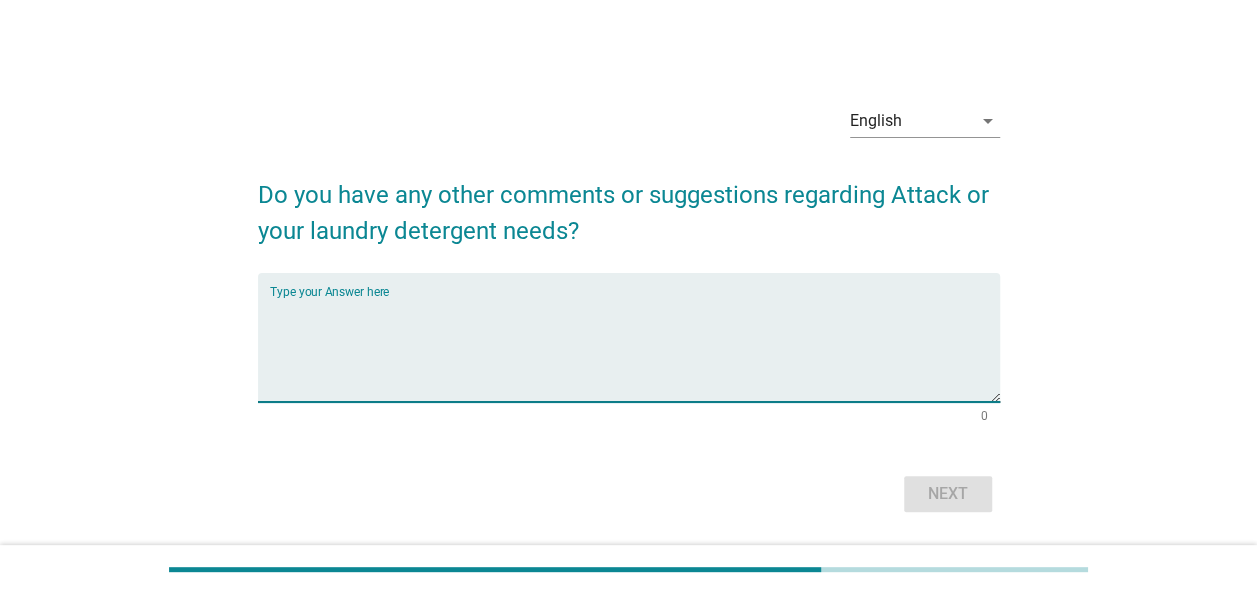 click at bounding box center [635, 349] 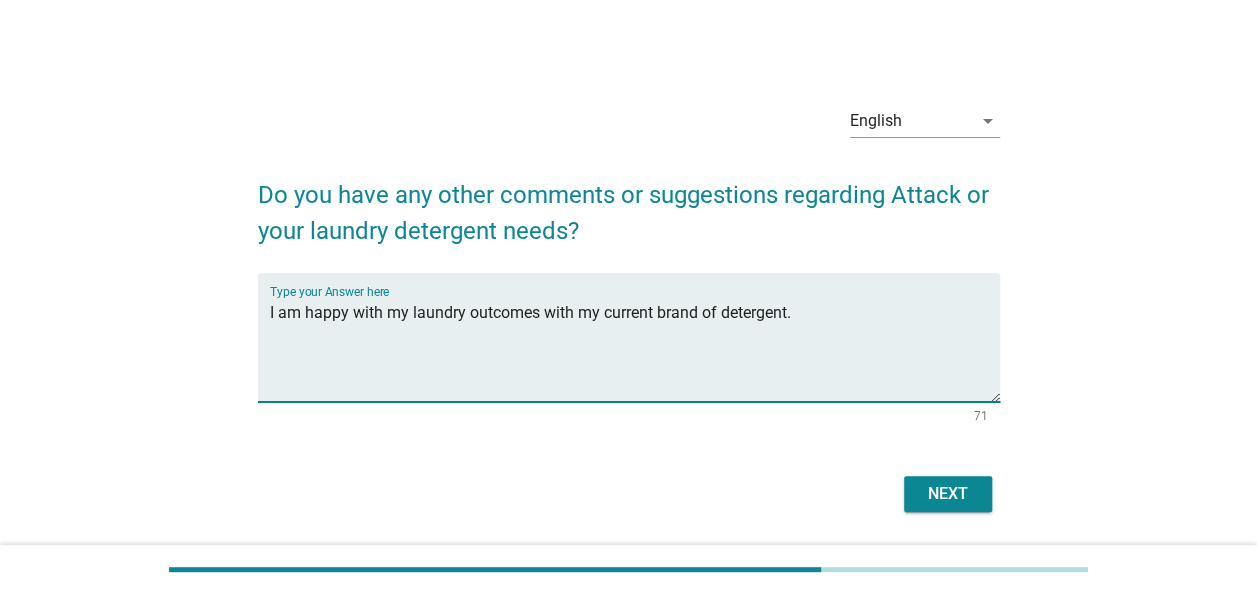 click on "I am happy with my laundry outcomes with my current brand of detergent." at bounding box center (635, 349) 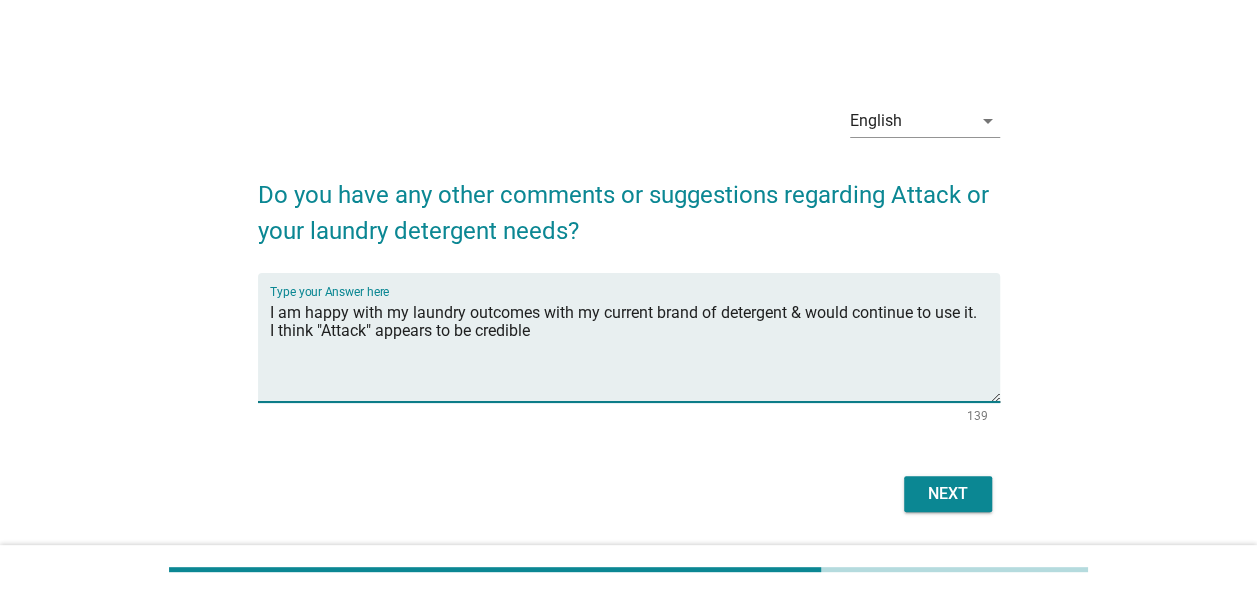click on "I am happy with my laundry outcomes with my current brand of detergent & would continue to use it.
I think "Attack" appears to be credible" at bounding box center (635, 349) 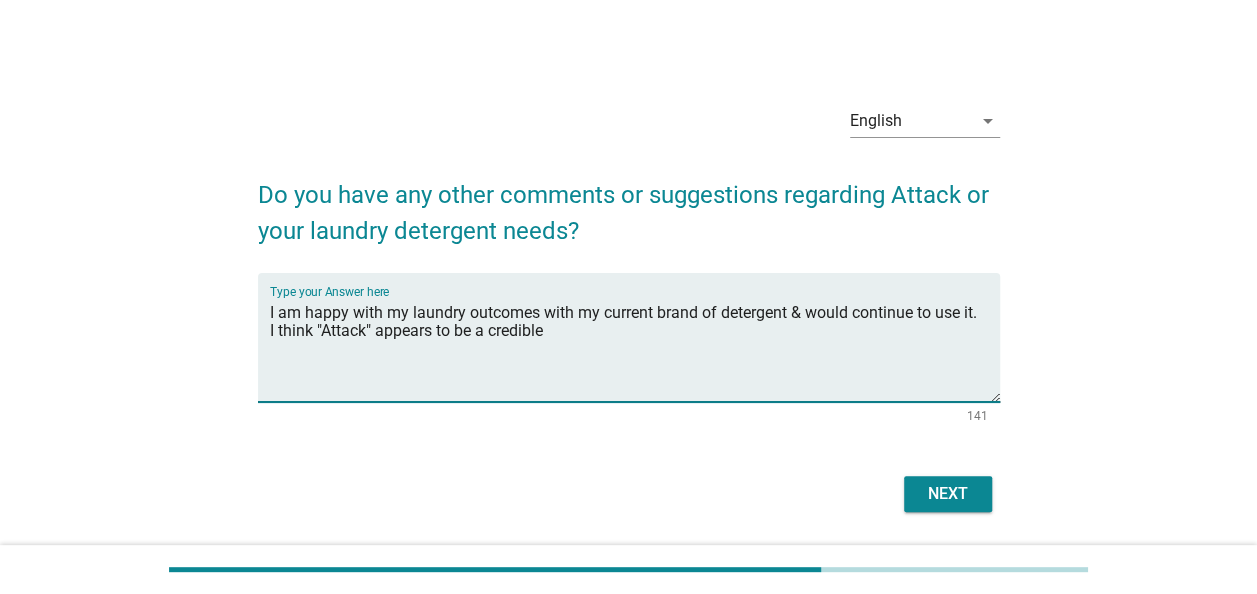 click on "I am happy with my laundry outcomes with my current brand of detergent & would continue to use it.
I think "Attack" appears to be a credible" at bounding box center [635, 349] 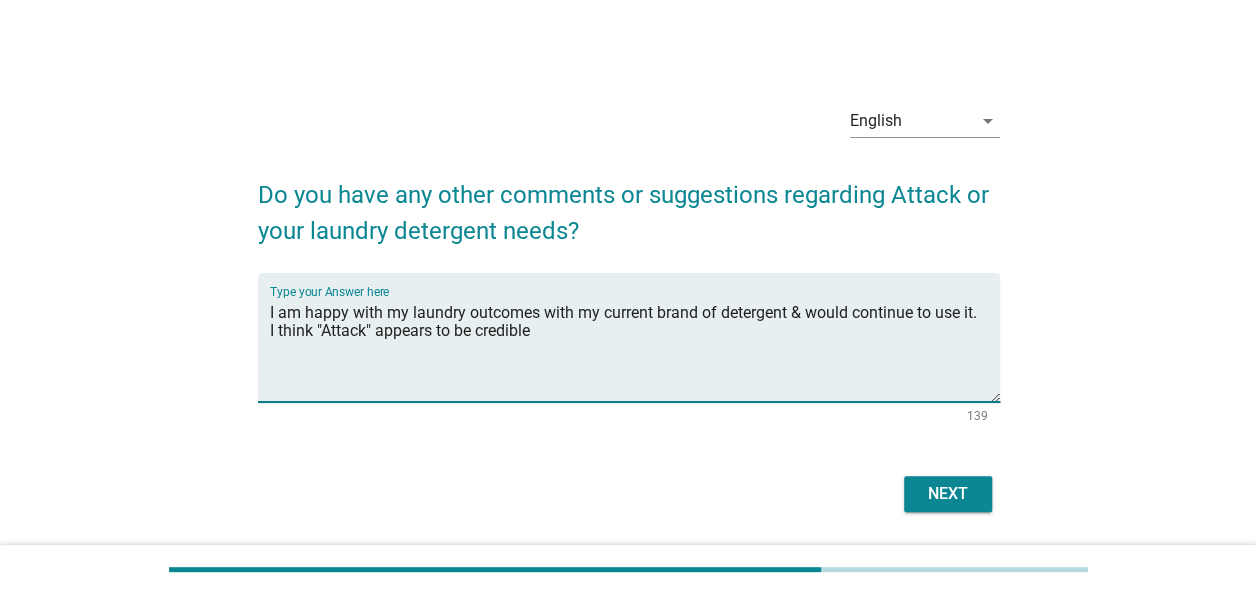click on "I am happy with my laundry outcomes with my current brand of detergent & would continue to use it.
I think "Attack" appears to be credible" at bounding box center [635, 349] 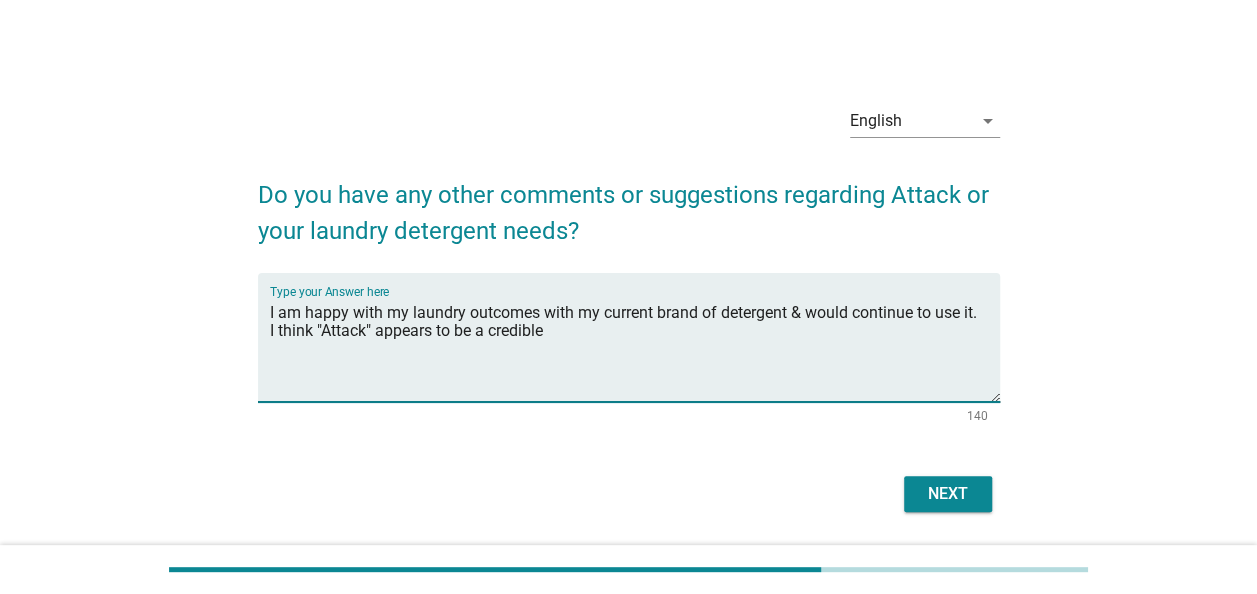 click on "I am happy with my laundry outcomes with my current brand of detergent & would continue to use it.
I think "Attack" appears to be a credible" at bounding box center [635, 349] 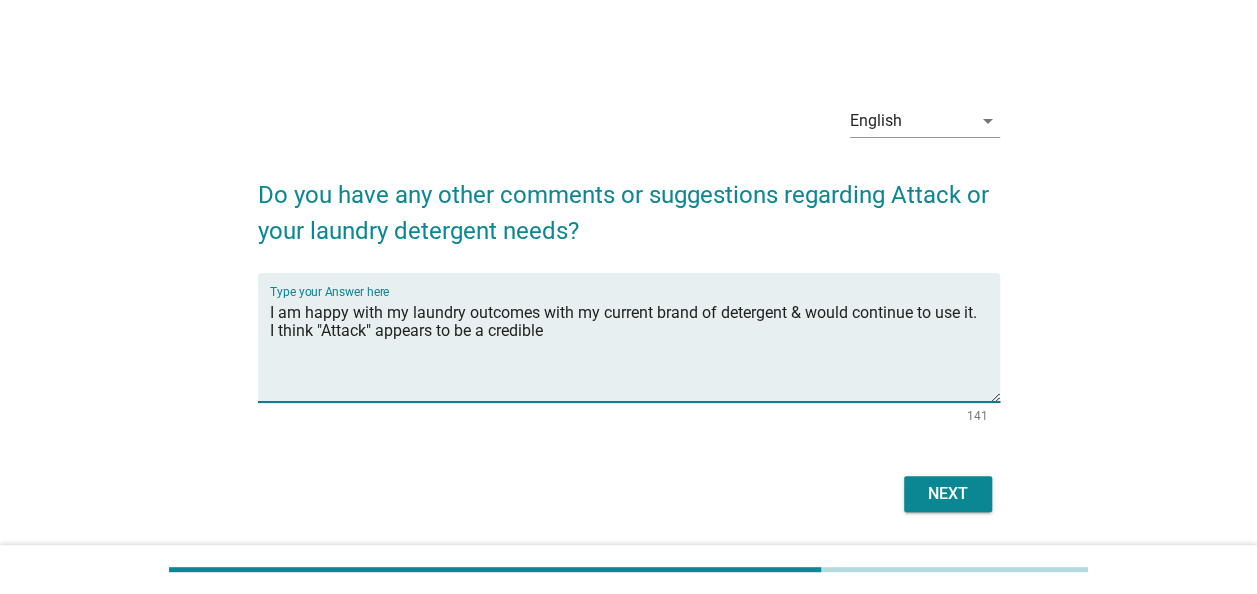 click on "I am happy with my laundry outcomes with my current brand of detergent & would continue to use it.
I think "Attack" appears to be a credible" at bounding box center (635, 349) 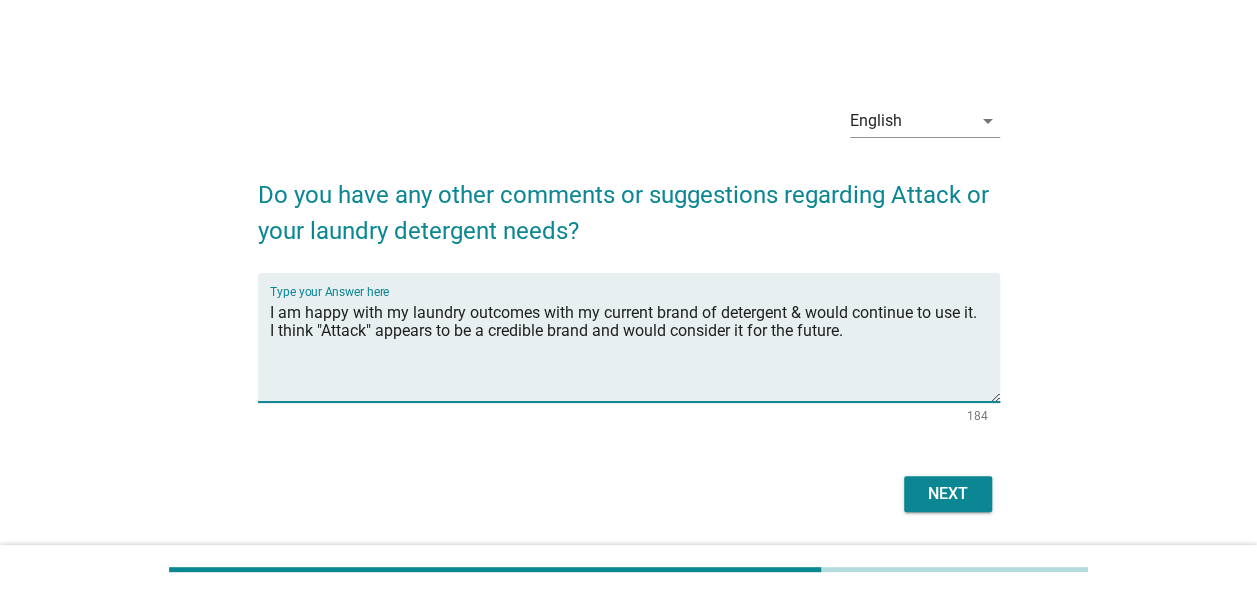 type on "I am happy with my laundry outcomes with my current brand of detergent & would continue to use it.
I think "Attack" appears to be a credible brand and would consider it for the future." 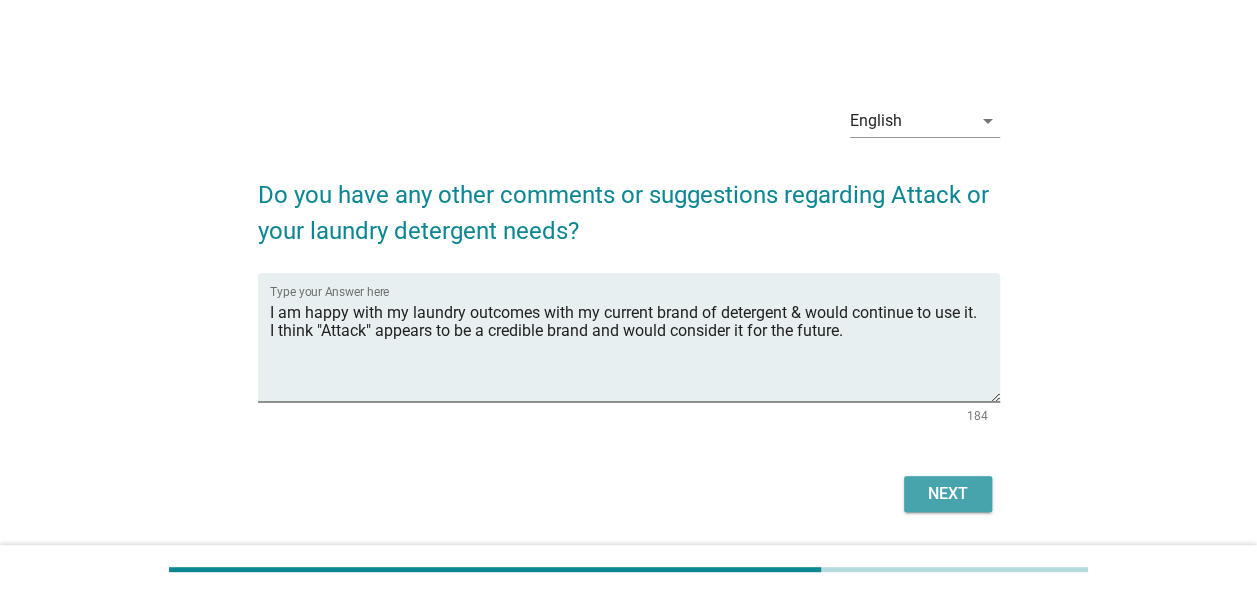 click on "Next" at bounding box center [948, 494] 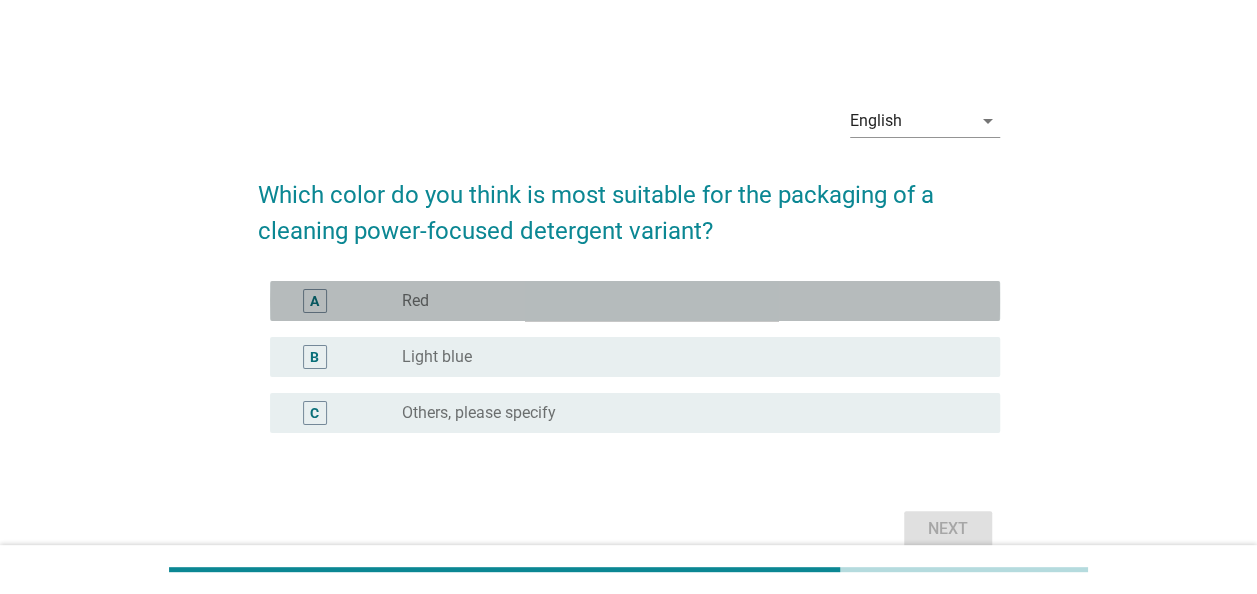 click on "A" at bounding box center [315, 301] 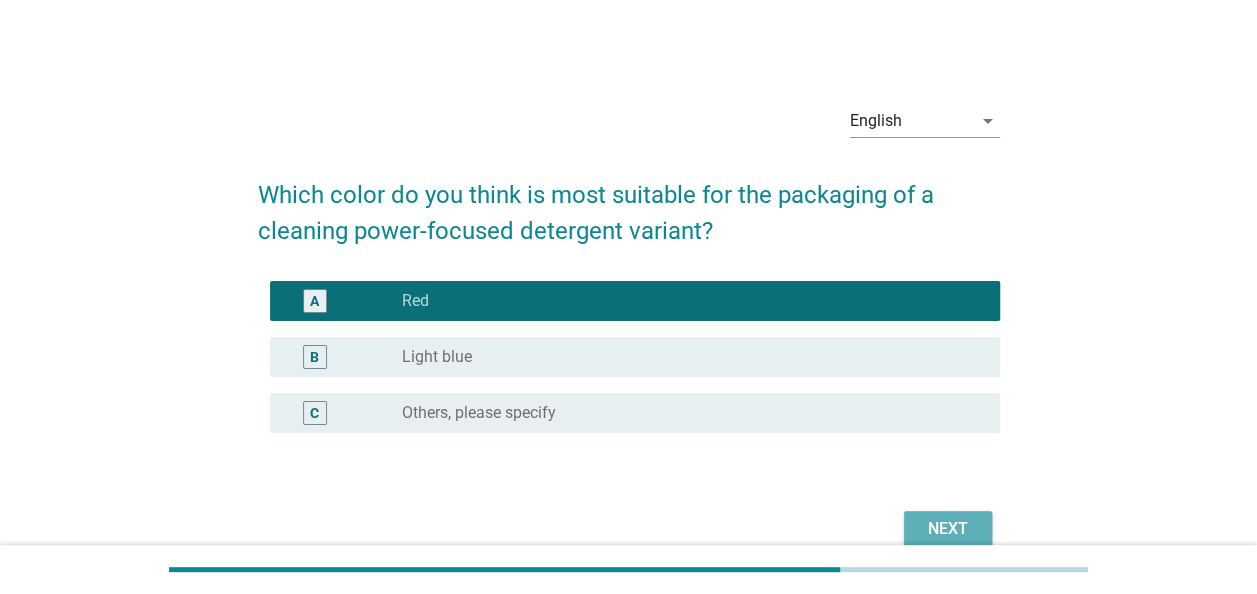 click on "Next" at bounding box center [948, 529] 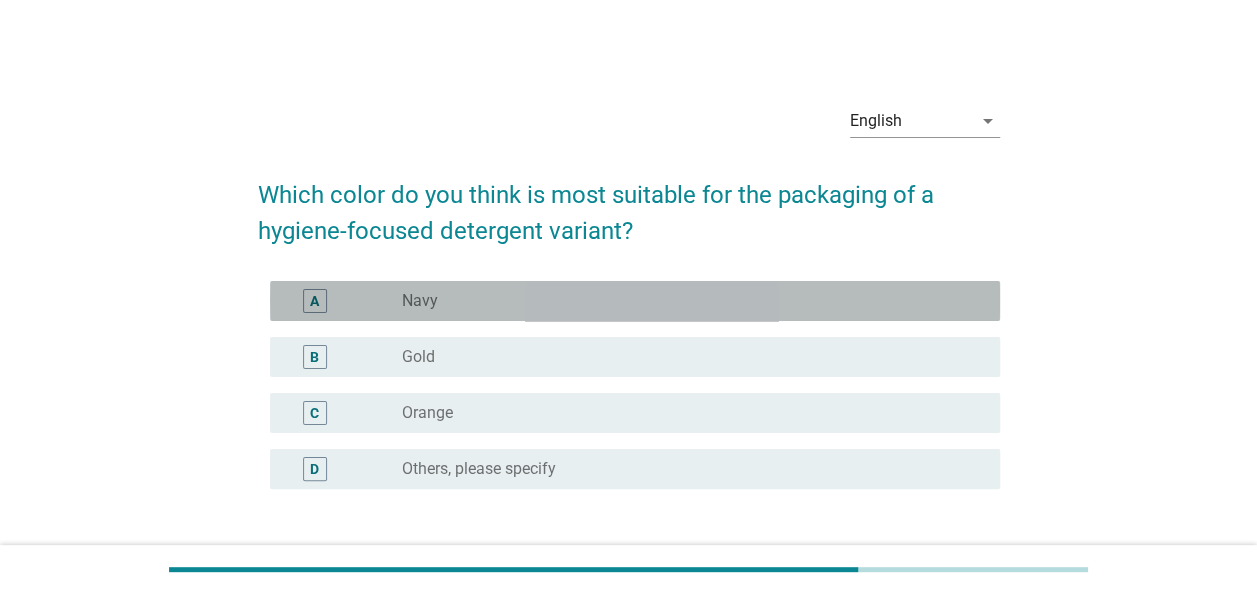 click on "A" at bounding box center (344, 301) 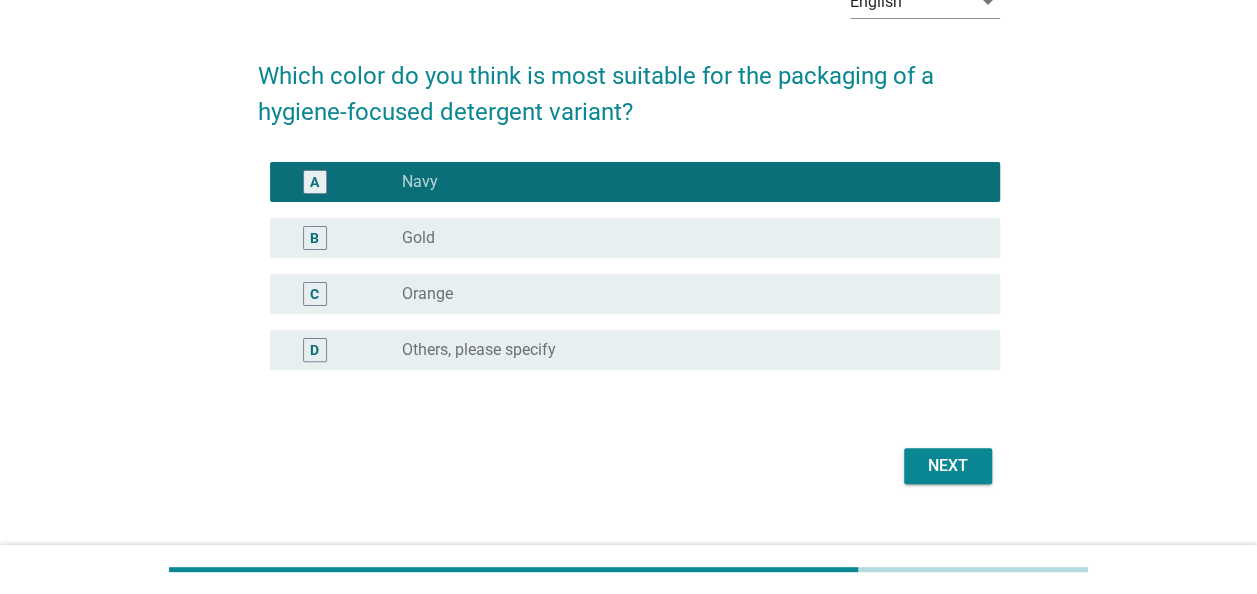 scroll, scrollTop: 152, scrollLeft: 0, axis: vertical 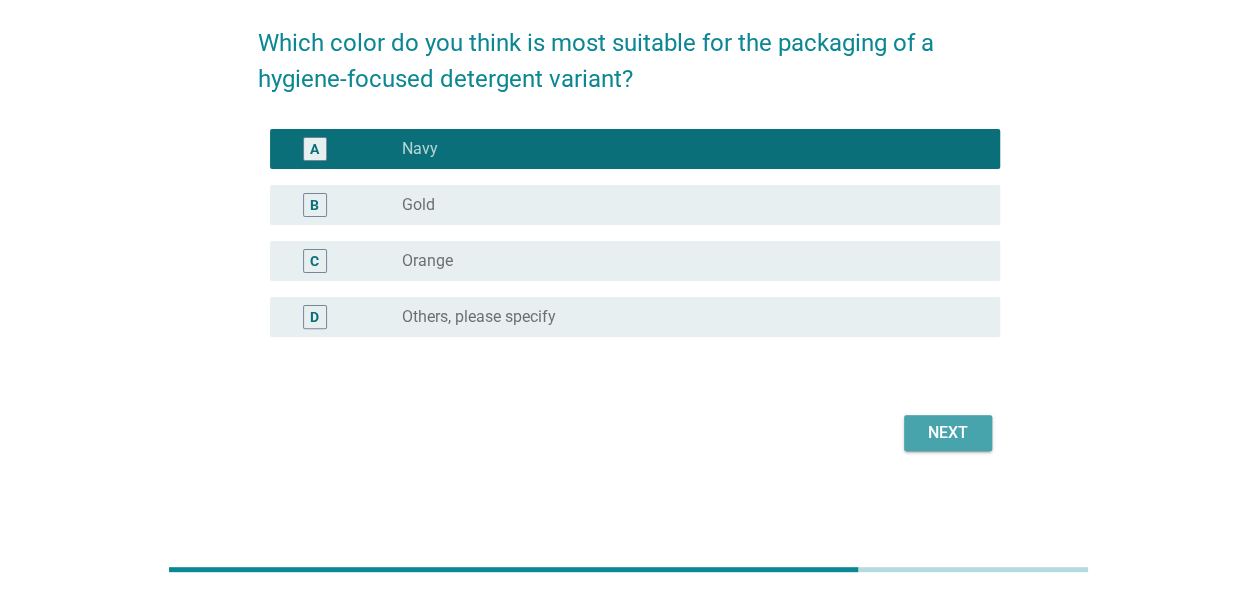 click on "Next" at bounding box center (948, 433) 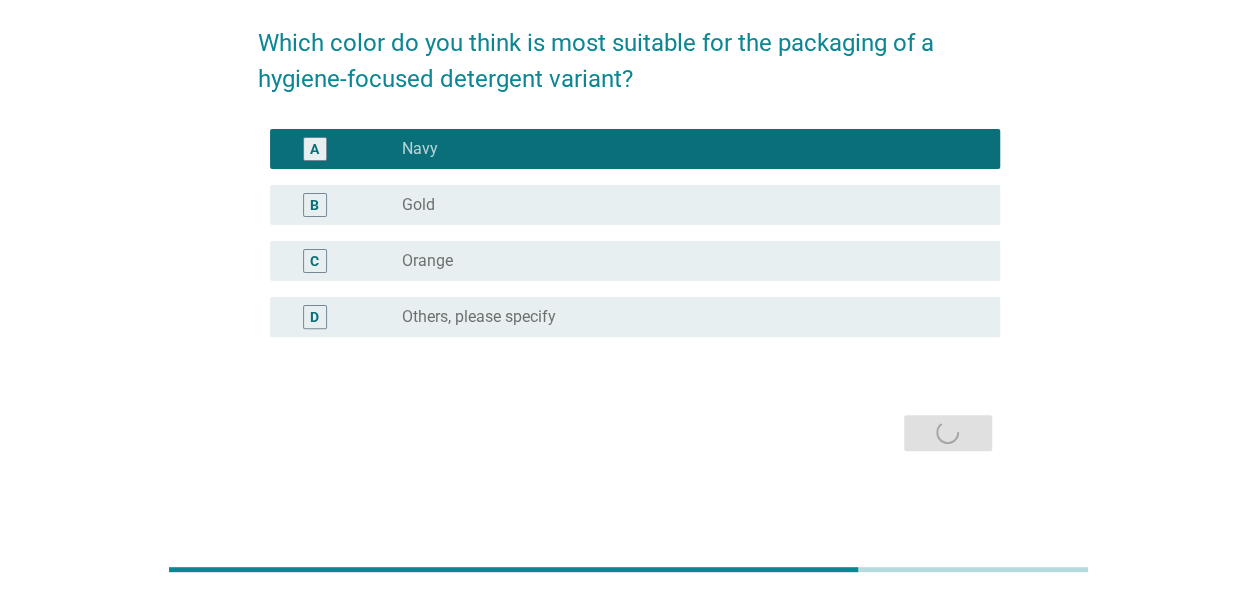 scroll, scrollTop: 0, scrollLeft: 0, axis: both 